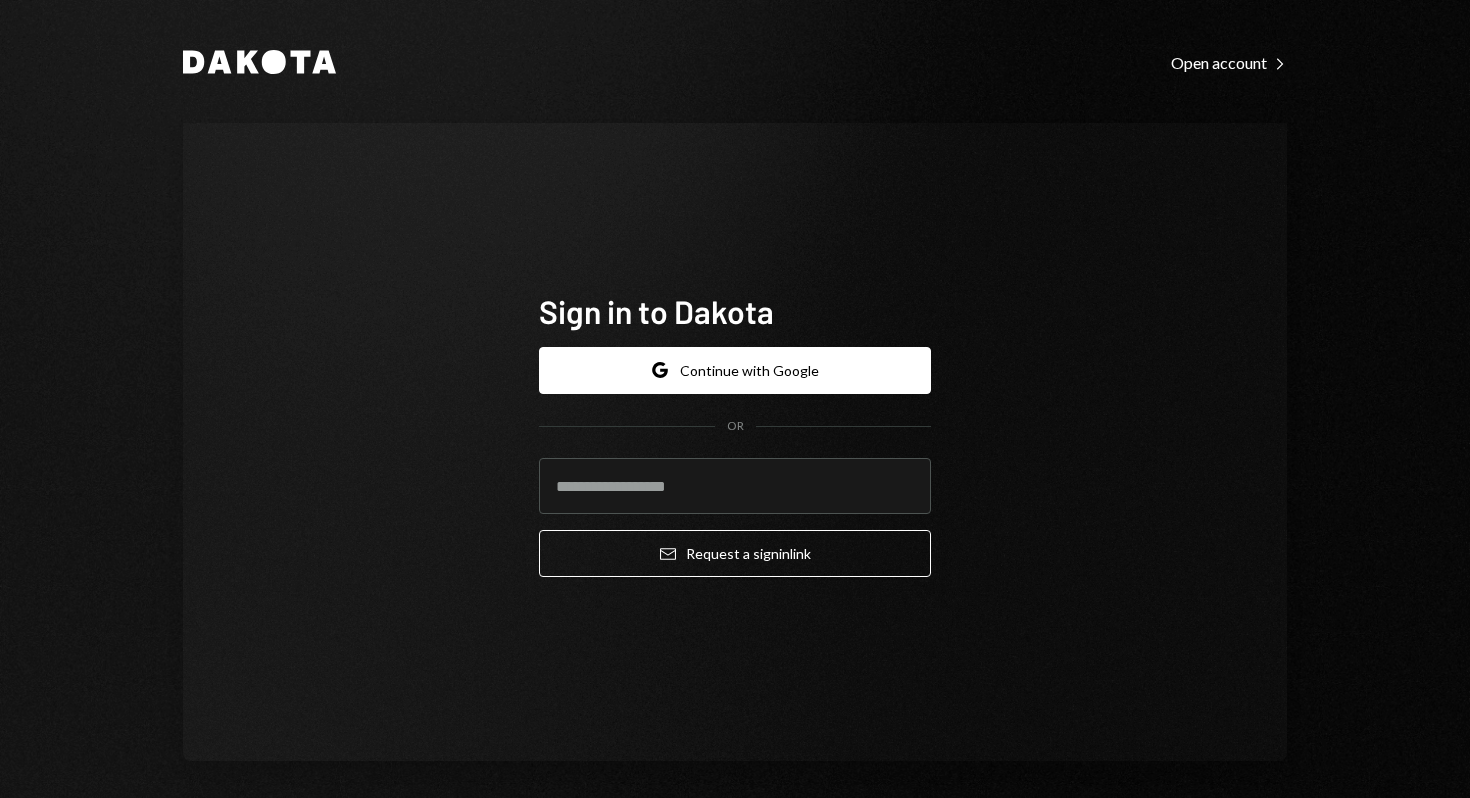 scroll, scrollTop: 0, scrollLeft: 0, axis: both 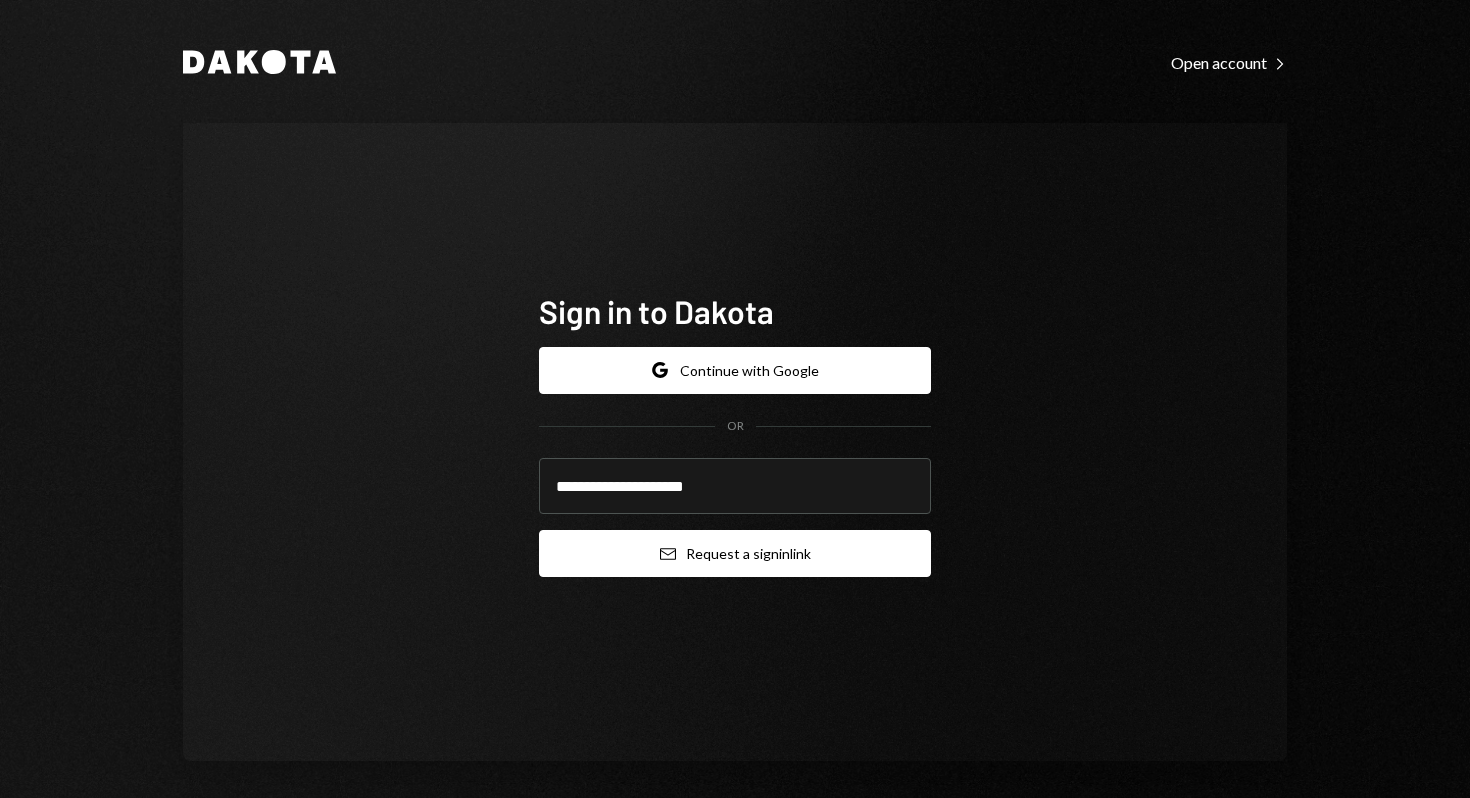 click on "Email Request a sign  in  link" at bounding box center (735, 553) 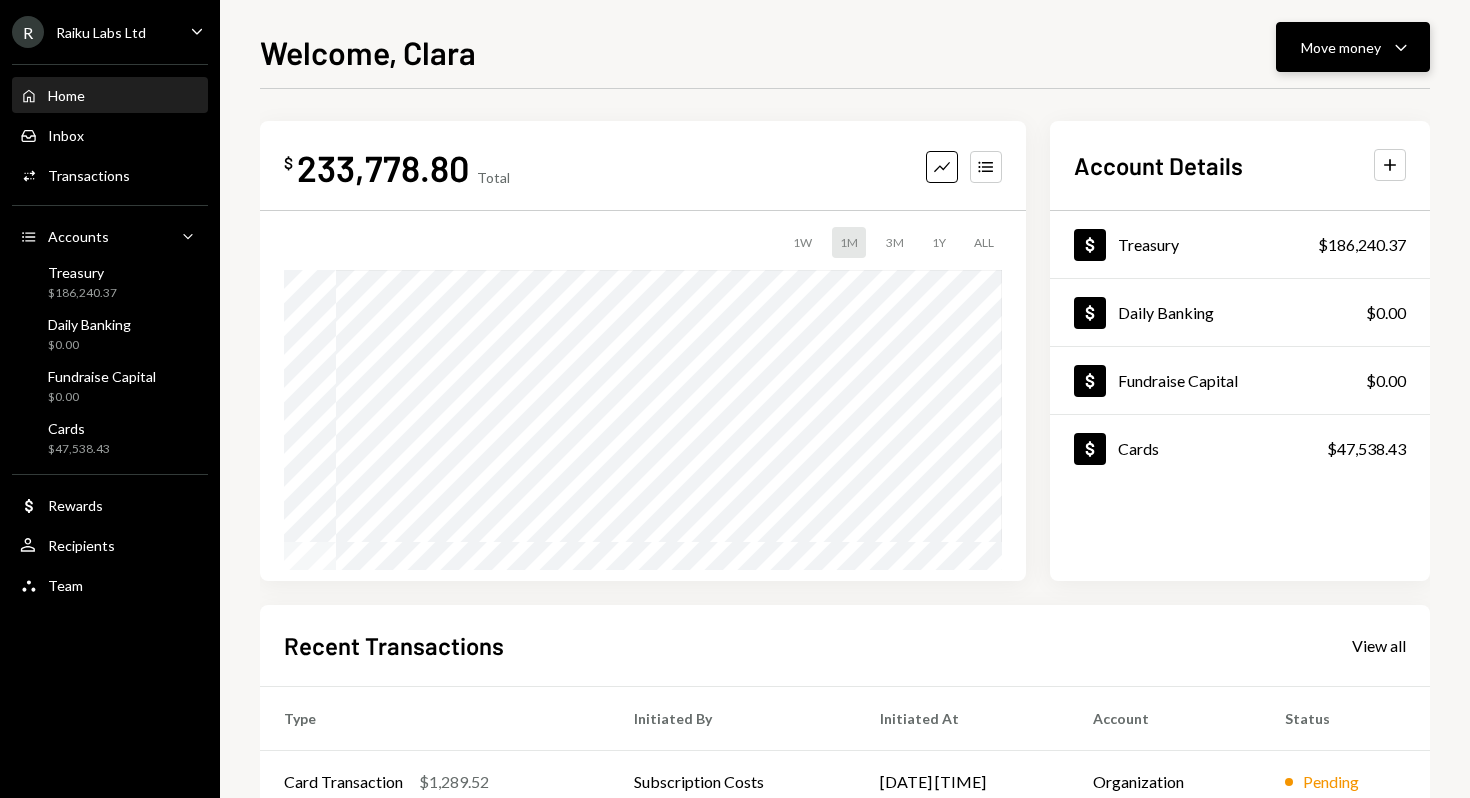 click on "Move money" at bounding box center (1341, 47) 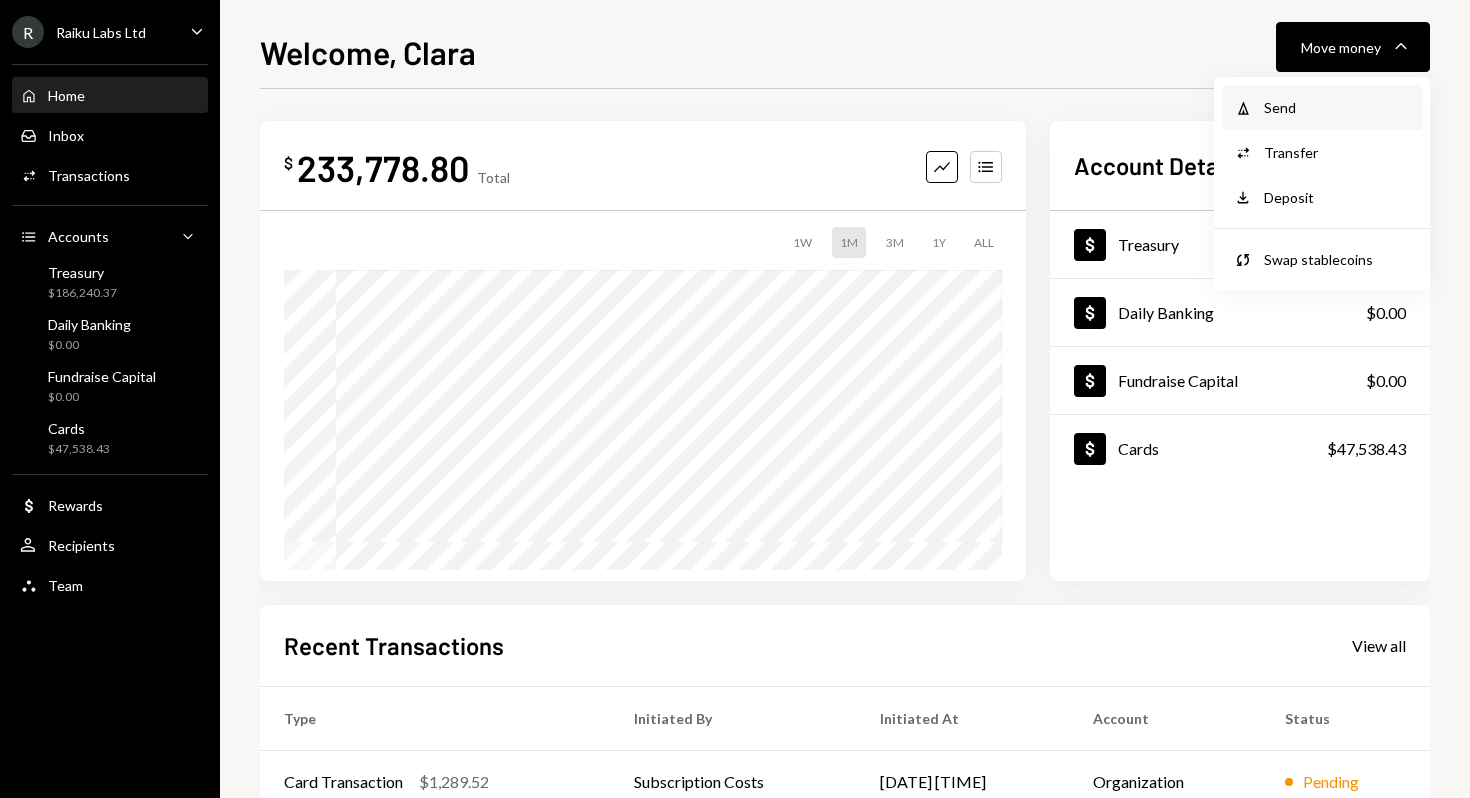 click on "Send" at bounding box center [1337, 107] 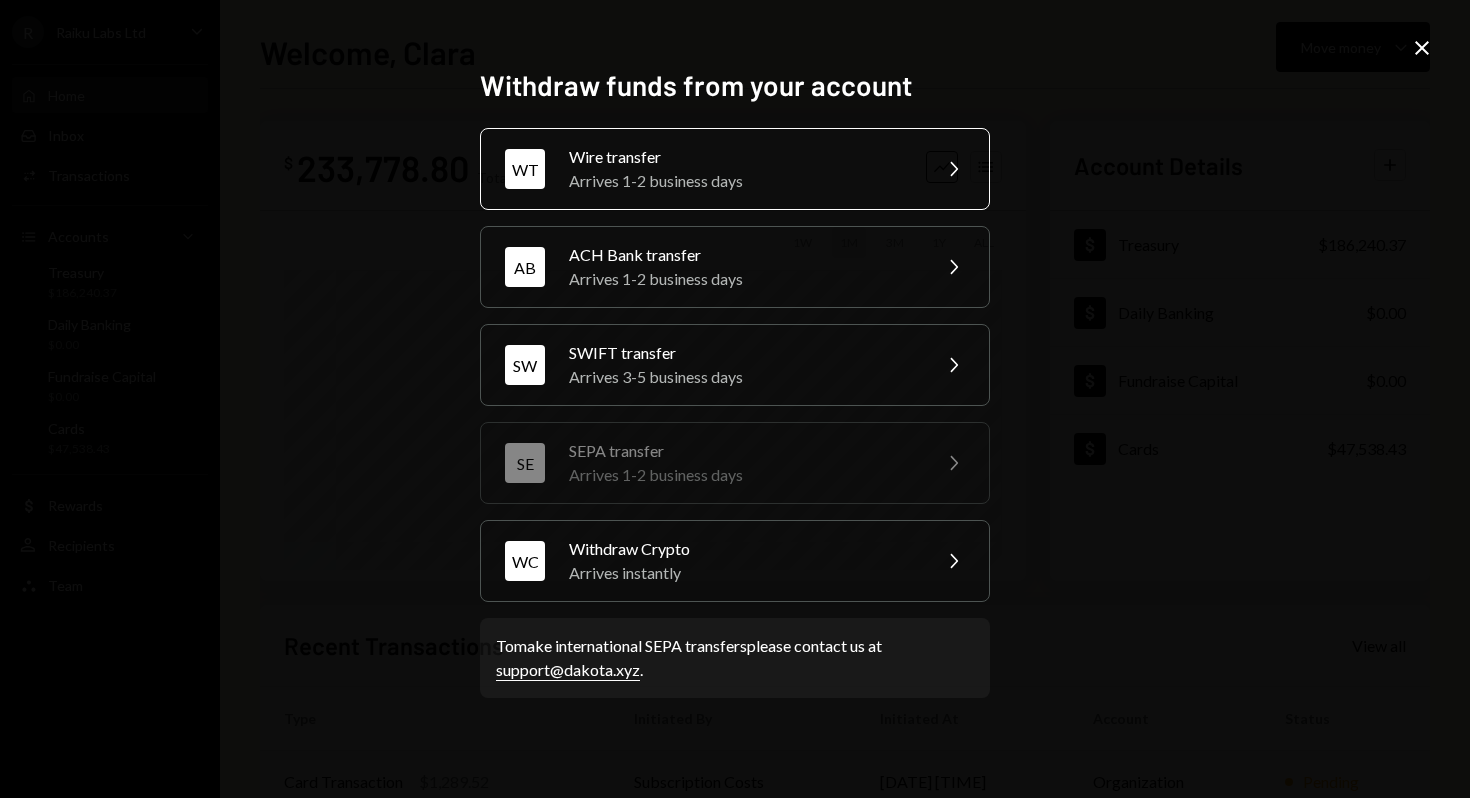 click on "Wire transfer" at bounding box center (743, 157) 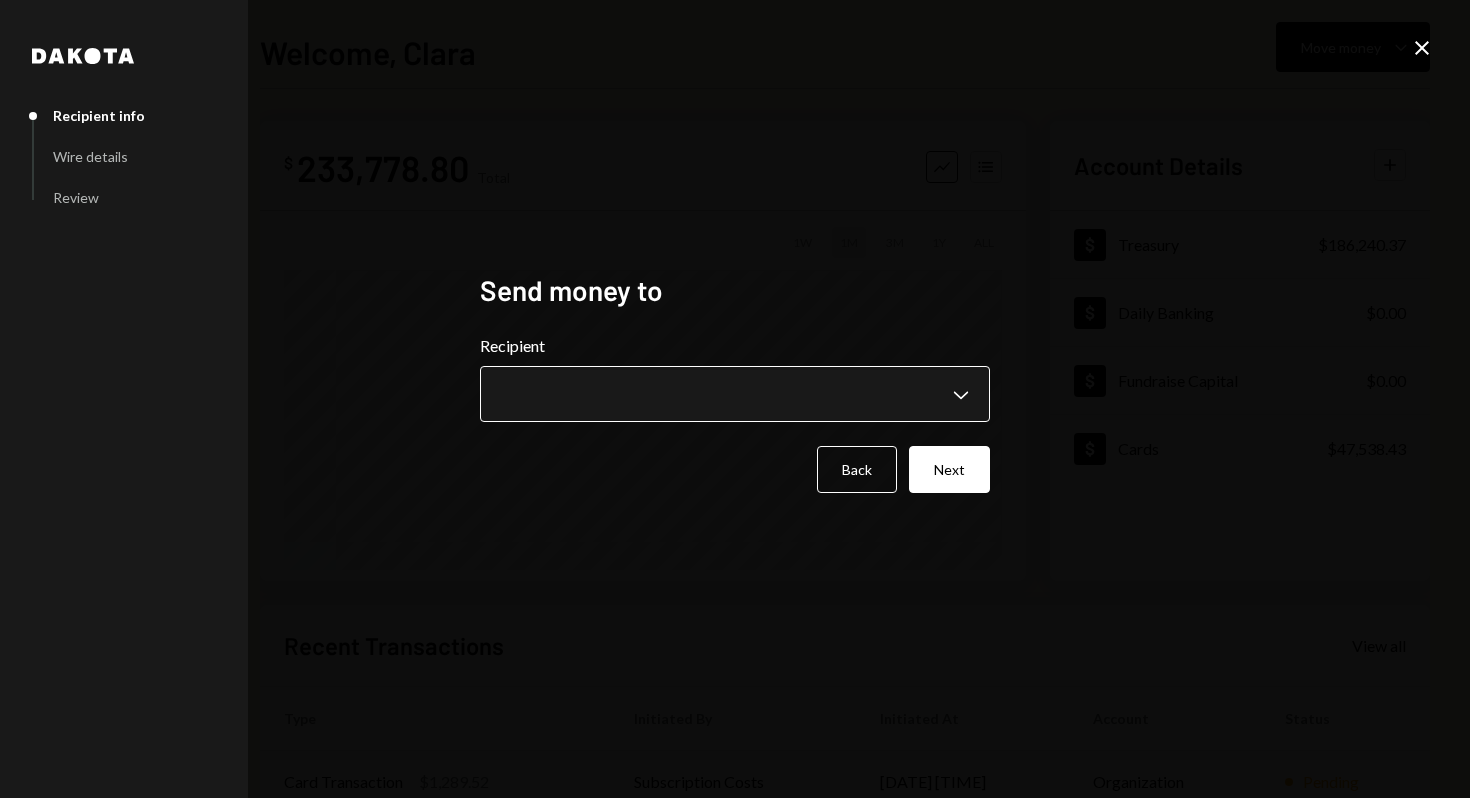 click on "R Raiku Labs Ltd Caret Down Home Home Inbox Inbox Activities Transactions Accounts Accounts Caret Down Treasury $186,240.37 Daily Banking $0.00 Fundraise Capital $0.00 Cards $47,538.43 Dollar Rewards User Recipients Team Team Welcome, Clara Move money Caret Down $ 233,778.80 Total Graph Accounts 1W 1M 3M 1Y ALL Account Details Plus Dollar Treasury $186,240.37 Dollar Daily Banking $0.00 Dollar Fundraise Capital $0.00 Dollar Cards $47,538.43 Recent Transactions View all Type Initiated By Initiated At Account Status Card Transaction $1,289.52 Subscription Costs 08/01/25 6:59 PM Organization Pending Card Transaction $48.97 Subscription Costs 08/01/25 6:53 PM Organization Pending Card Transaction $607.08 Subscription Costs 08/01/25 6:52 PM Organization Pending Card Transaction $46.00 Subscription Costs 08/01/25 6:48 PM Organization Pending Card Transaction $85.20 Subscription Costs 08/01/25 6:00 PM Organization Pending /dashboard Dakota Recipient info Wire details Review Send money to Recipient Chevron Down Back" at bounding box center [735, 399] 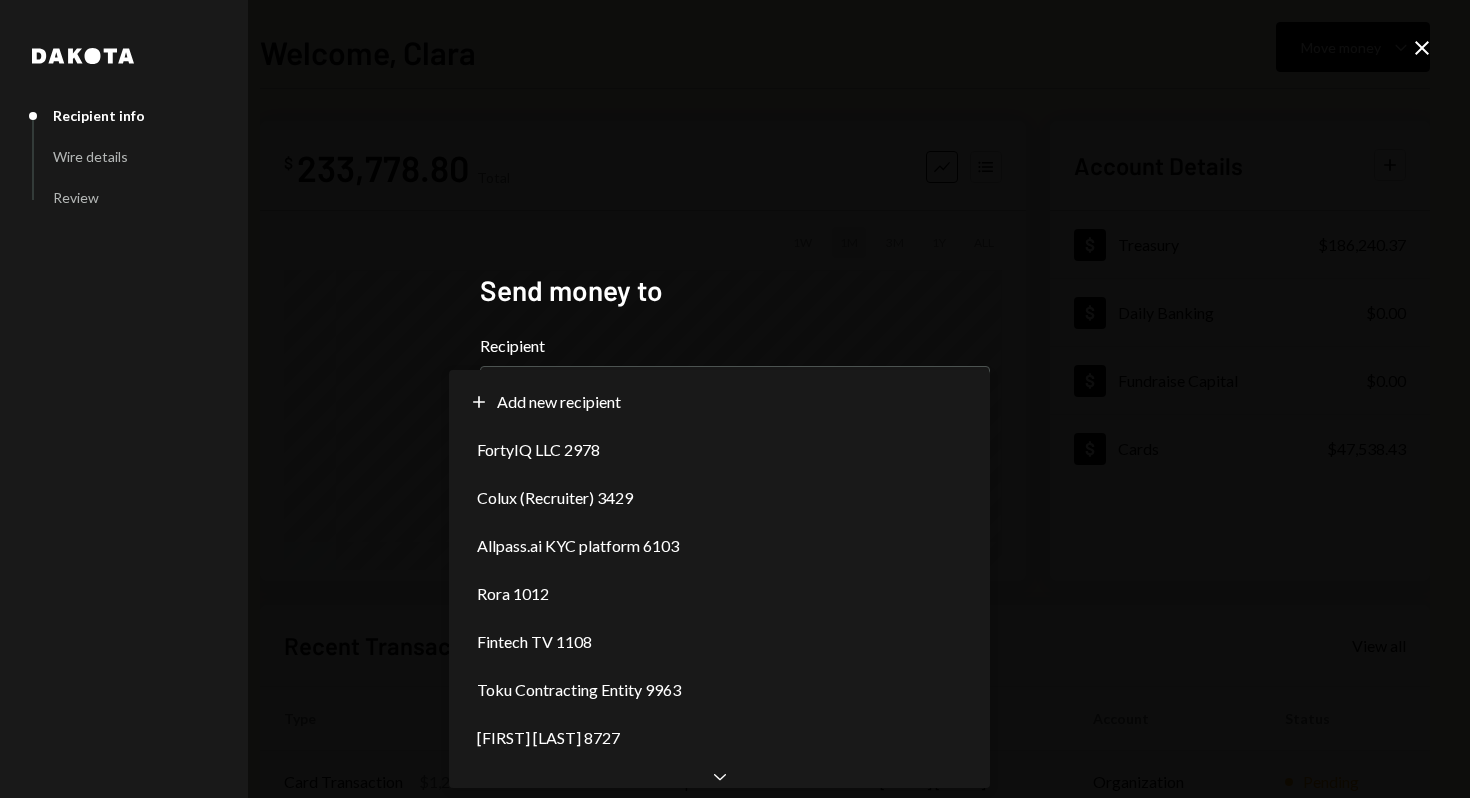 scroll, scrollTop: 0, scrollLeft: 0, axis: both 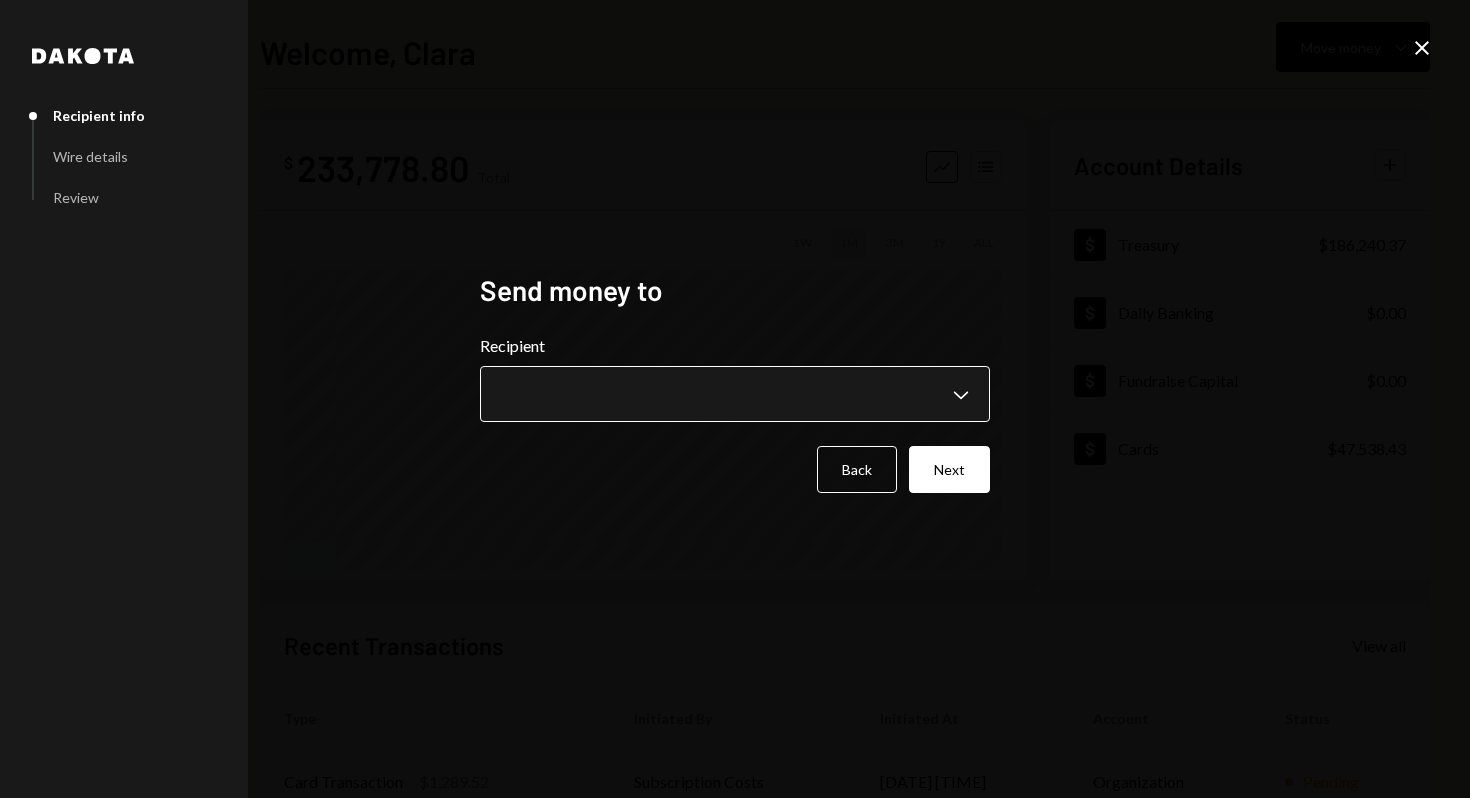 click on "R Raiku Labs Ltd Caret Down Home Home Inbox Inbox Activities Transactions Accounts Accounts Caret Down Treasury $186,240.37 Daily Banking $0.00 Fundraise Capital $0.00 Cards $47,538.43 Dollar Rewards User Recipients Team Team Welcome, Clara Move money Caret Down $ 233,778.80 Total Graph Accounts 1W 1M 3M 1Y ALL Account Details Plus Dollar Treasury $186,240.37 Dollar Daily Banking $0.00 Dollar Fundraise Capital $0.00 Dollar Cards $47,538.43 Recent Transactions View all Type Initiated By Initiated At Account Status Card Transaction $1,289.52 Subscription Costs 08/01/25 6:59 PM Organization Pending Card Transaction $48.97 Subscription Costs 08/01/25 6:53 PM Organization Pending Card Transaction $607.08 Subscription Costs 08/01/25 6:52 PM Organization Pending Card Transaction $46.00 Subscription Costs 08/01/25 6:48 PM Organization Pending Card Transaction $85.20 Subscription Costs 08/01/25 6:00 PM Organization Pending /dashboard Dakota Recipient info Wire details Review Send money to Recipient Chevron Down Back" at bounding box center (735, 399) 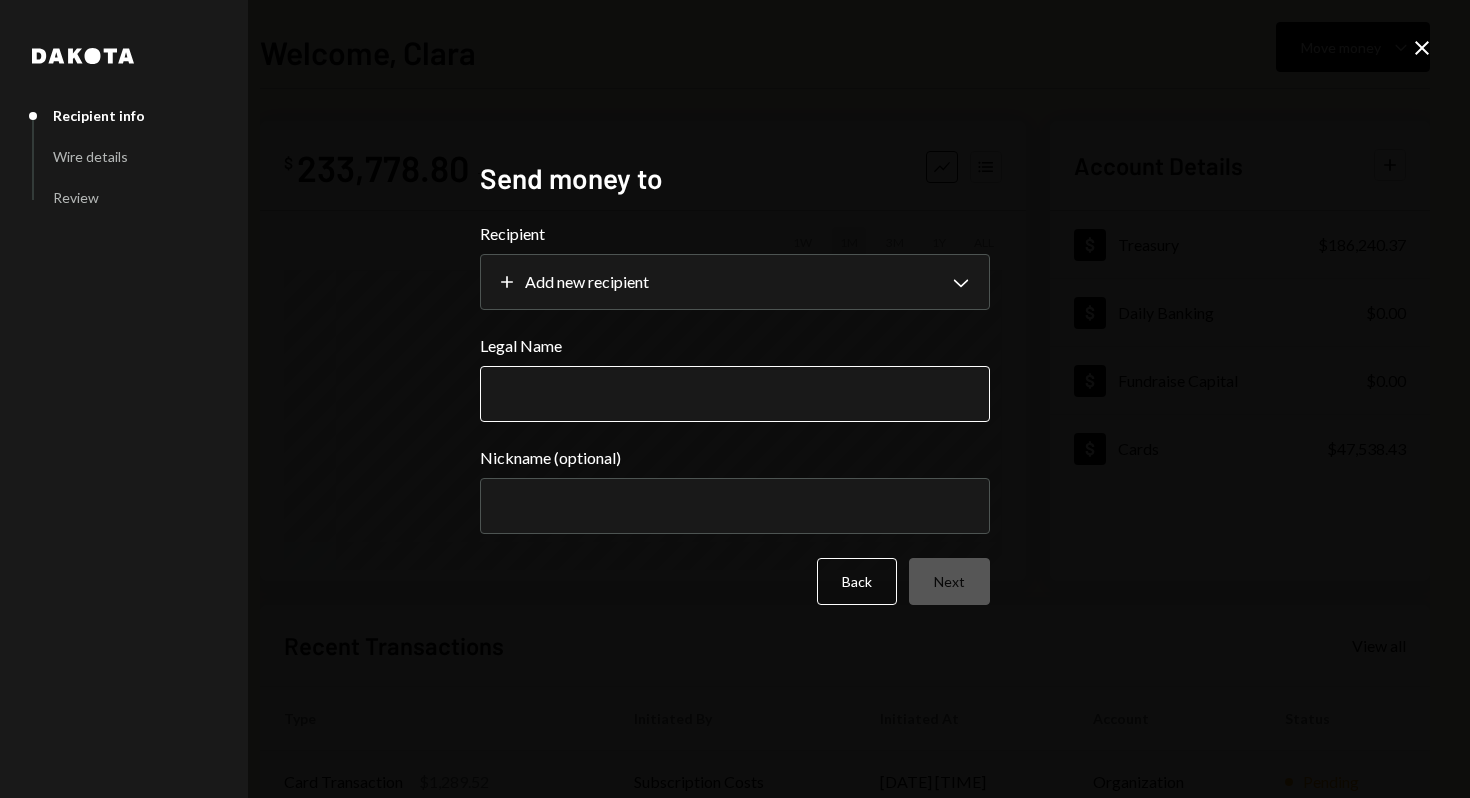 click on "Legal Name" at bounding box center [735, 394] 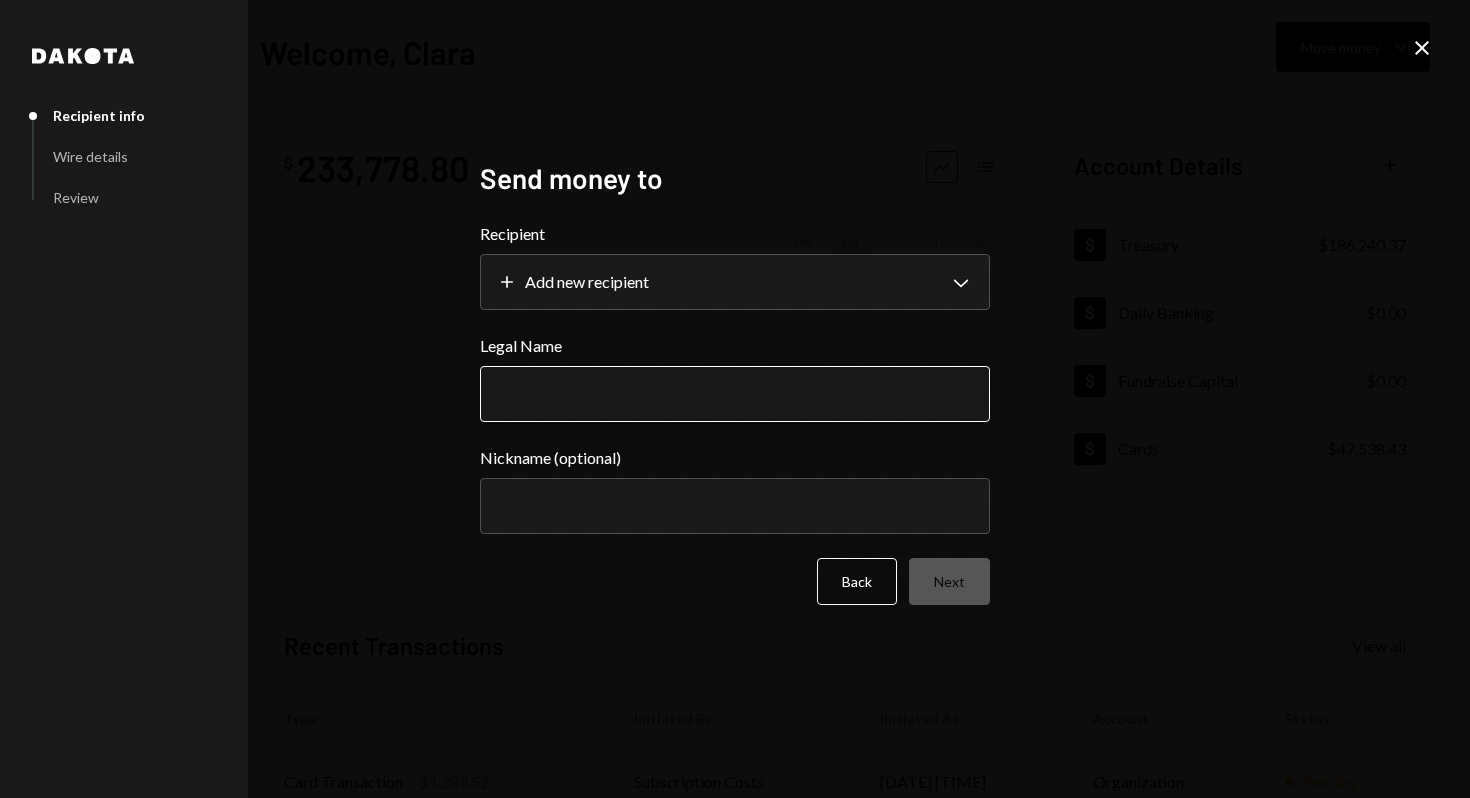 paste on "**********" 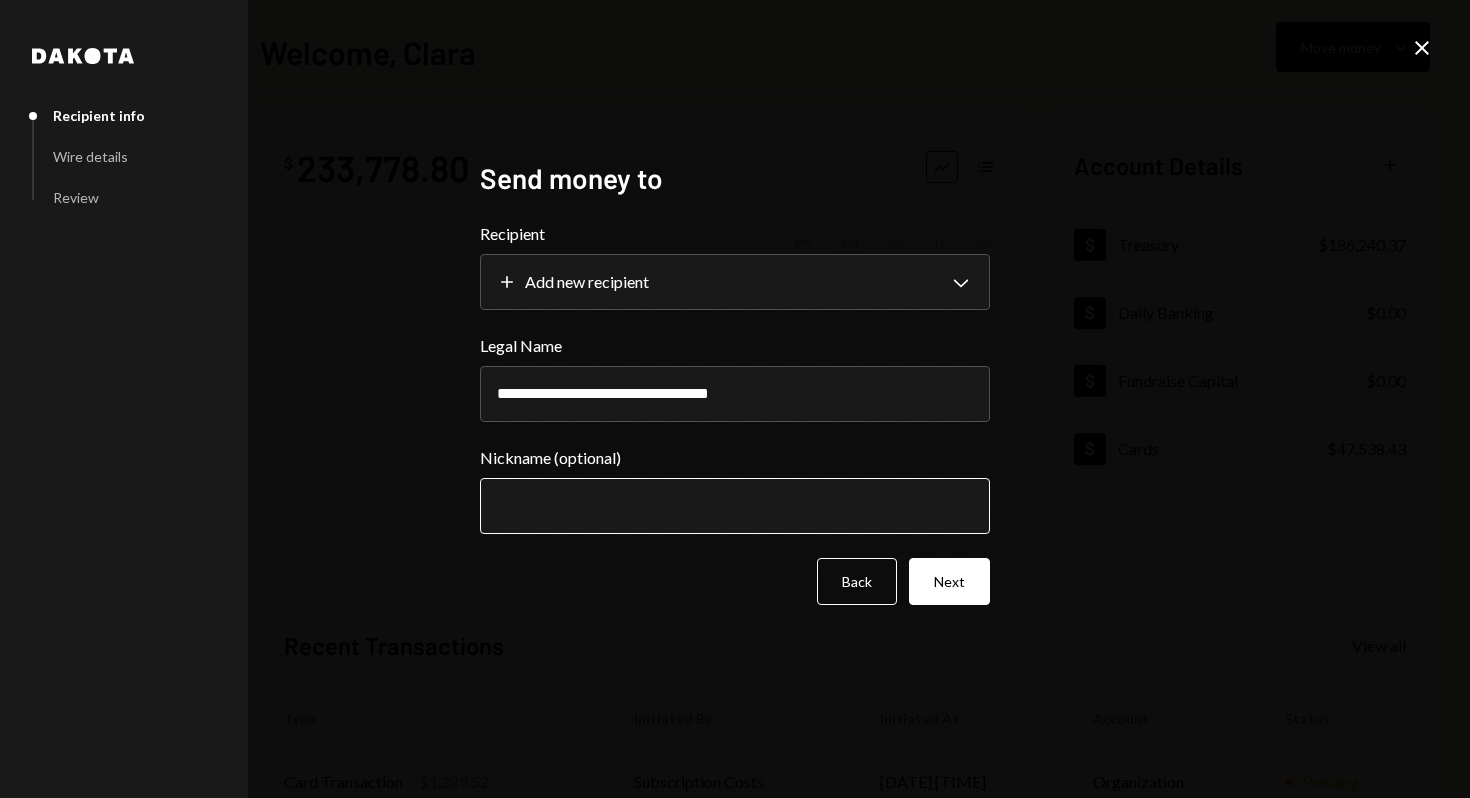 type on "**********" 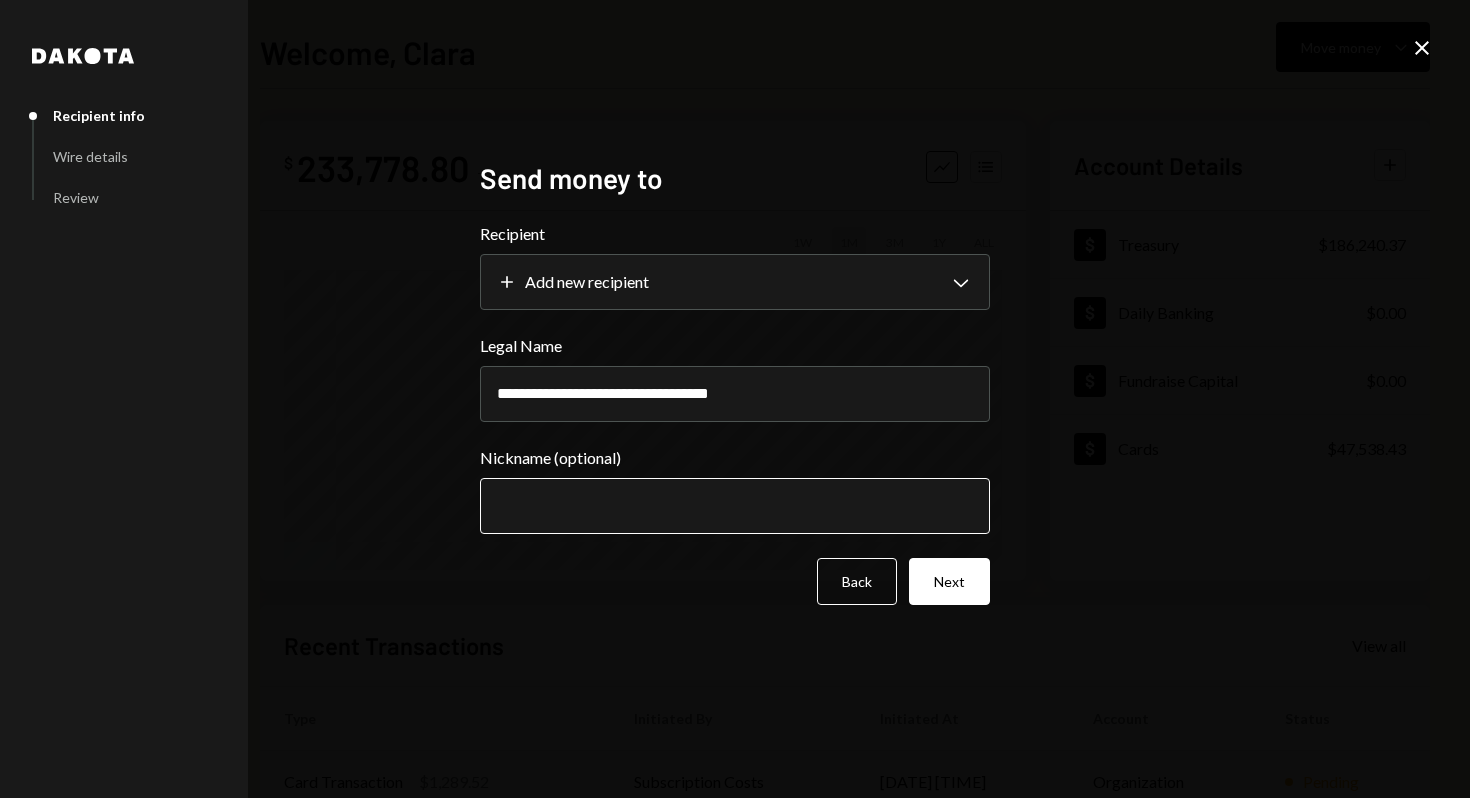 click on "Nickname (optional)" at bounding box center (735, 506) 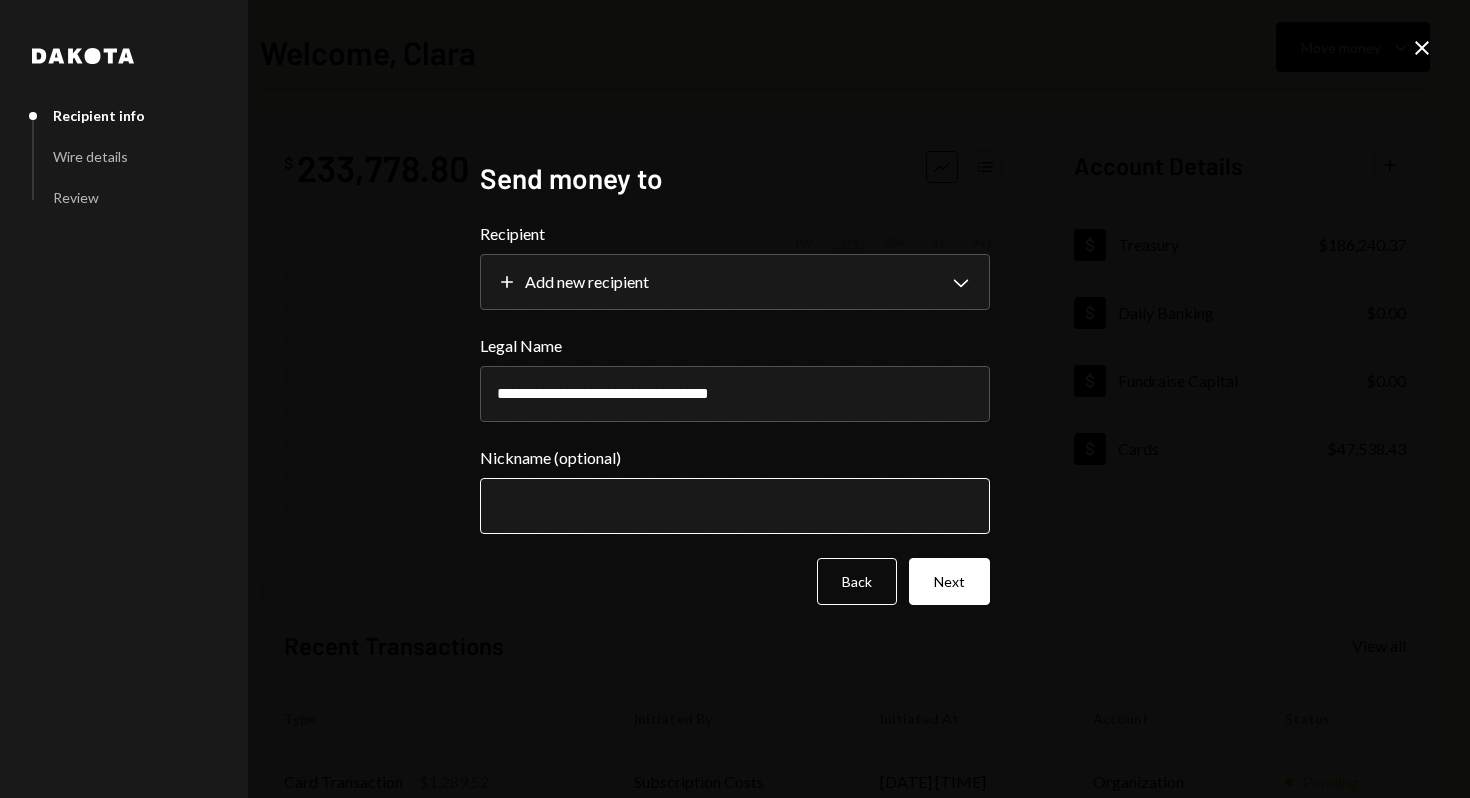 click on "Nickname (optional)" at bounding box center (735, 506) 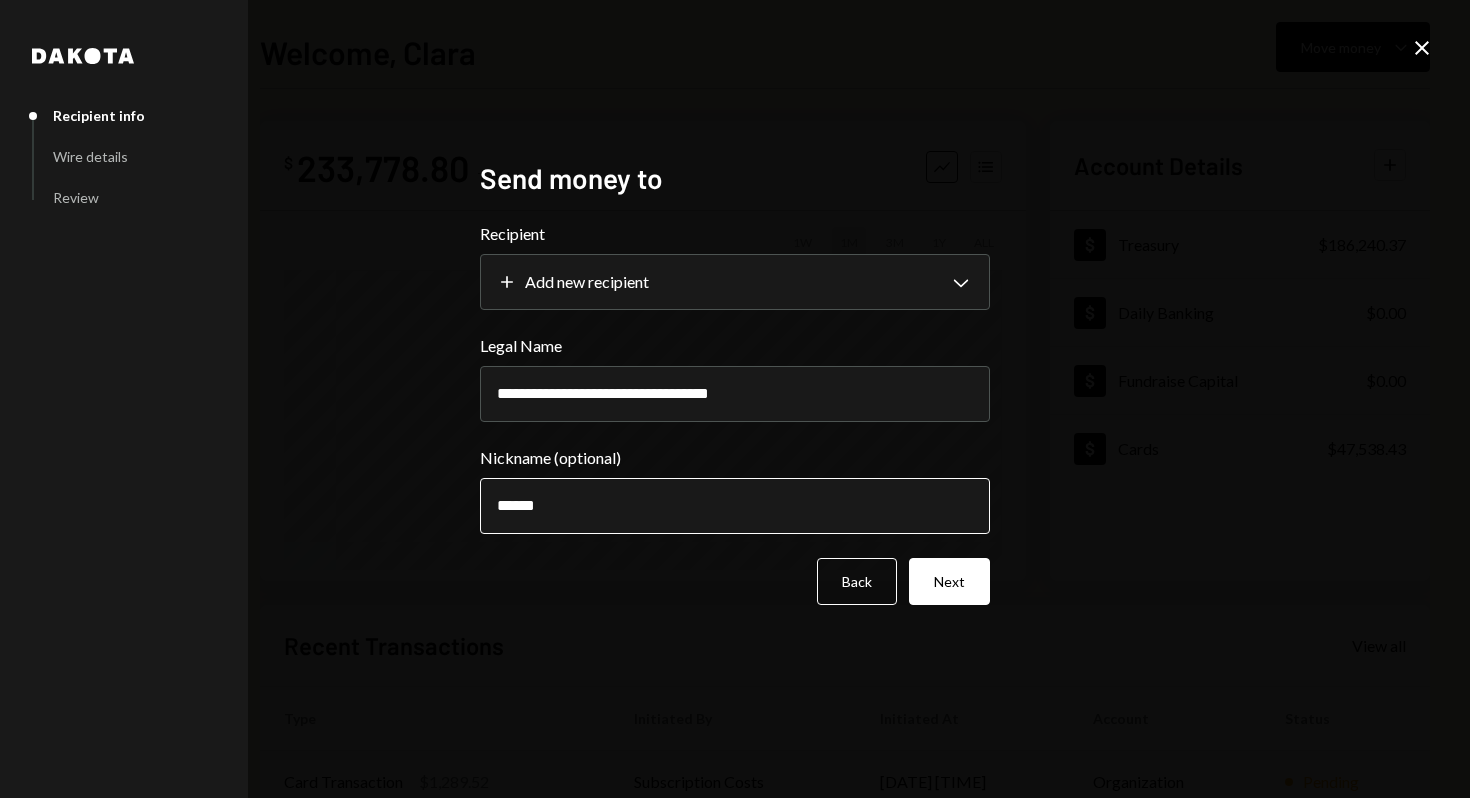 type on "*******" 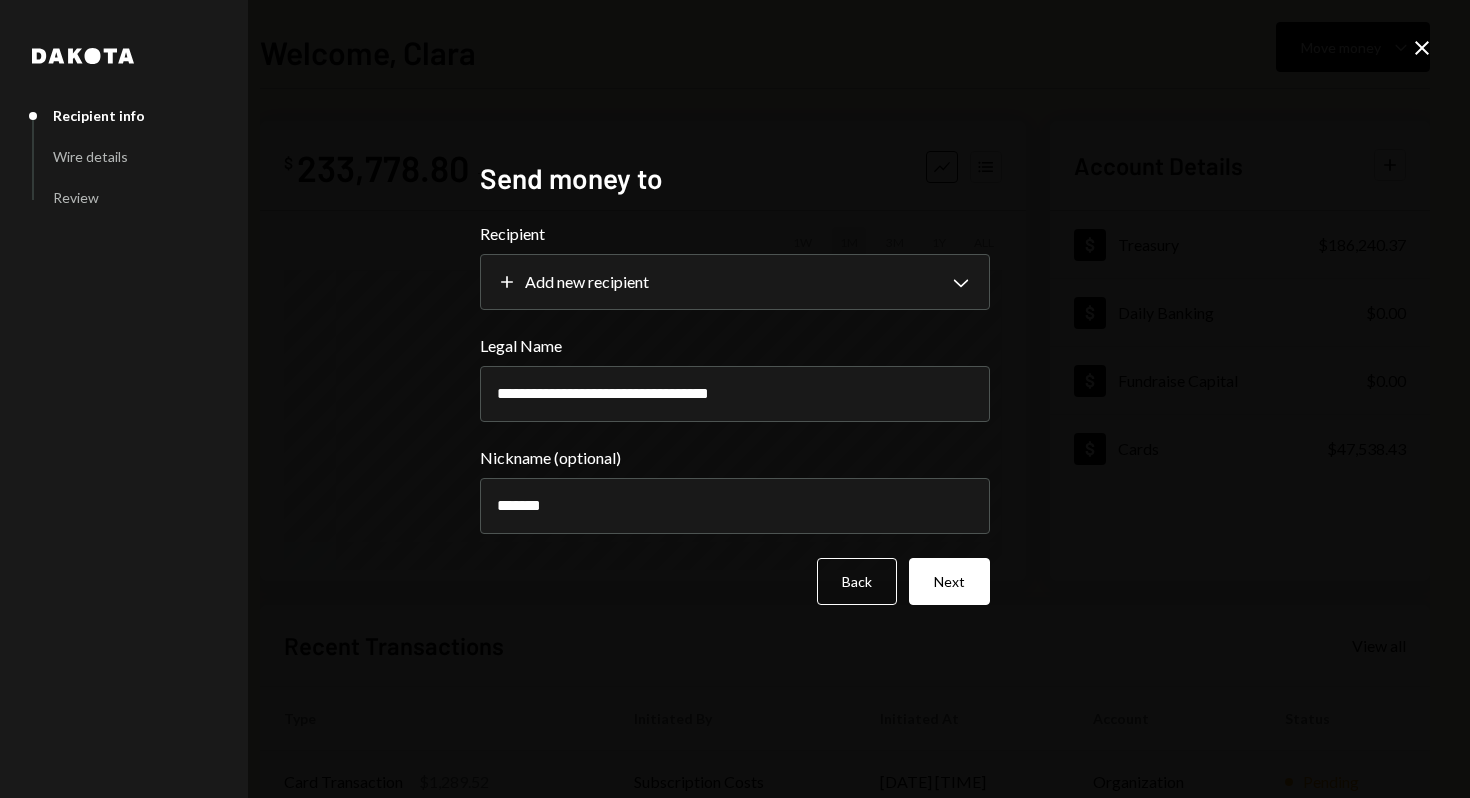 drag, startPoint x: 579, startPoint y: 502, endPoint x: 452, endPoint y: 502, distance: 127 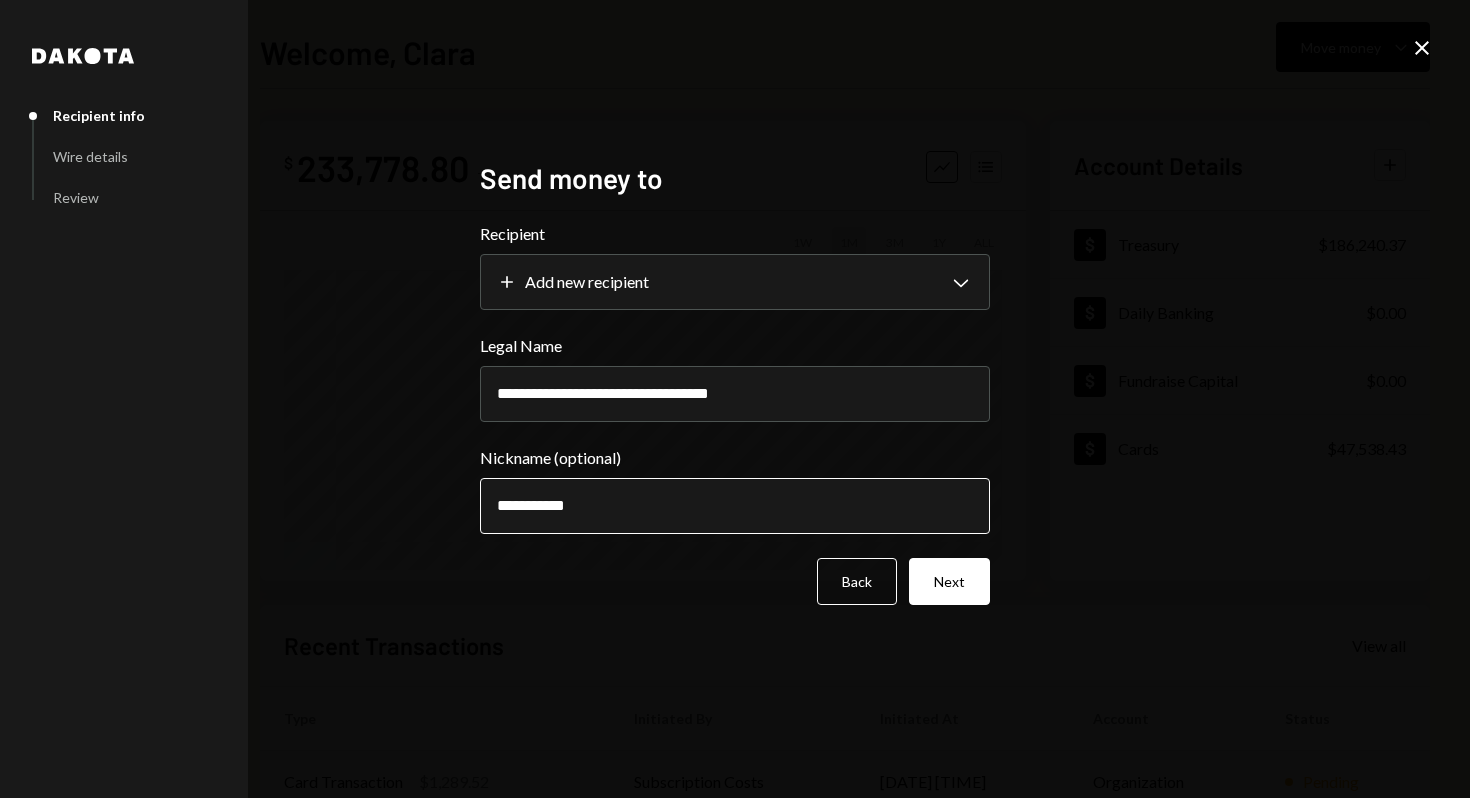 type on "**********" 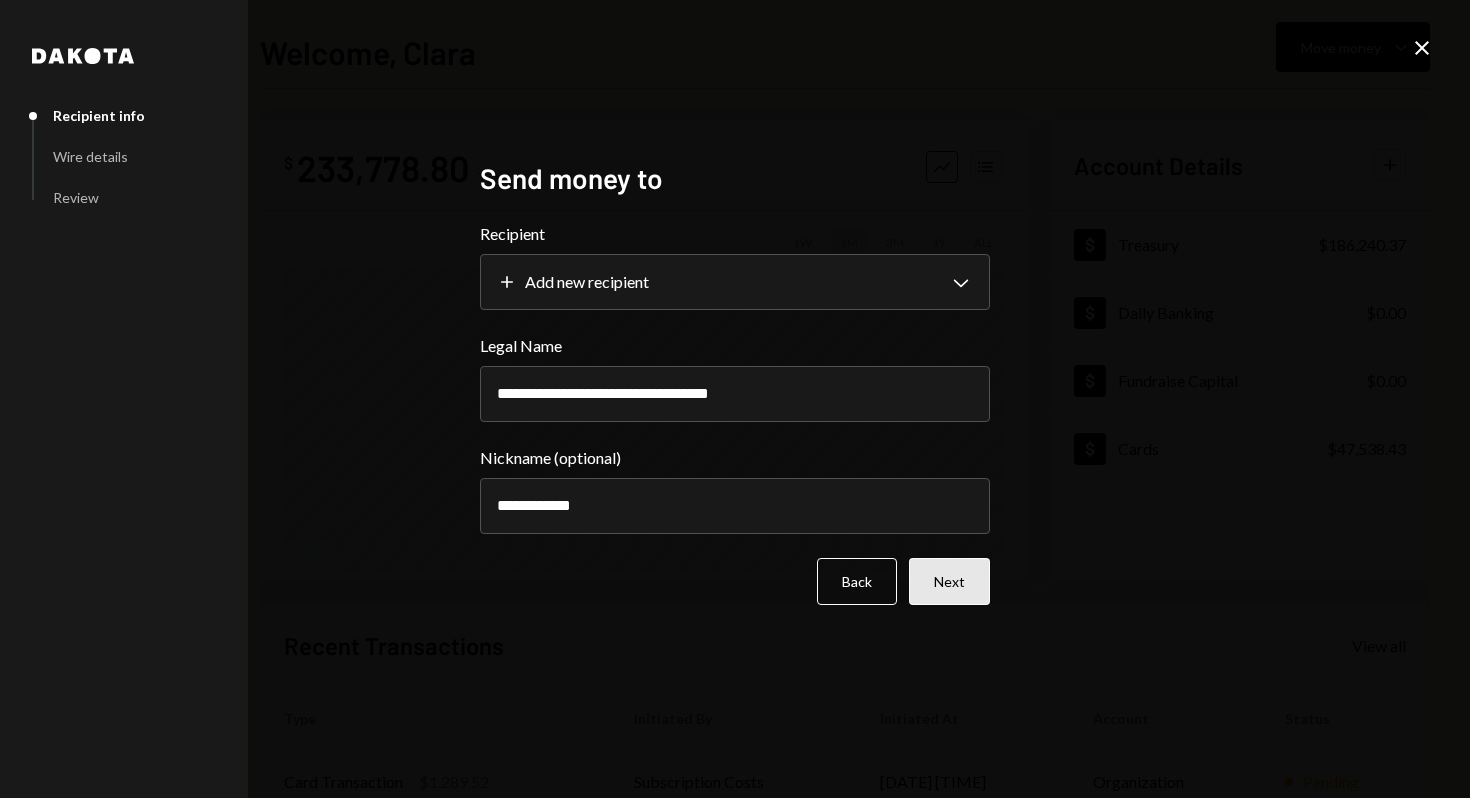click on "Next" at bounding box center [949, 581] 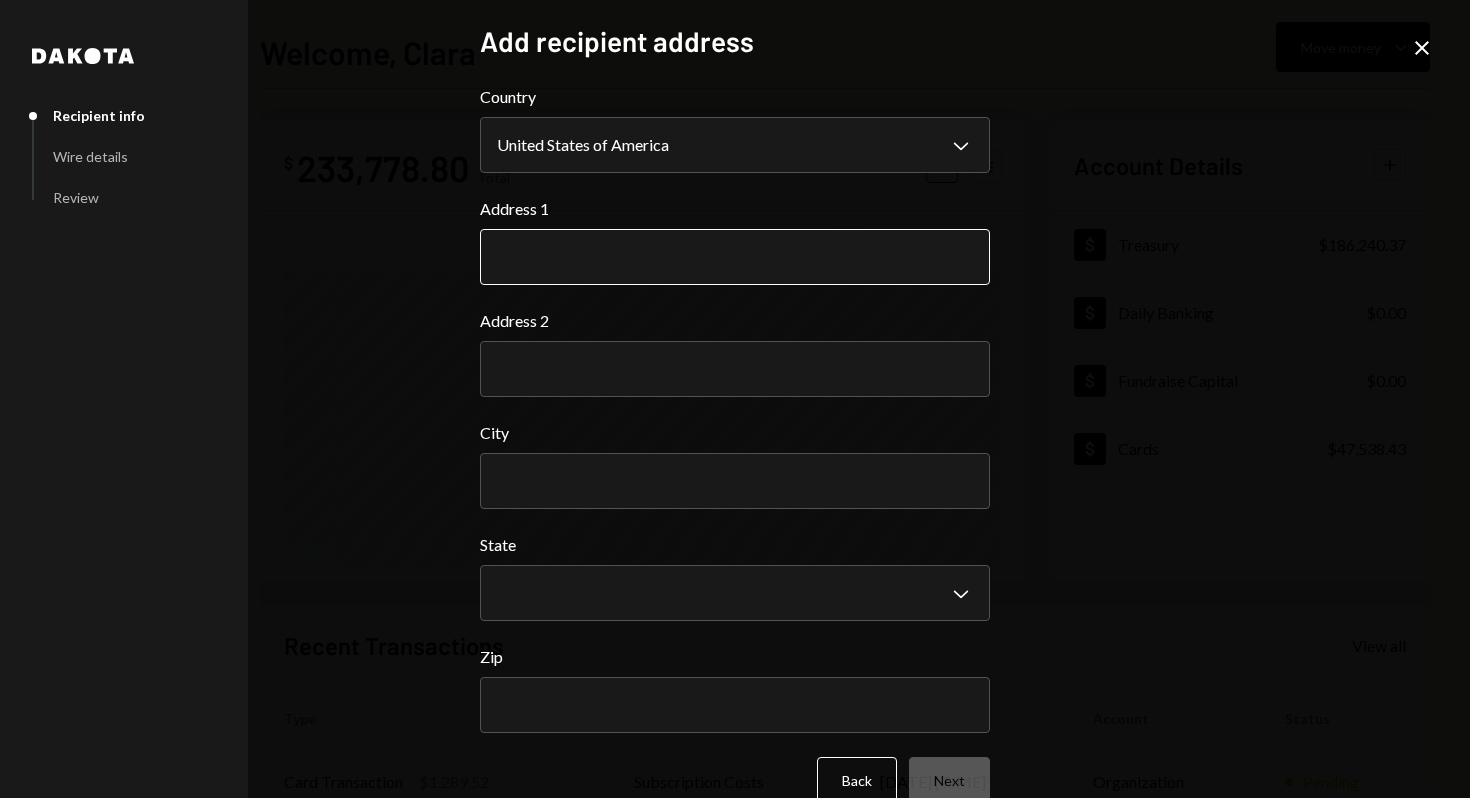 click on "Address 1" at bounding box center [735, 257] 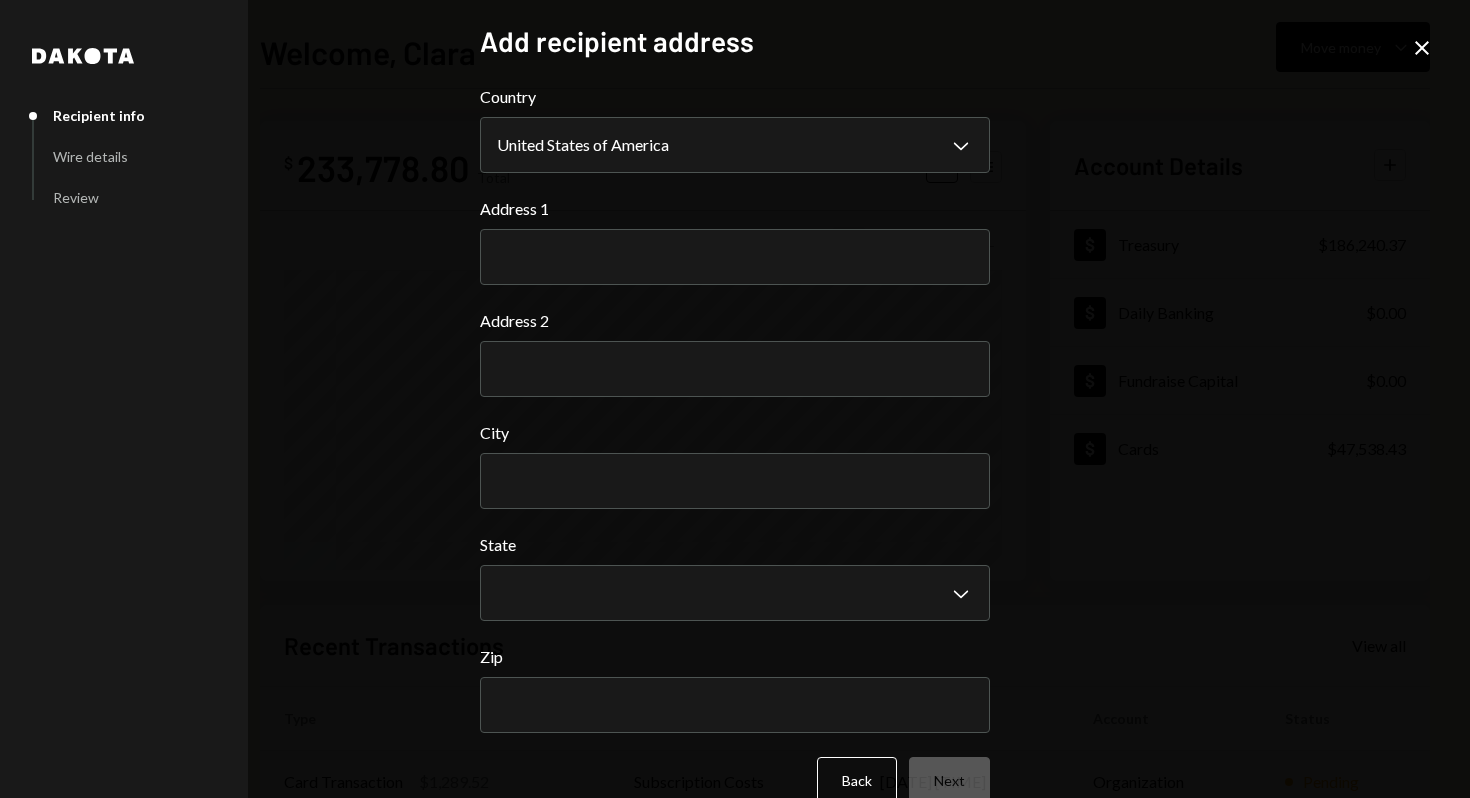 paste on "**********" 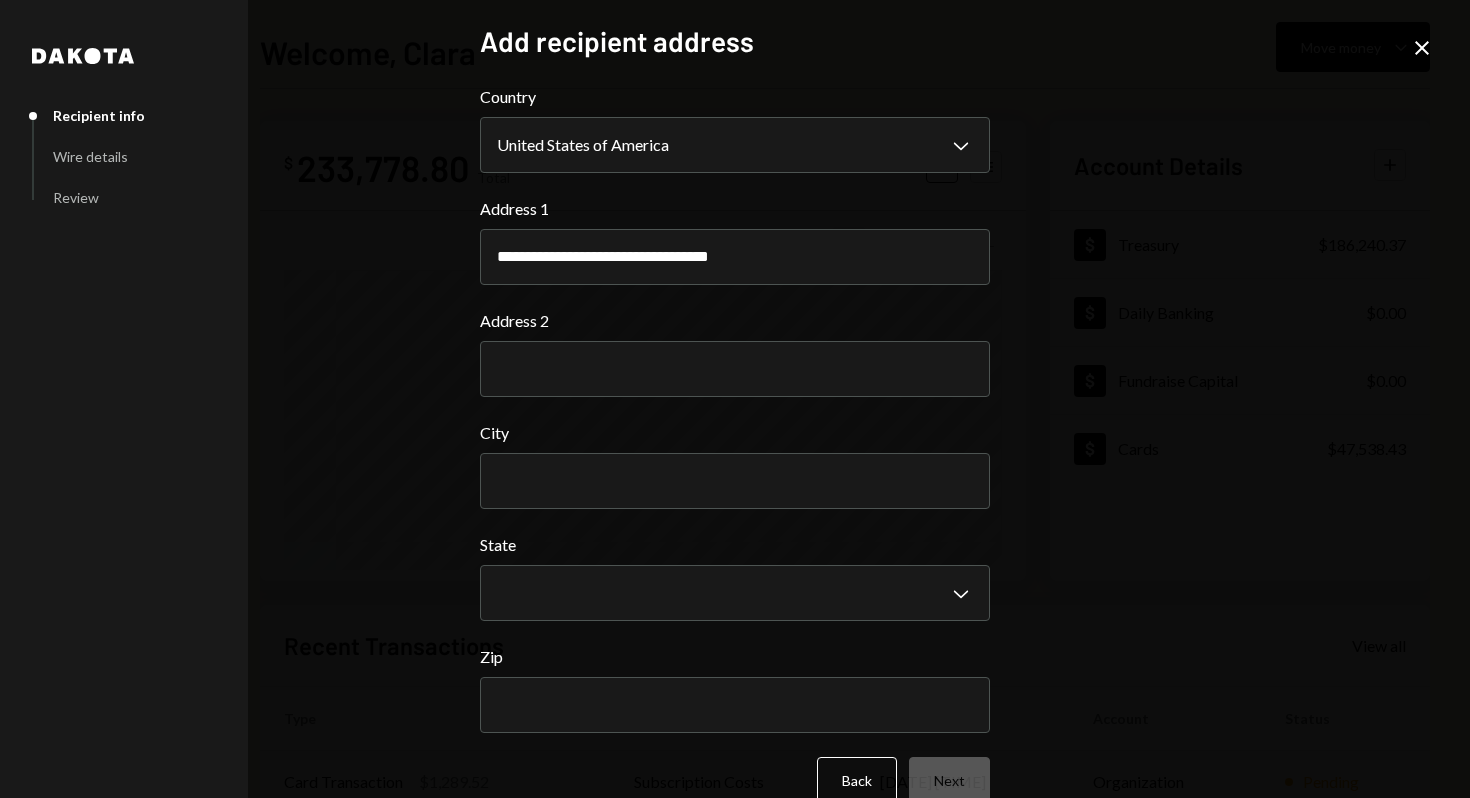 type on "**********" 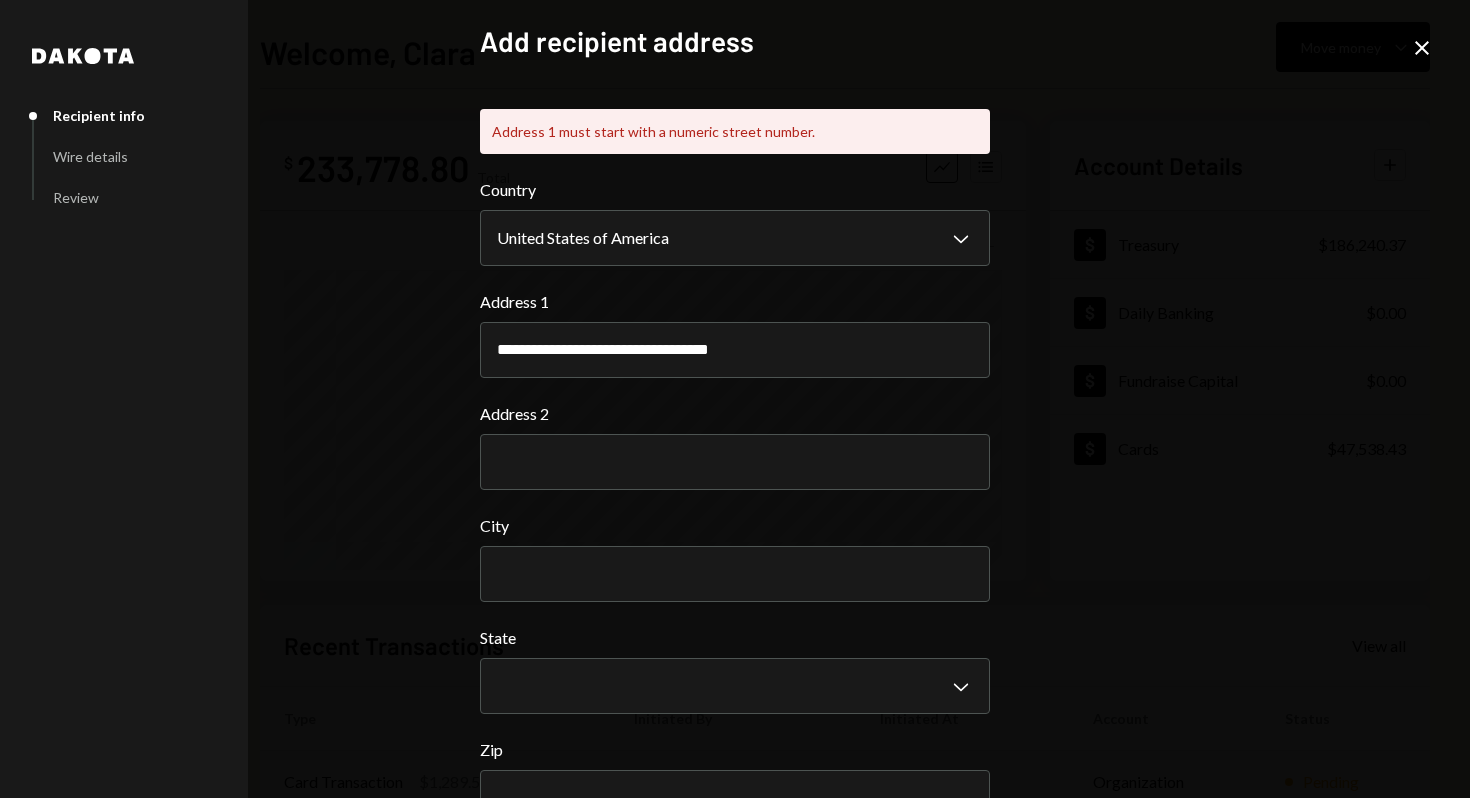 click 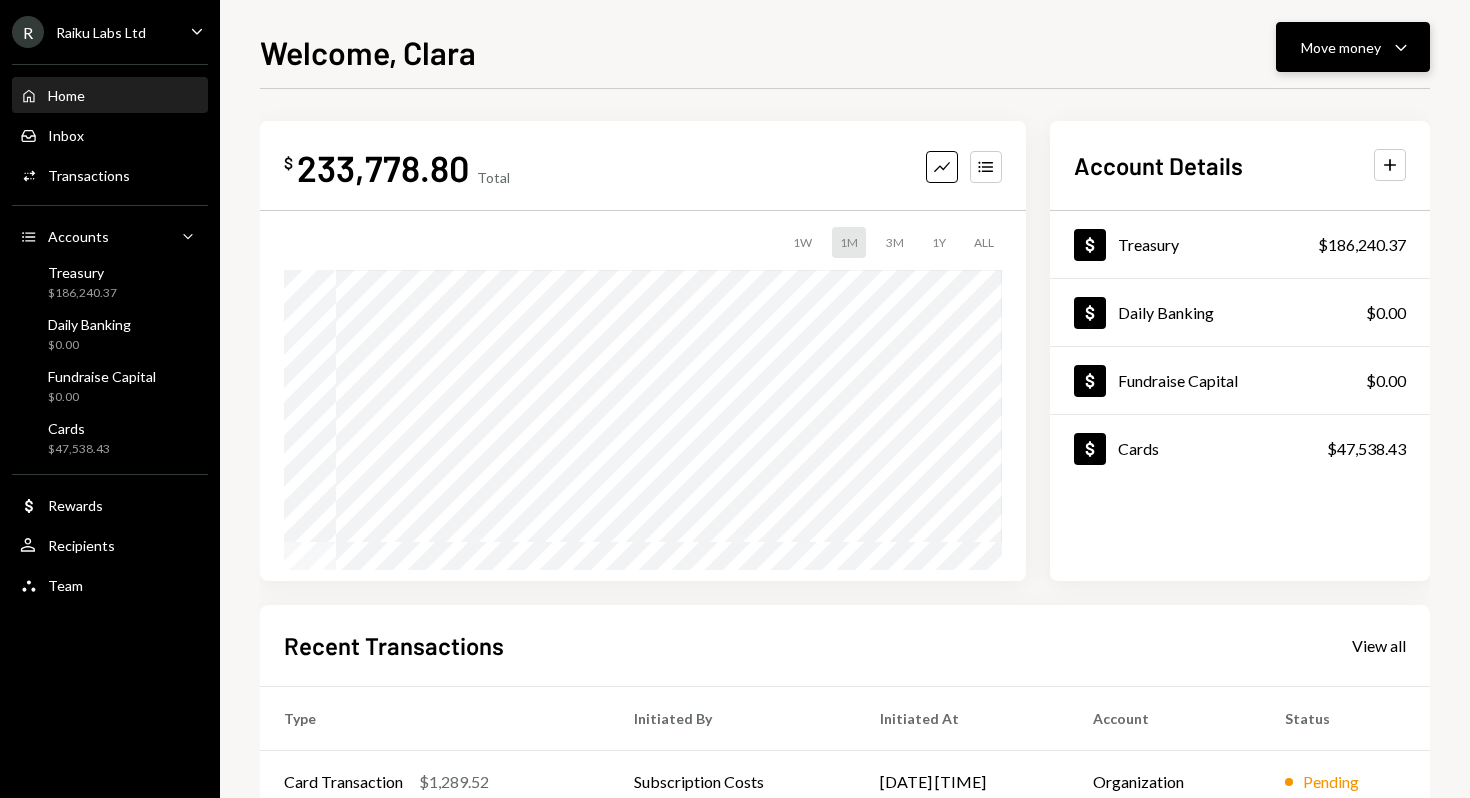 click on "Move money" at bounding box center (1341, 47) 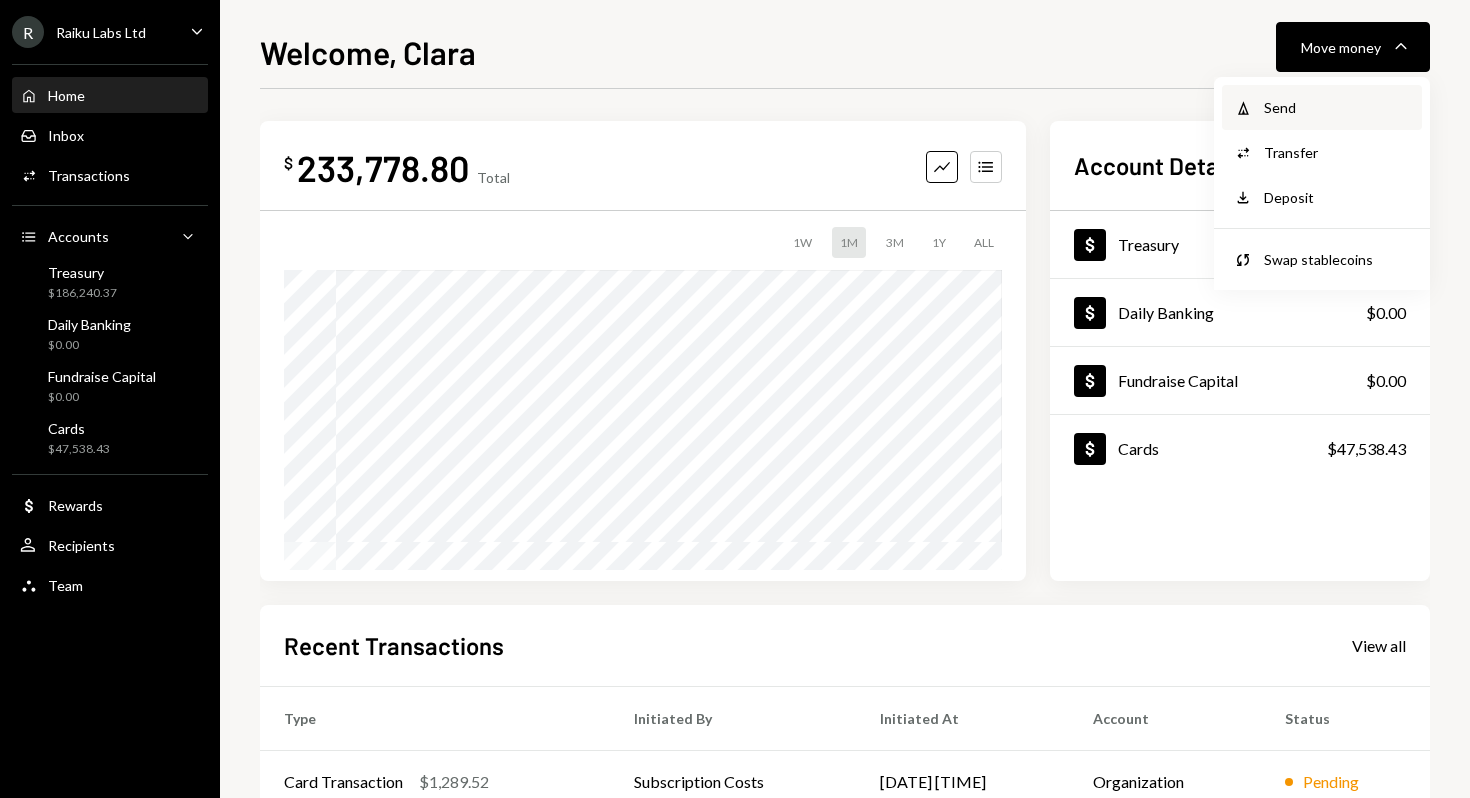 click on "Send" at bounding box center [1337, 107] 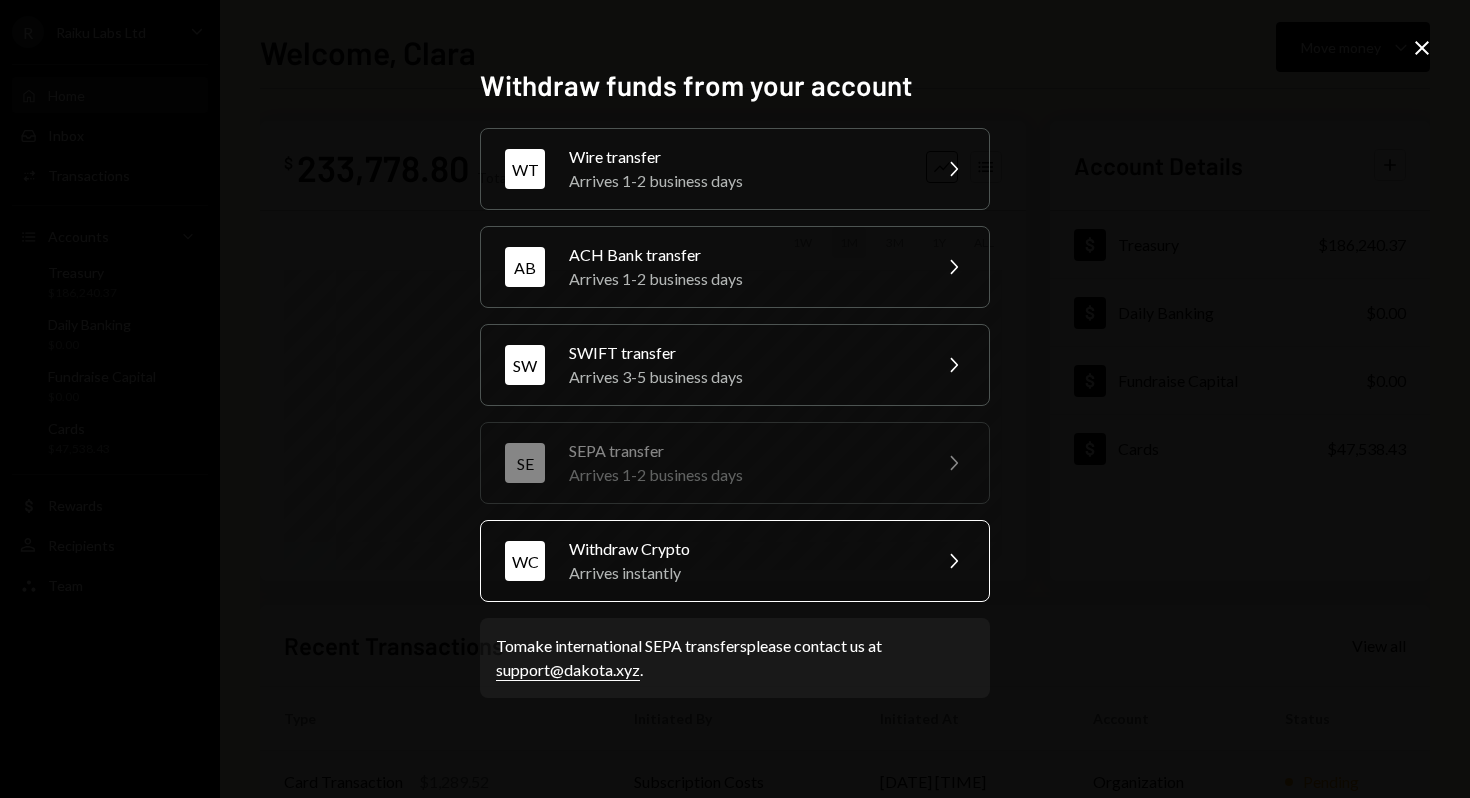 click on "Arrives instantly" at bounding box center [743, 573] 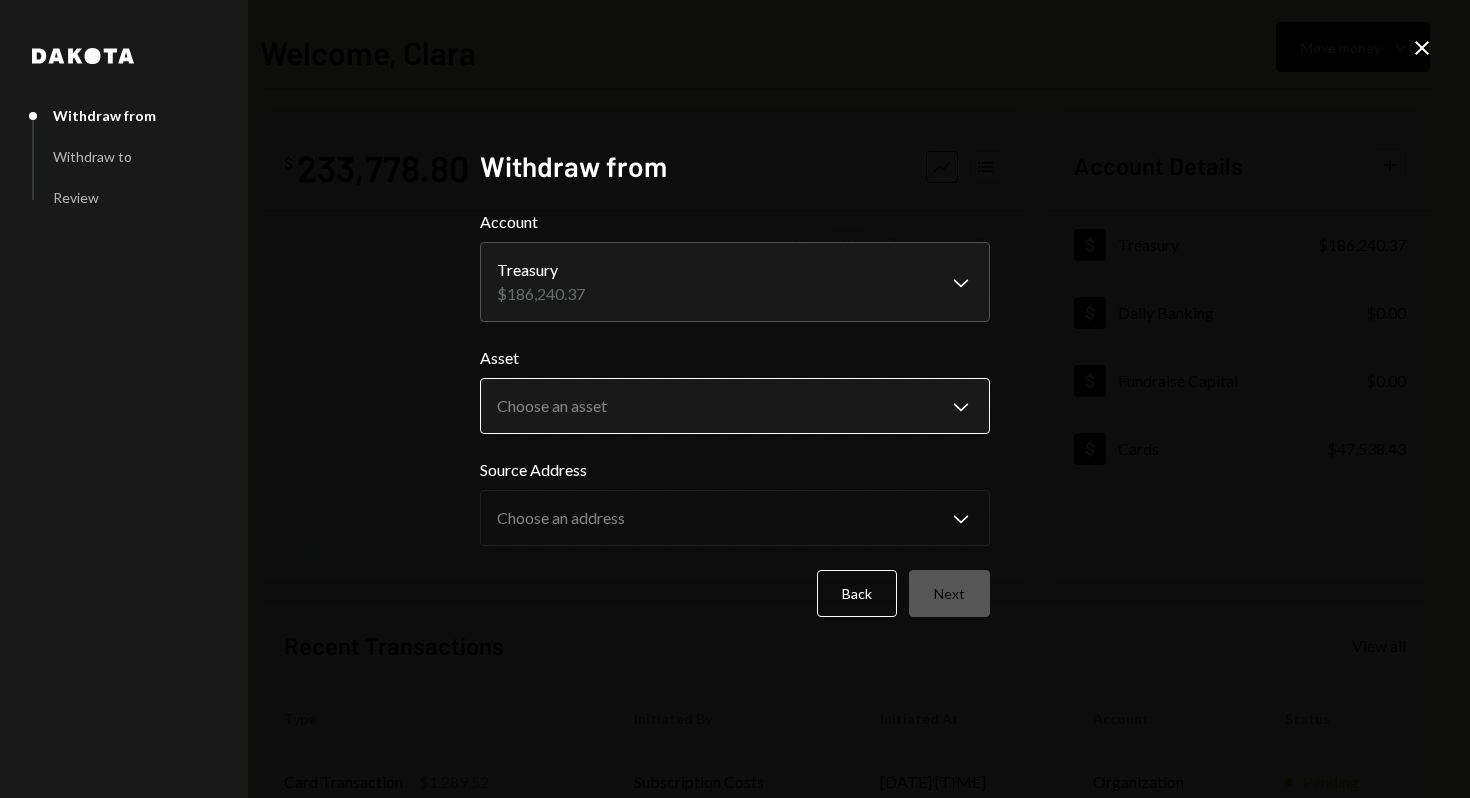 click on "R Raiku Labs Ltd Caret Down Home Home Inbox Inbox Activities Transactions Accounts Accounts Caret Down Treasury $186,240.37 Daily Banking $0.00 Fundraise Capital $0.00 Cards $47,538.43 Dollar Rewards User Recipients Team Team Welcome, Clara Move money Caret Down $ 233,778.80 Total Graph Accounts 1W 1M 3M 1Y ALL Account Details Plus Dollar Treasury $186,240.37 Dollar Daily Banking $0.00 Dollar Fundraise Capital $0.00 Dollar Cards $47,538.43 Recent Transactions View all Type Initiated By Initiated At Account Status Card Transaction $1,289.52 Subscription Costs 08/01/25 6:59 PM Organization Pending Card Transaction $48.97 Subscription Costs 08/01/25 6:53 PM Organization Pending Card Transaction $607.08 Subscription Costs 08/01/25 6:52 PM Organization Pending Card Transaction $46.00 Subscription Costs 08/01/25 6:48 PM Organization Pending Card Transaction $85.20 Subscription Costs 08/01/25 6:00 PM Organization Pending /dashboard Dakota Withdraw from Withdraw to Review Withdraw from Account Treasury $186,240.37" at bounding box center (735, 399) 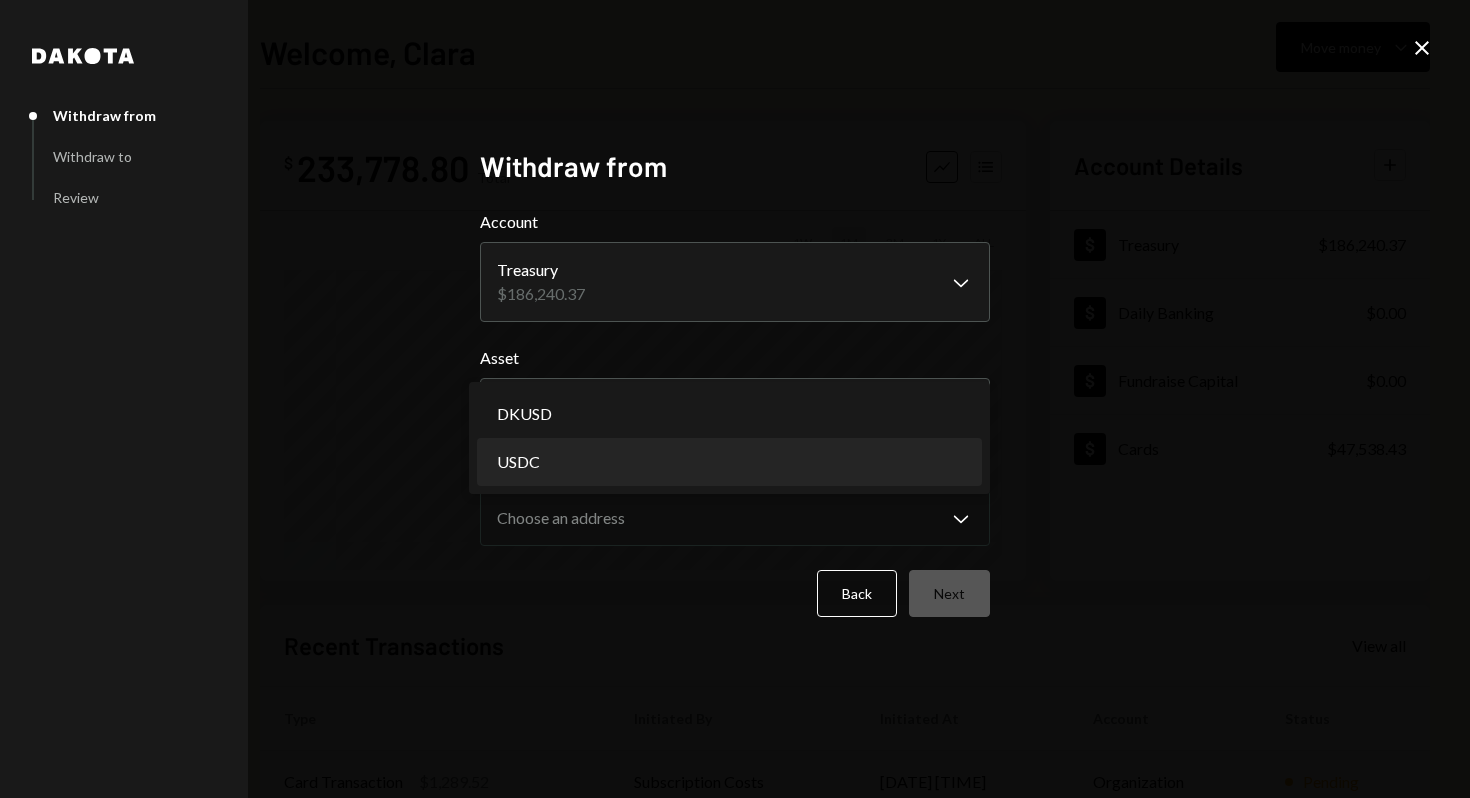 select on "****" 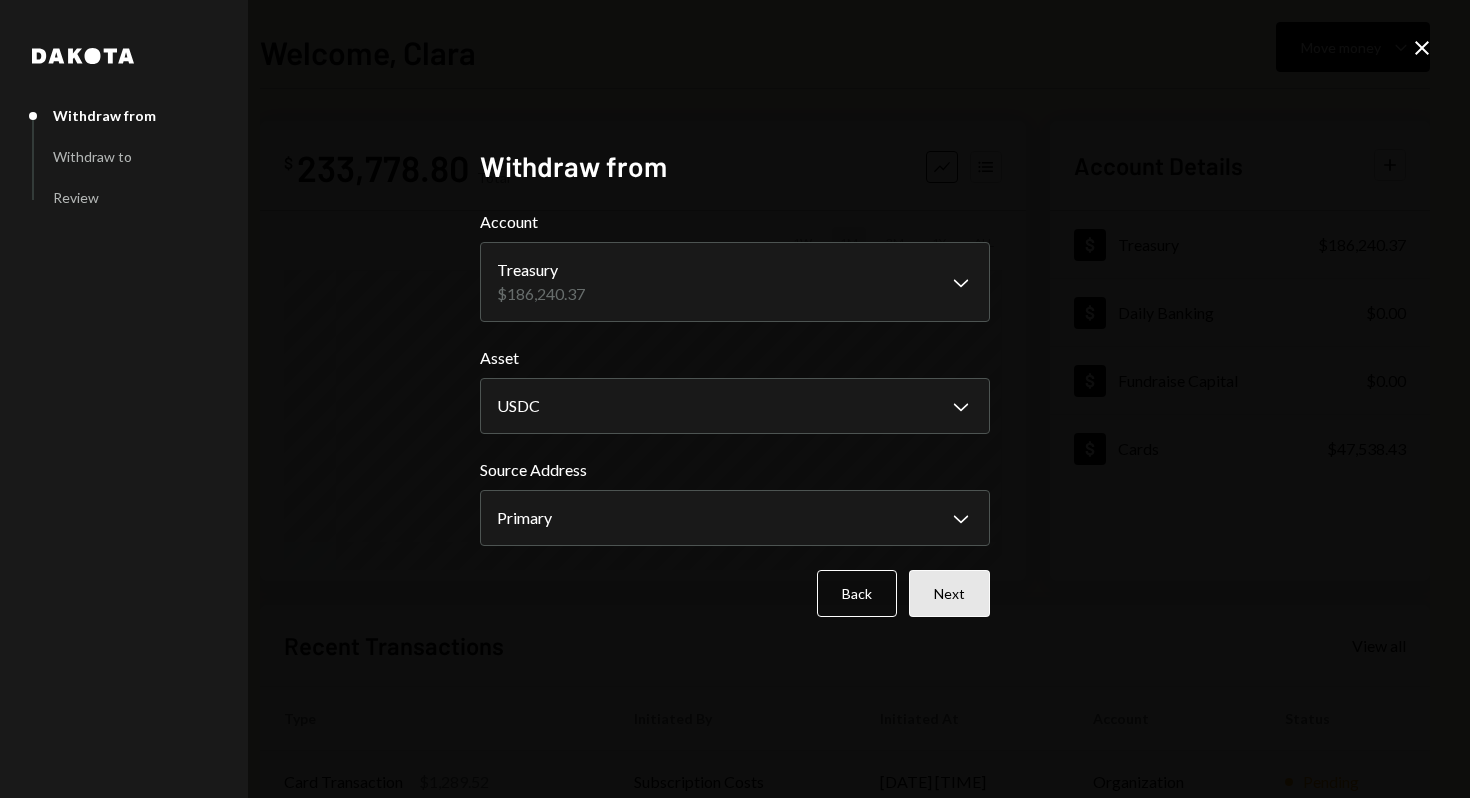 click on "Next" at bounding box center (949, 593) 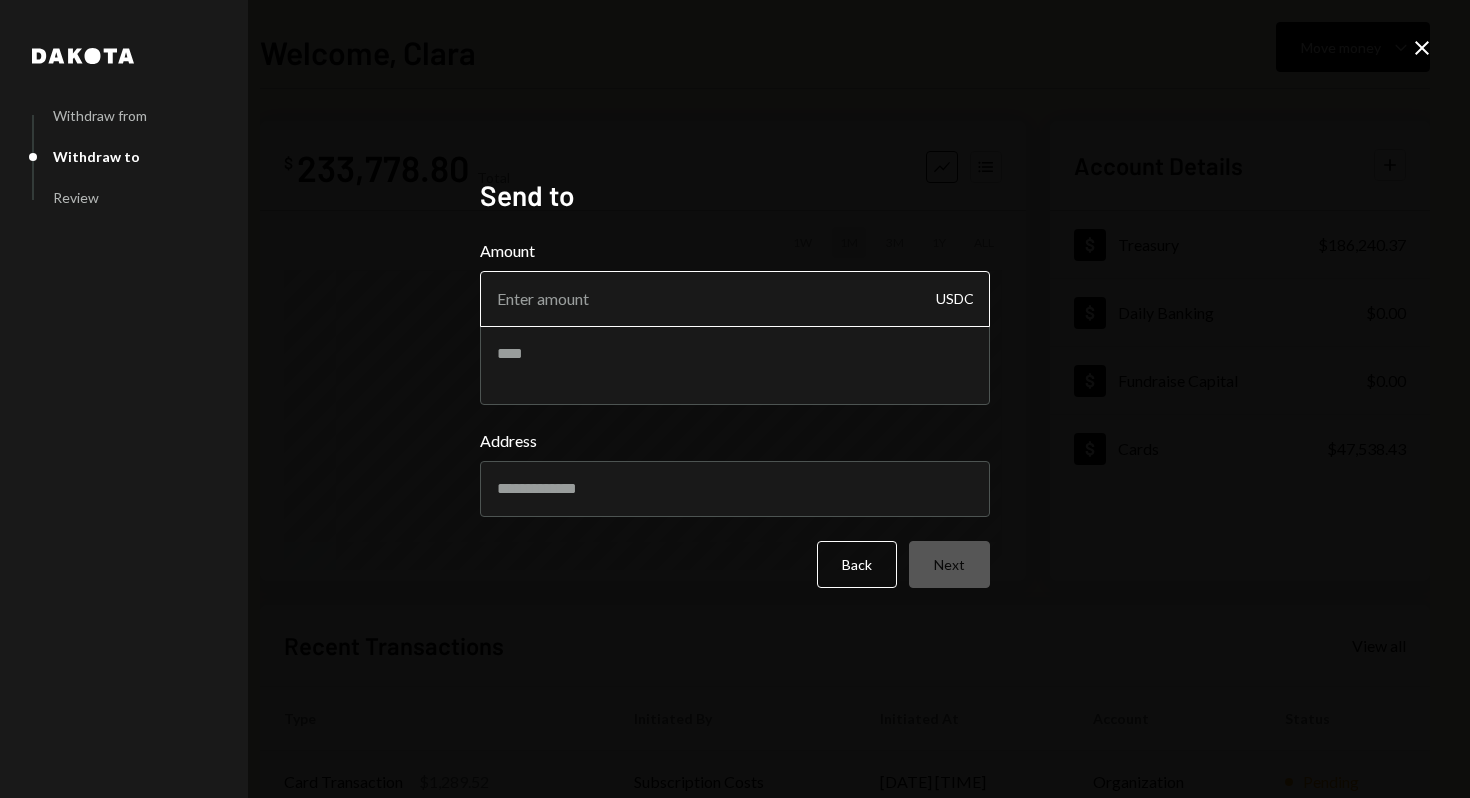 click on "Amount" at bounding box center (735, 299) 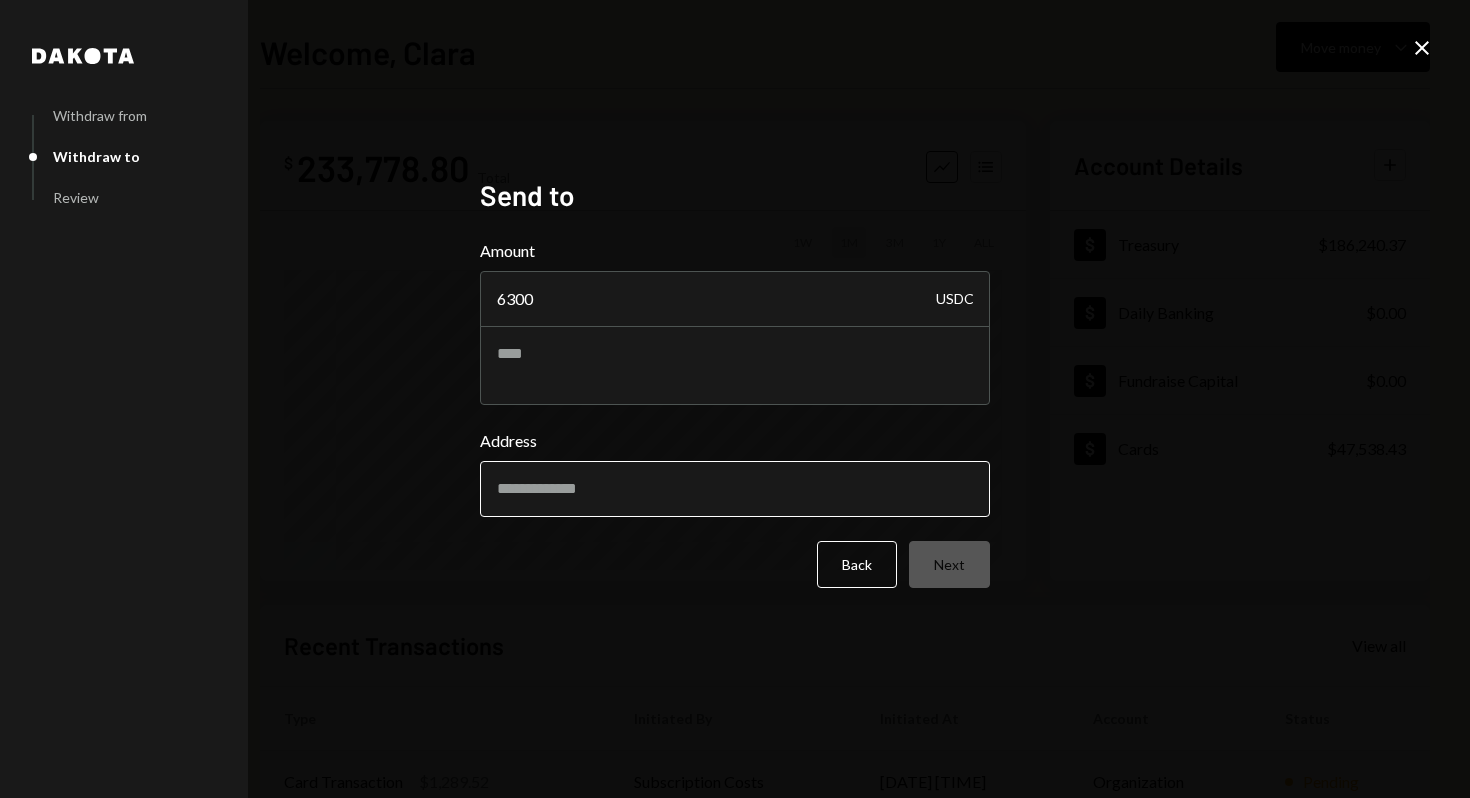 type on "6300" 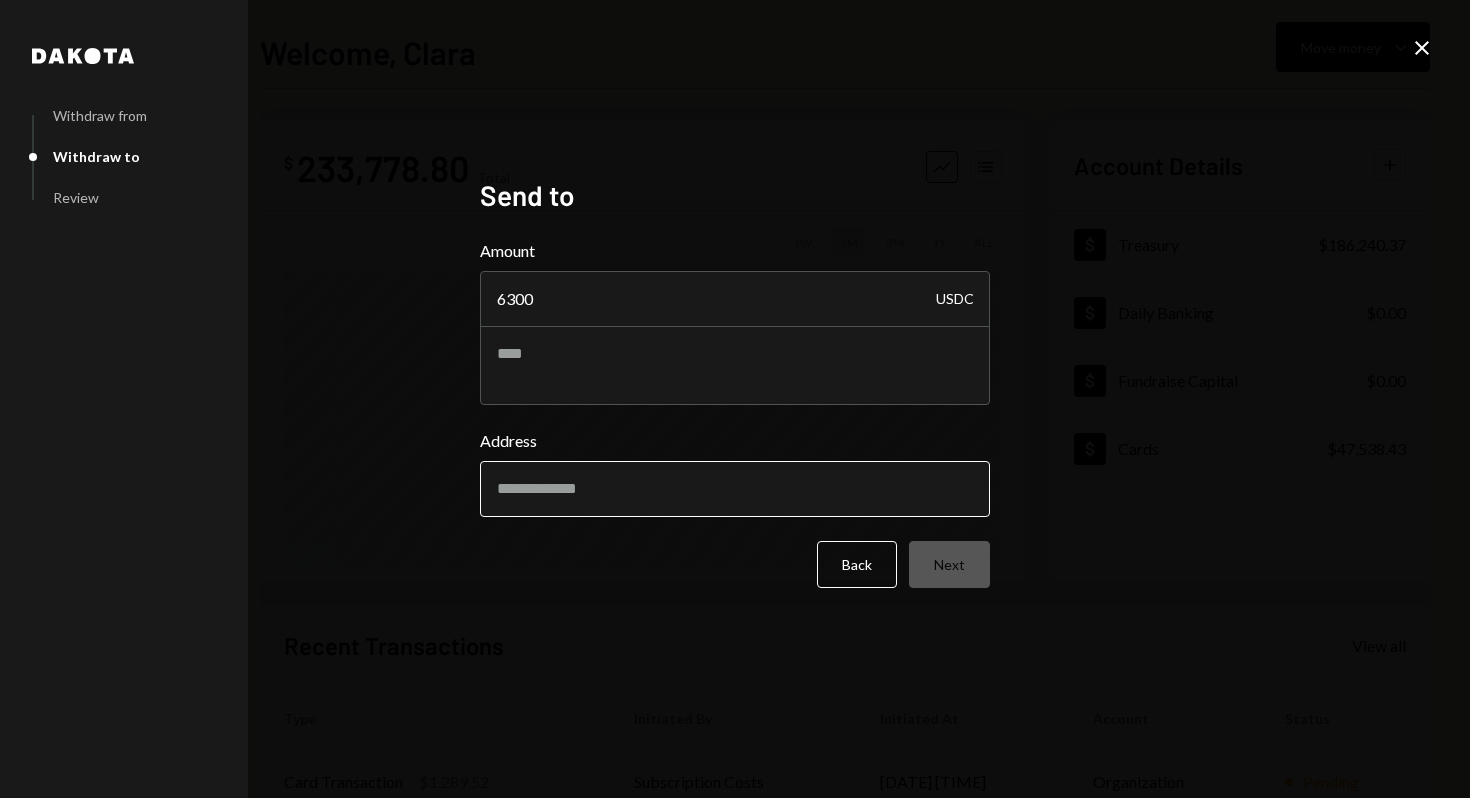 click on "Address" at bounding box center [735, 473] 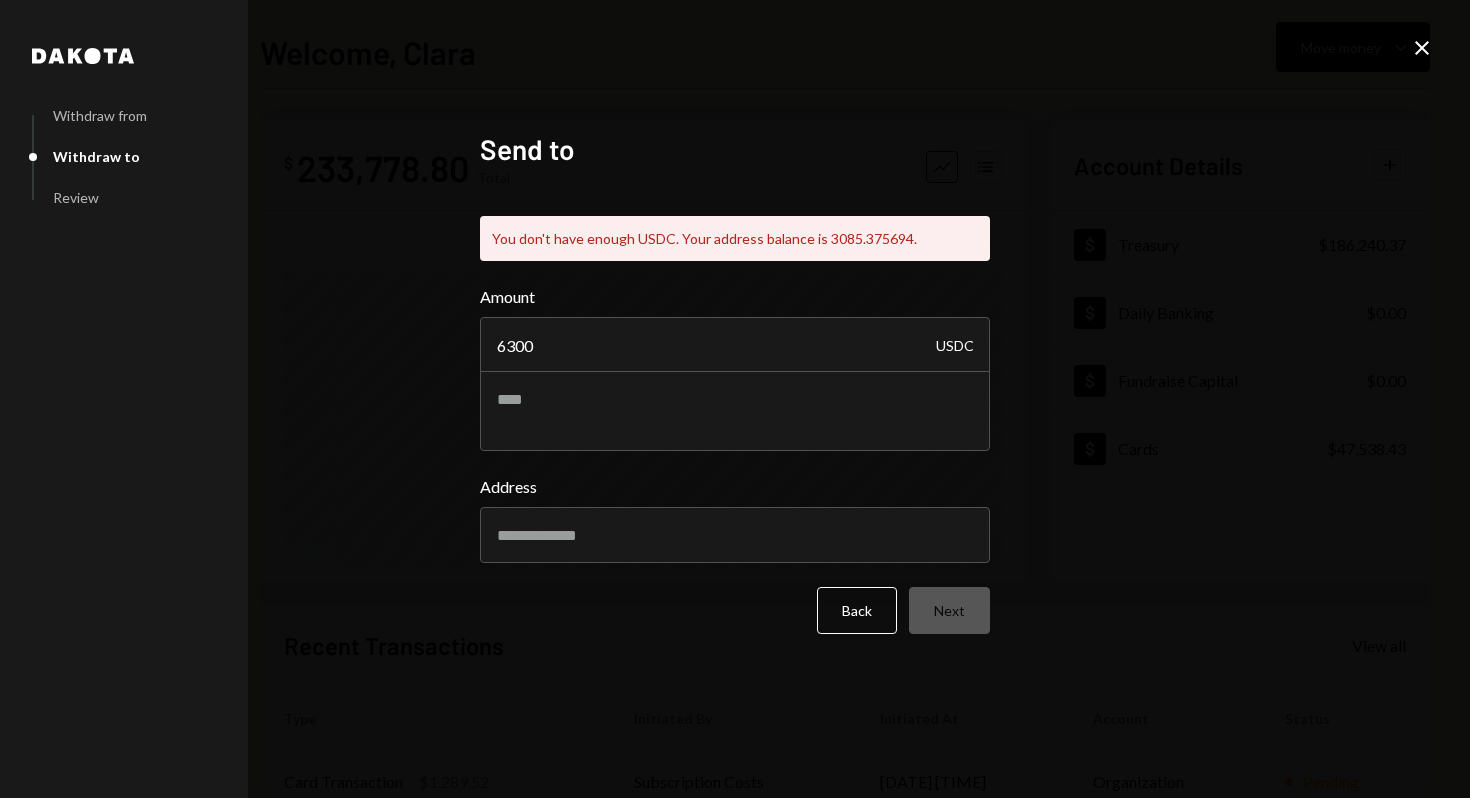 click on "Close" 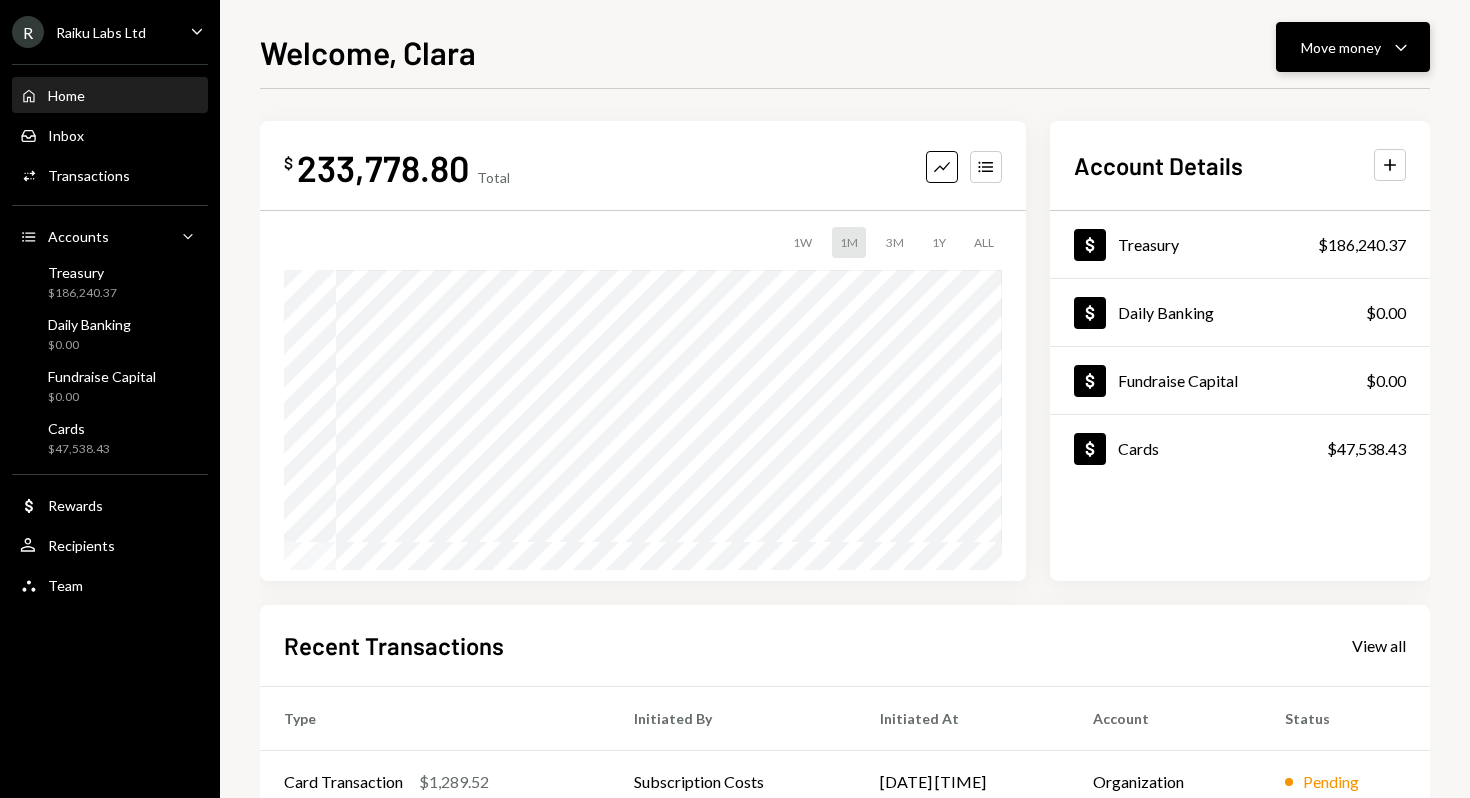 click on "Move money Caret Down" at bounding box center (1353, 47) 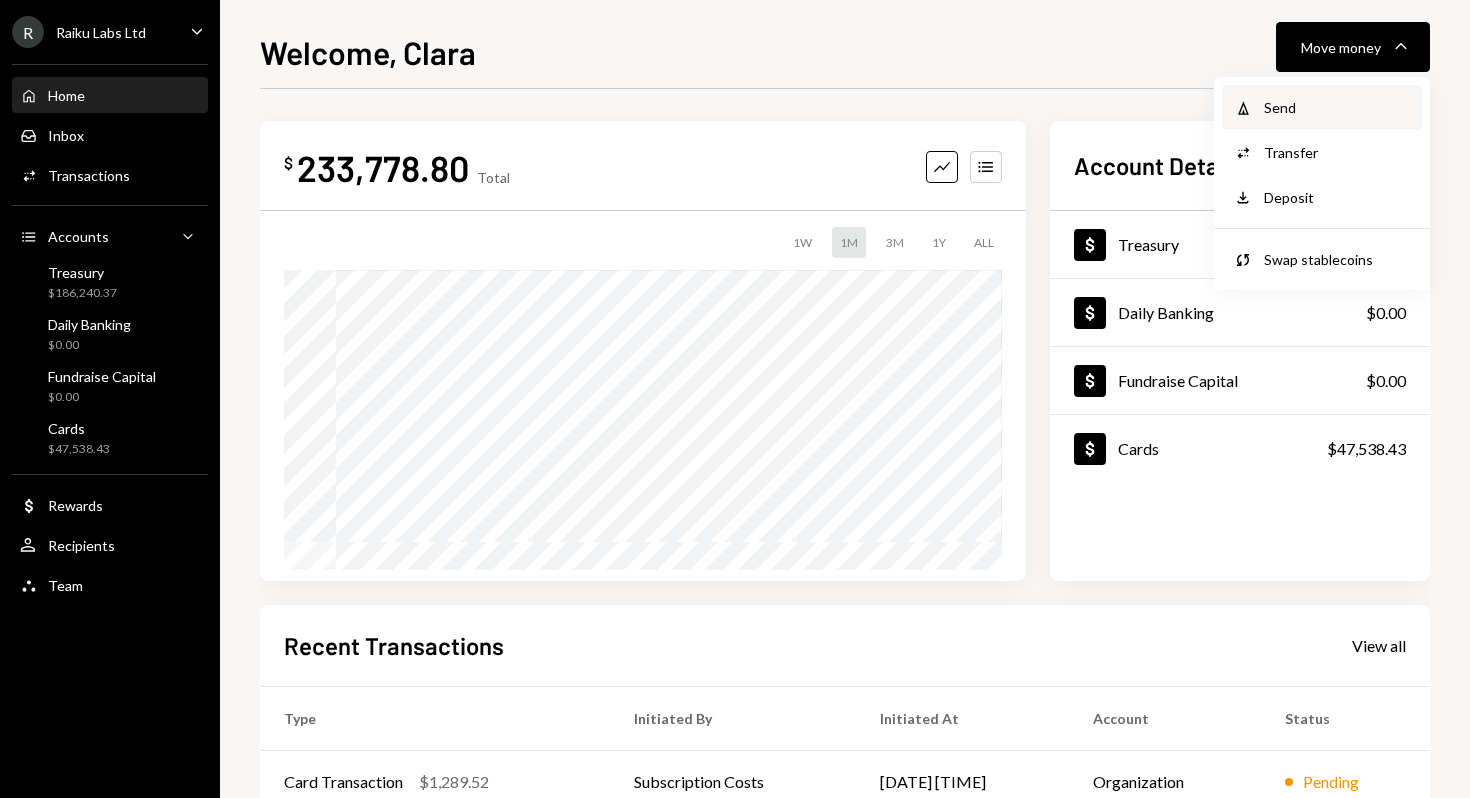 click on "Send" at bounding box center (1337, 107) 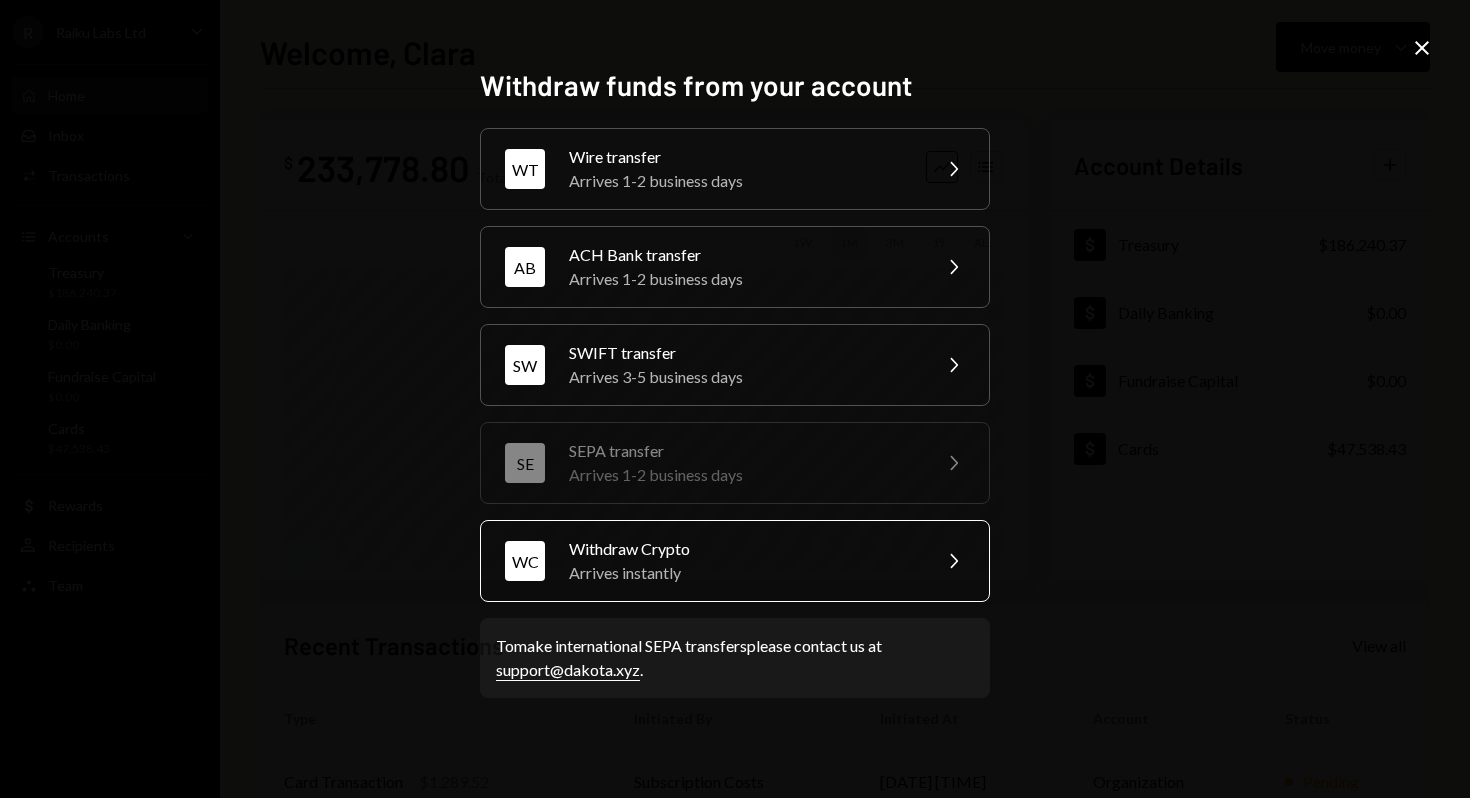 click on "Arrives instantly" at bounding box center (743, 573) 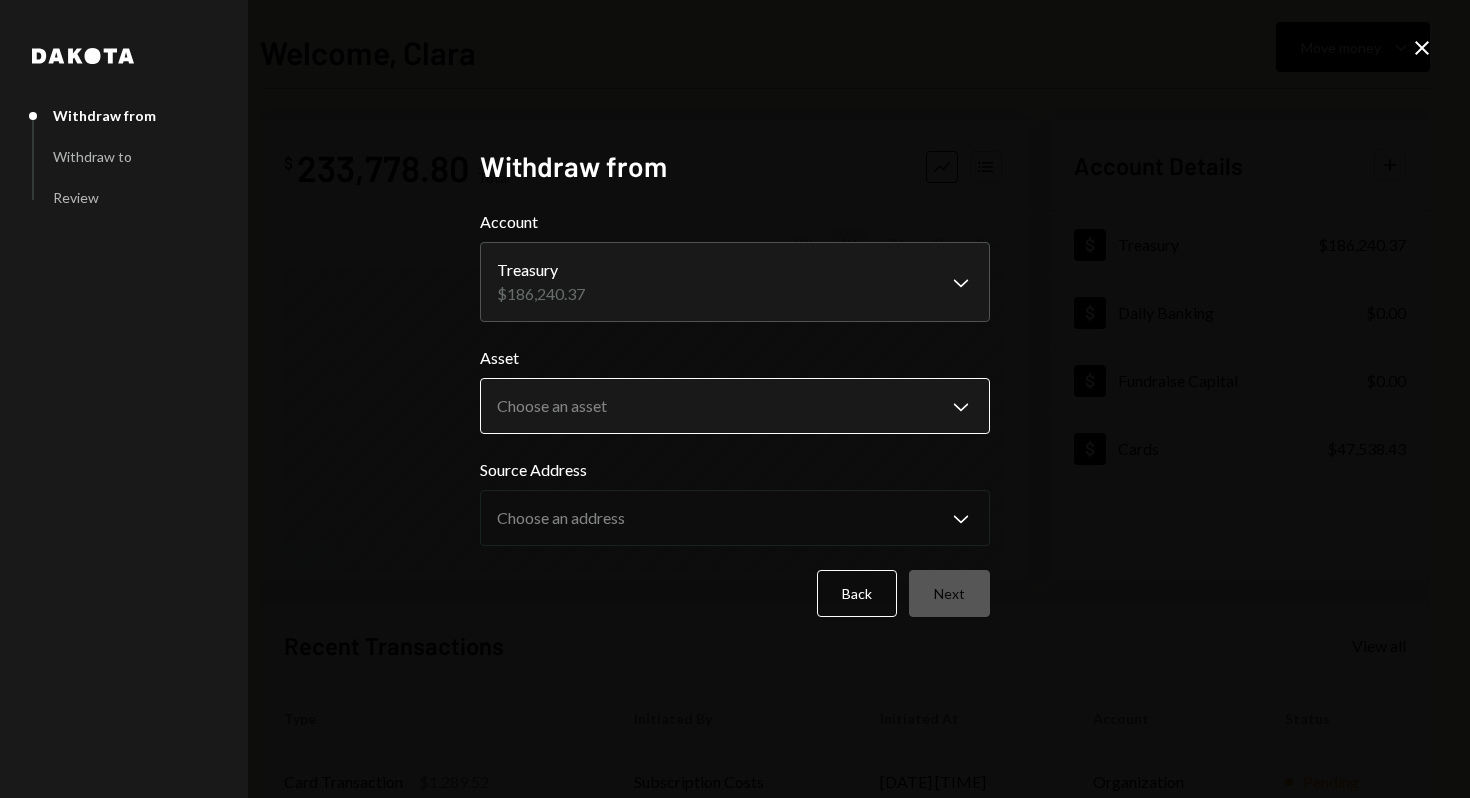 click on "R Raiku Labs Ltd Caret Down Home Home Inbox Inbox Activities Transactions Accounts Accounts Caret Down Treasury $186,240.37 Daily Banking $0.00 Fundraise Capital $0.00 Cards $47,538.43 Dollar Rewards User Recipients Team Team Welcome, Clara Move money Caret Down $ 233,778.80 Total Graph Accounts 1W 1M 3M 1Y ALL Account Details Plus Dollar Treasury $186,240.37 Dollar Daily Banking $0.00 Dollar Fundraise Capital $0.00 Dollar Cards $47,538.43 Recent Transactions View all Type Initiated By Initiated At Account Status Card Transaction $1,289.52 Subscription Costs 08/01/25 6:59 PM Organization Pending Card Transaction $48.97 Subscription Costs 08/01/25 6:53 PM Organization Pending Card Transaction $607.08 Subscription Costs 08/01/25 6:52 PM Organization Pending Card Transaction $46.00 Subscription Costs 08/01/25 6:48 PM Organization Pending Card Transaction $85.20 Subscription Costs 08/01/25 6:00 PM Organization Pending /dashboard Dakota Withdraw from Withdraw to Review Withdraw from Account Treasury $186,240.37" at bounding box center [735, 399] 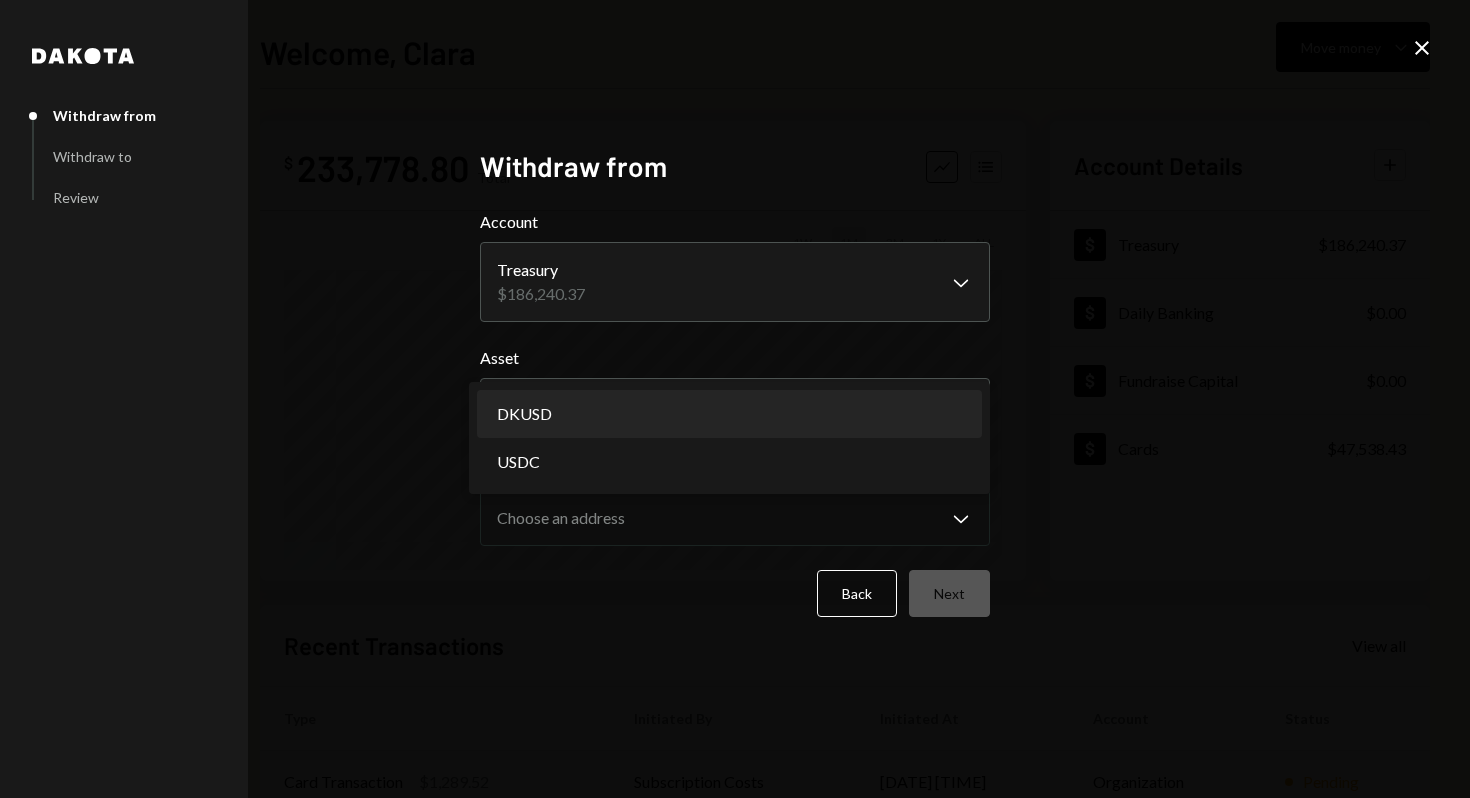 select on "*****" 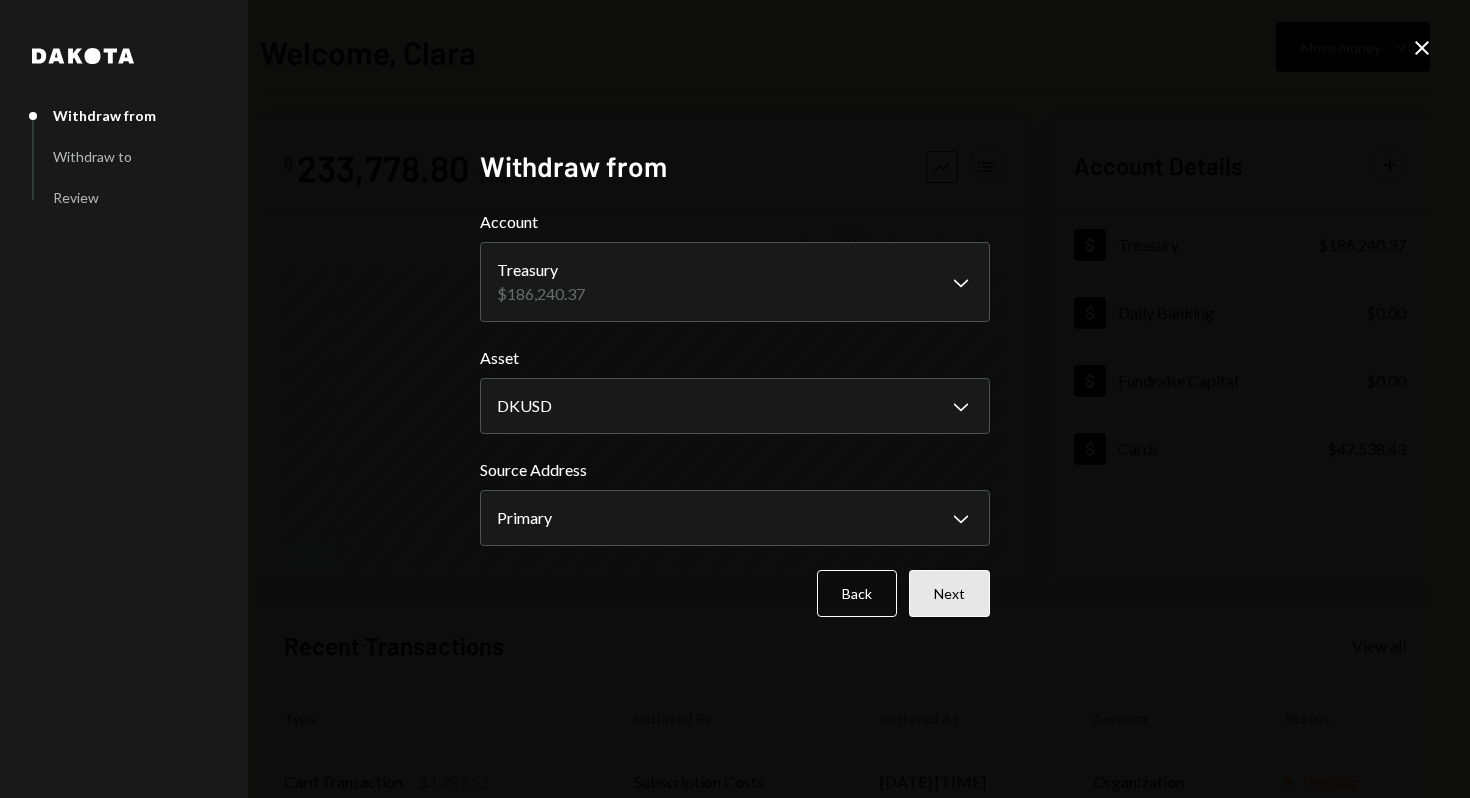 click on "Next" at bounding box center (949, 593) 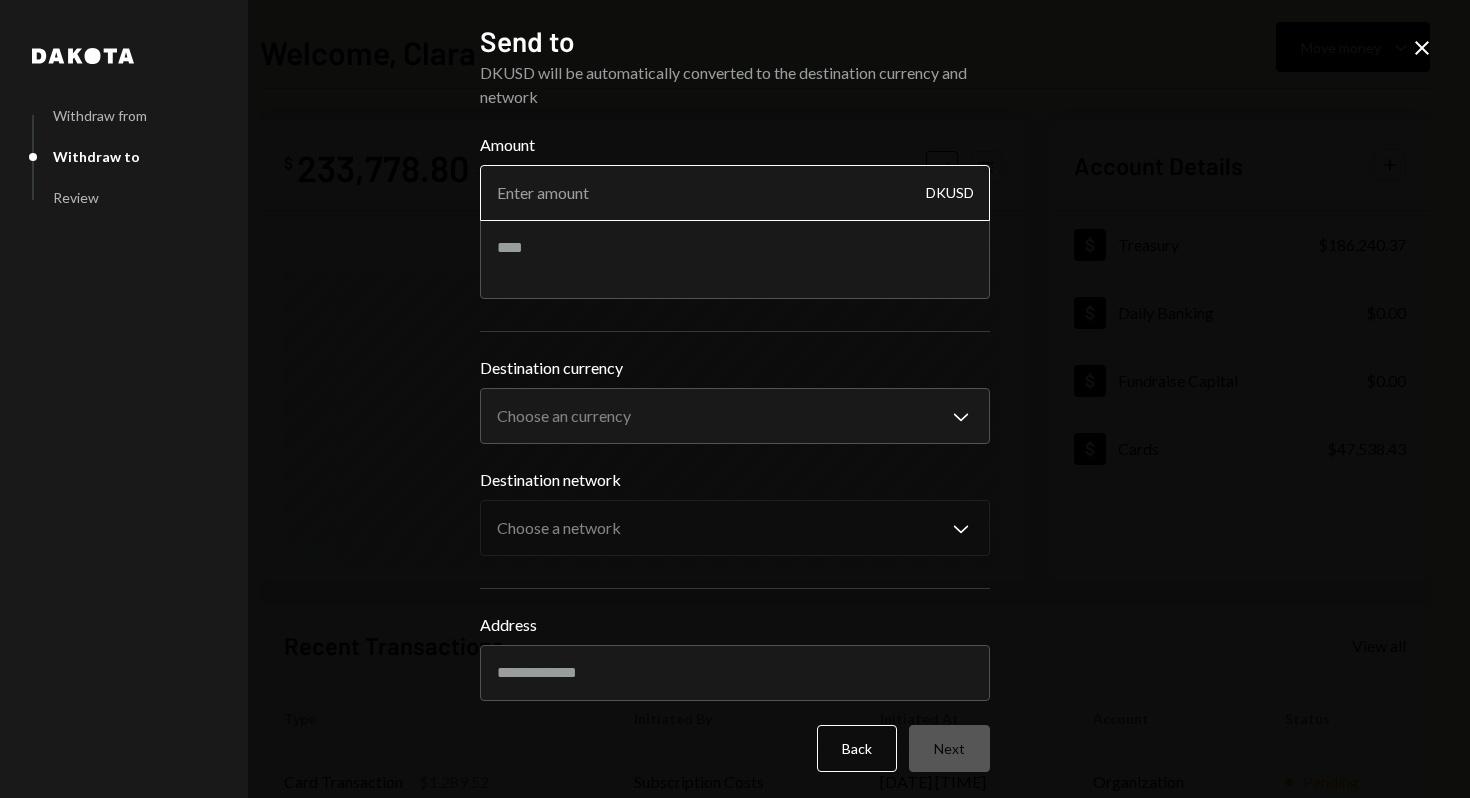 click on "Amount" at bounding box center (735, 193) 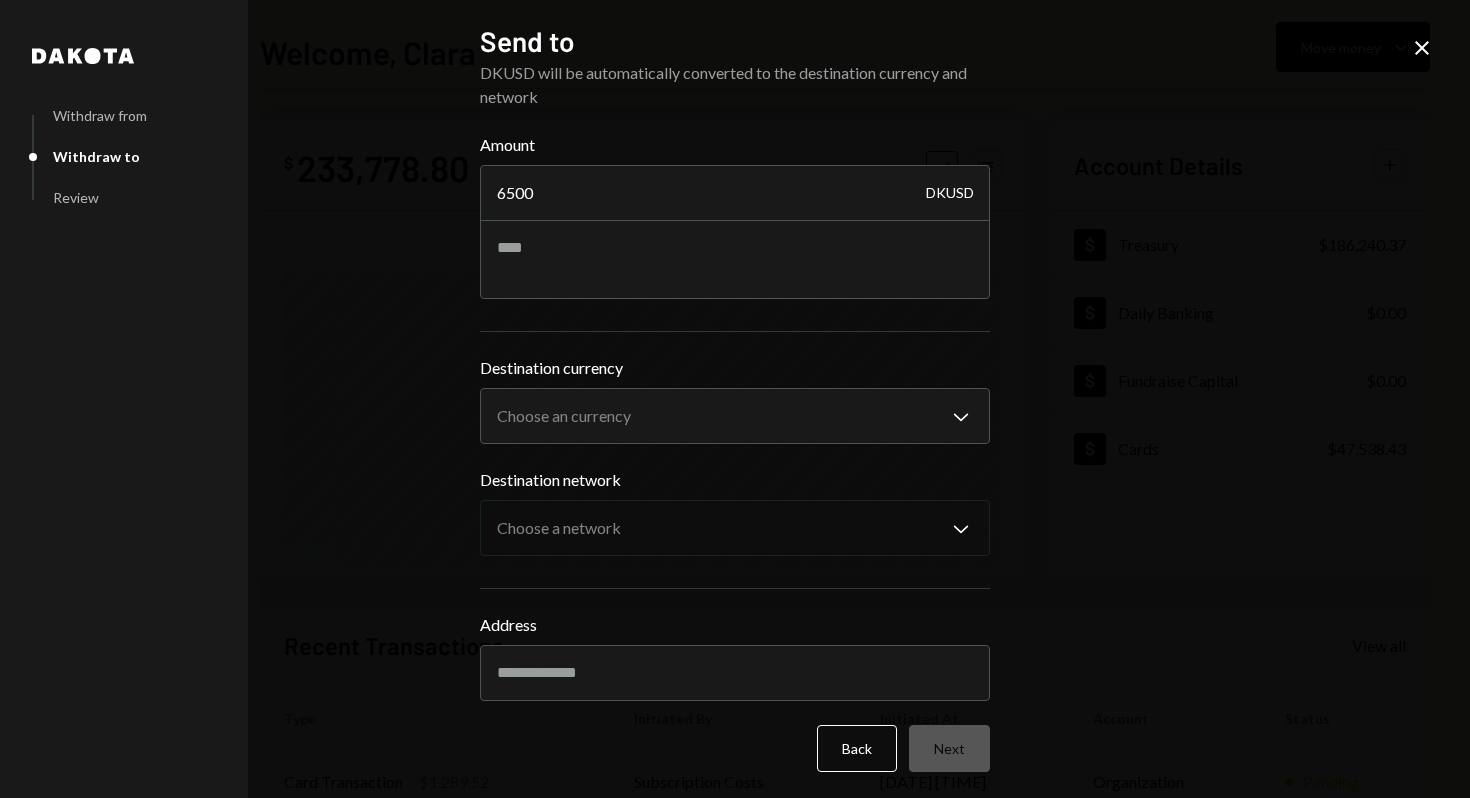 type on "6500" 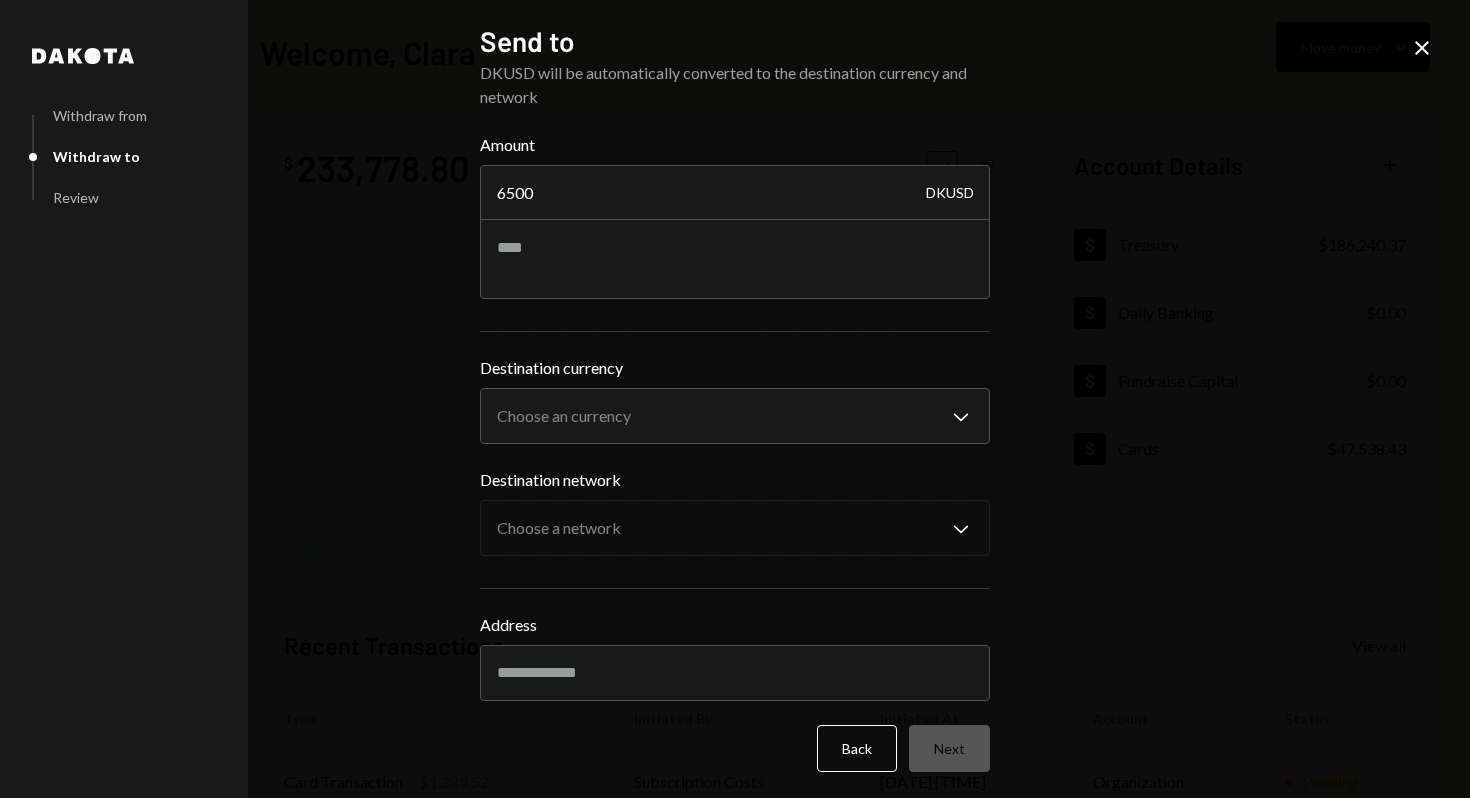 click on "**********" at bounding box center (735, 452) 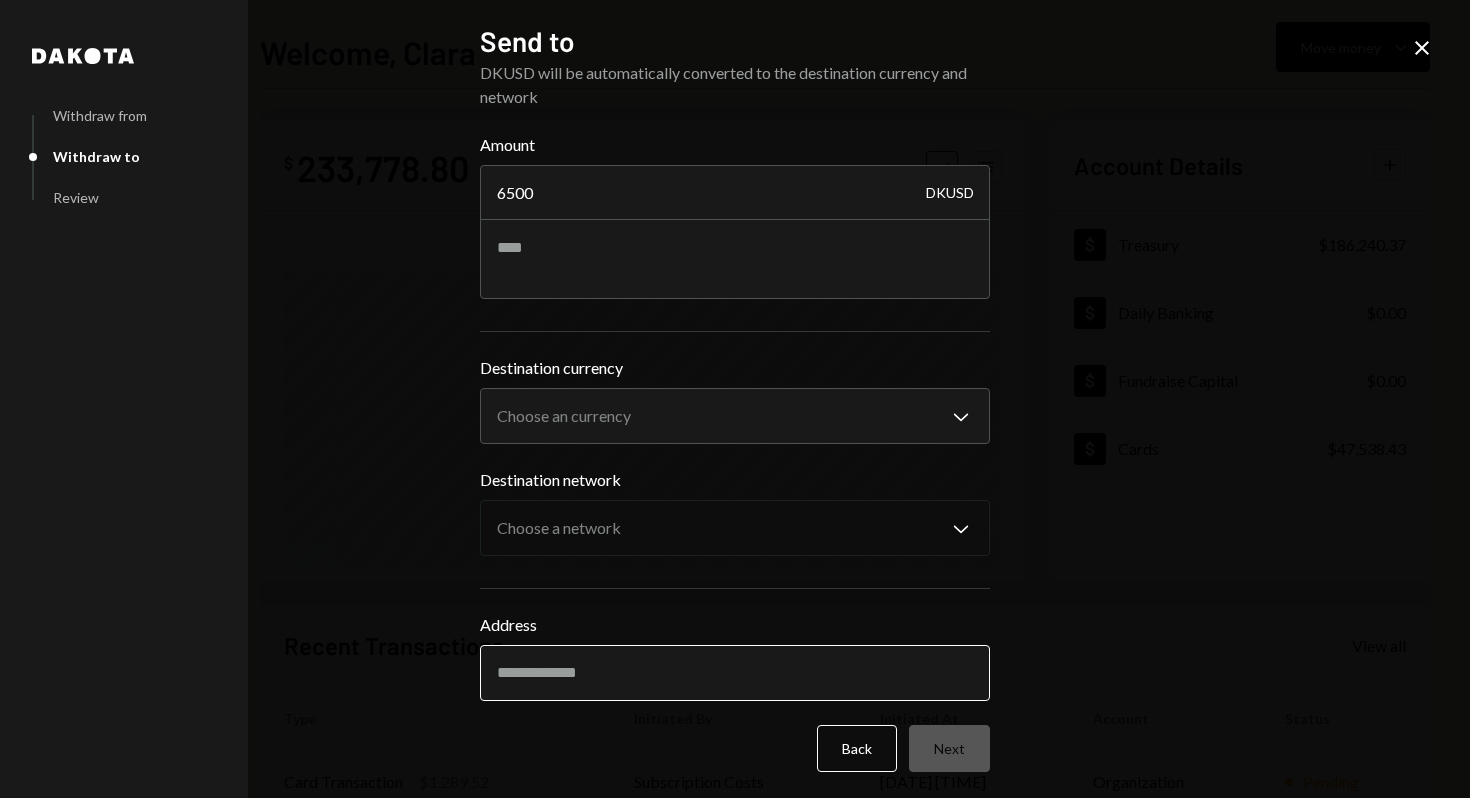 click on "Address" at bounding box center (735, 673) 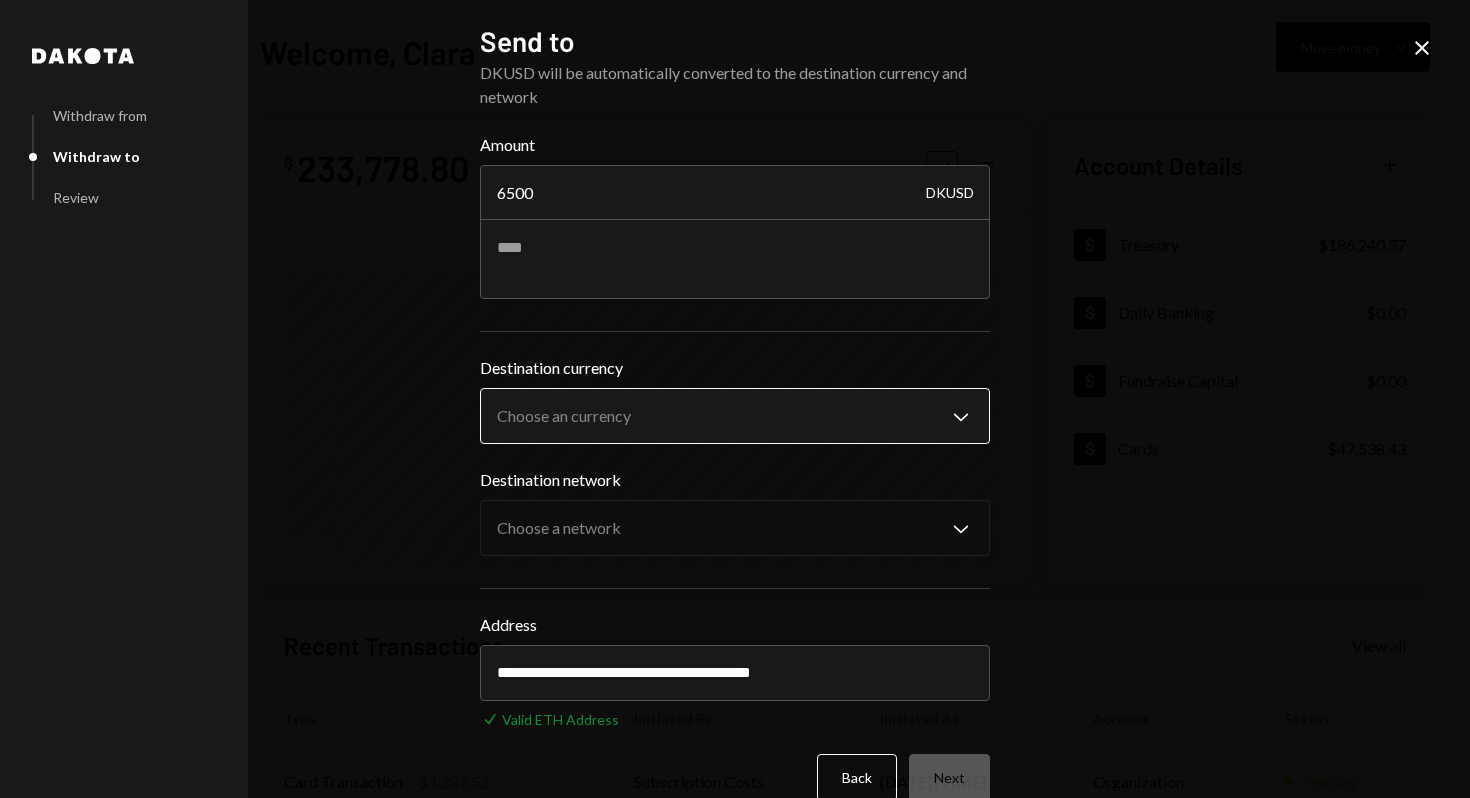 type on "**********" 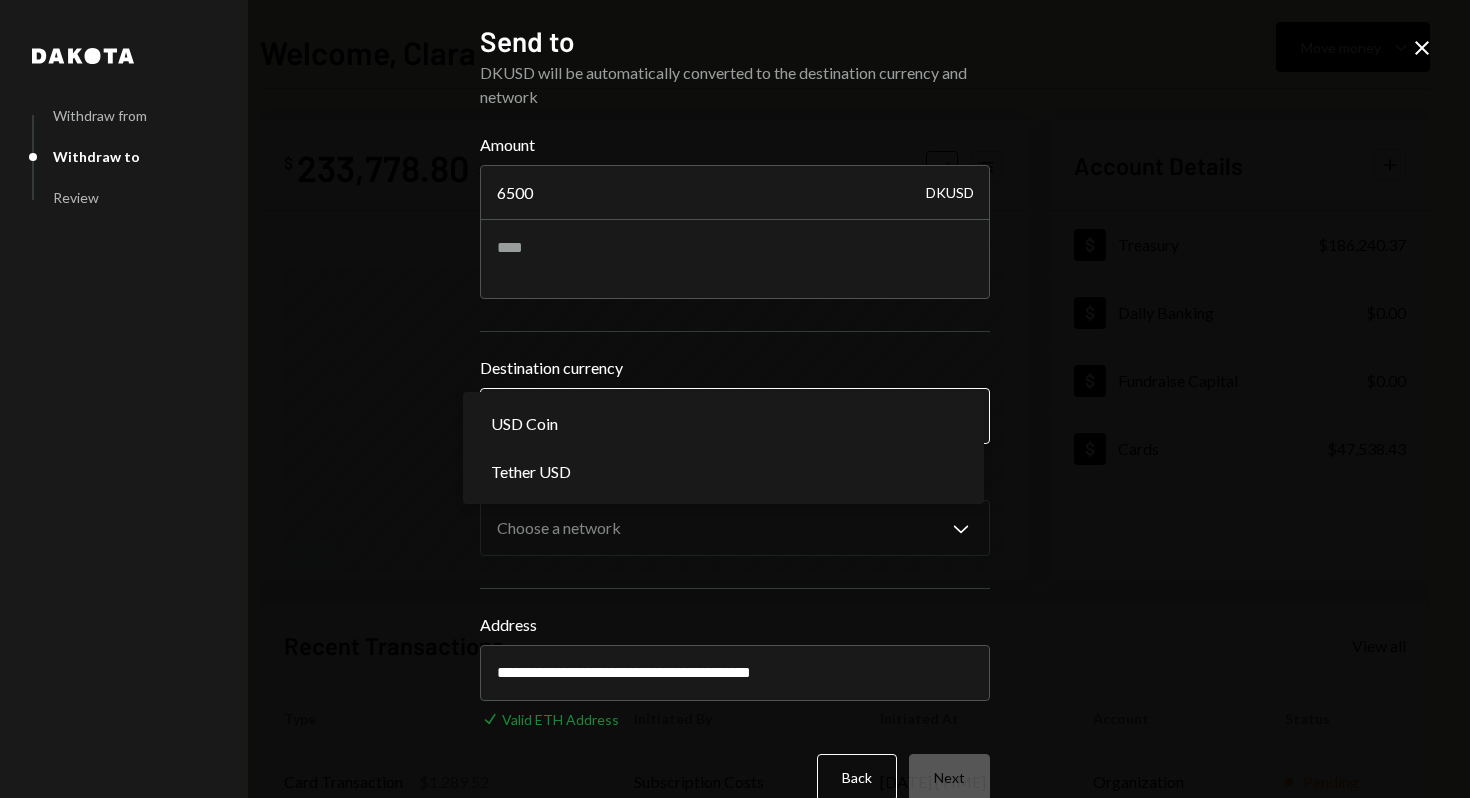 click on "R Raiku Labs Ltd Caret Down Home Home Inbox Inbox Activities Transactions Accounts Accounts Caret Down Treasury $186,240.37 Daily Banking $0.00 Fundraise Capital $0.00 Cards $47,538.43 Dollar Rewards User Recipients Team Team Welcome, Clara Move money Caret Down $ 233,778.80 Total Graph Accounts 1W 1M 3M 1Y ALL Account Details Plus Dollar Treasury $186,240.37 Dollar Daily Banking $0.00 Dollar Fundraise Capital $0.00 Dollar Cards $47,538.43 Recent Transactions View all Type Initiated By Initiated At Account Status Card Transaction $1,289.52 Subscription Costs 08/01/25 6:59 PM Organization Pending Card Transaction $48.97 Subscription Costs 08/01/25 6:53 PM Organization Pending Card Transaction $607.08 Subscription Costs 08/01/25 6:52 PM Organization Pending Card Transaction $46.00 Subscription Costs 08/01/25 6:48 PM Organization Pending Card Transaction $85.20 Subscription Costs 08/01/25 6:00 PM Organization Pending /dashboard Dakota Withdraw from Withdraw to Review Send to Amount 6500 DKUSD Choose an currency" at bounding box center (735, 399) 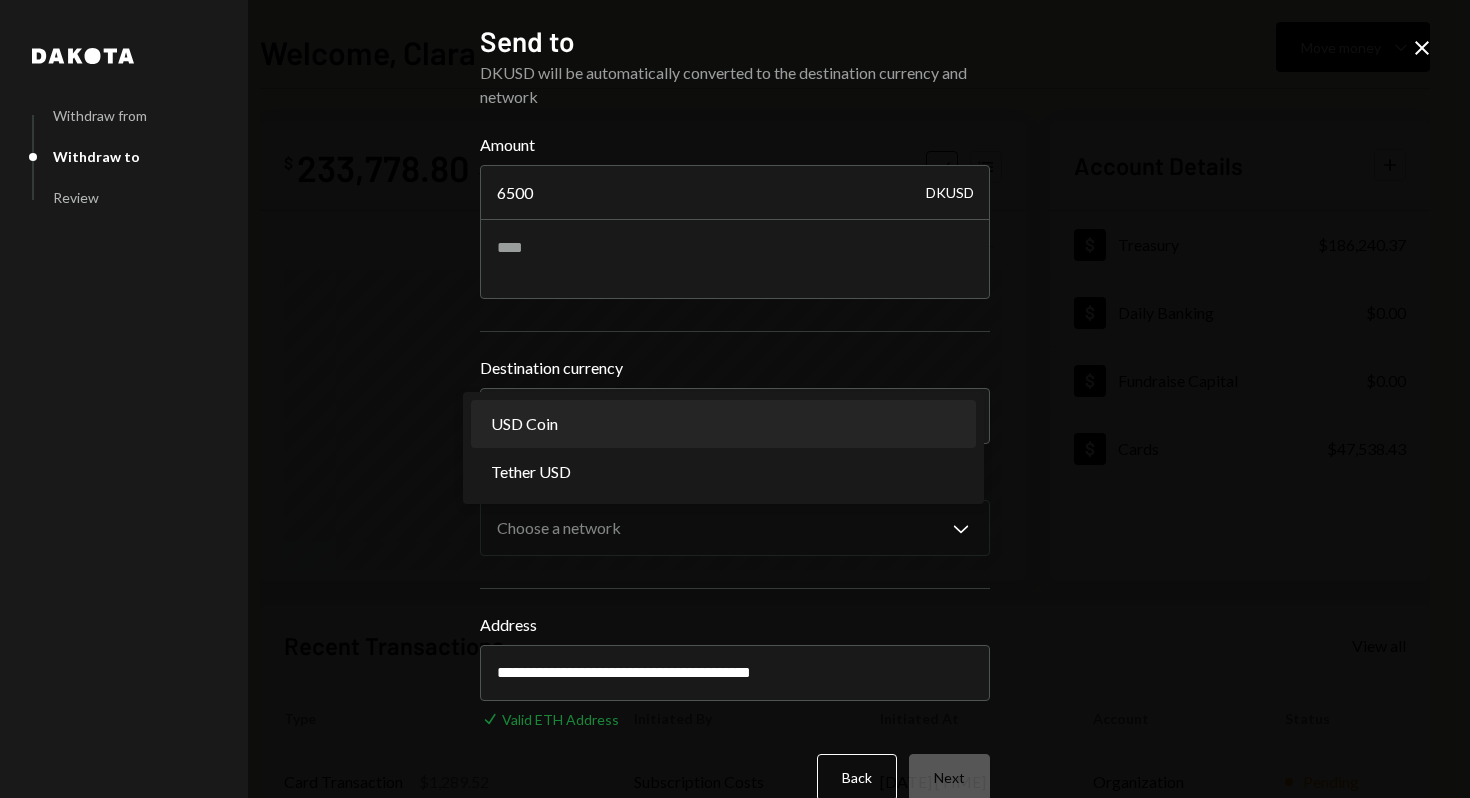 select on "****" 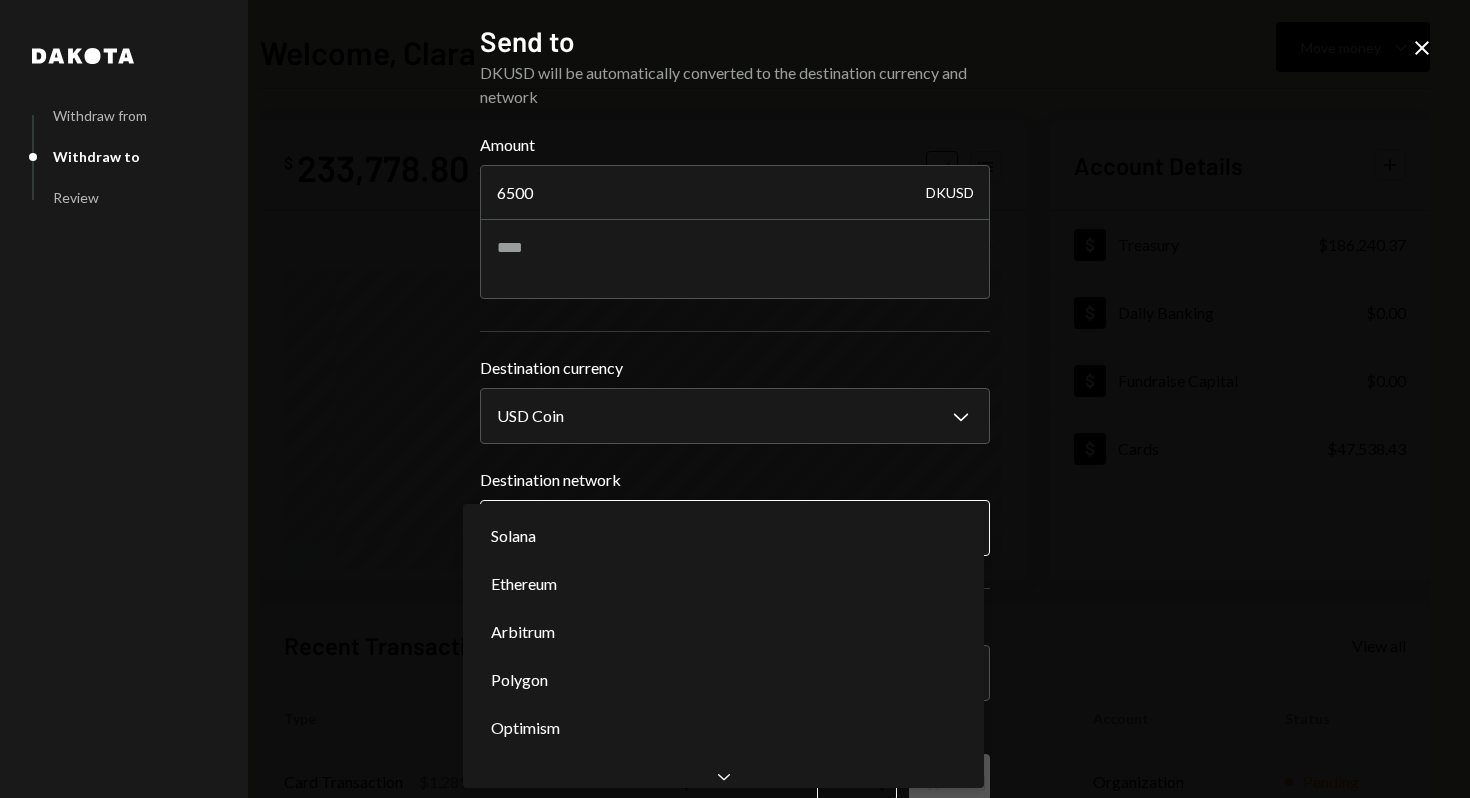 click on "R Raiku Labs Ltd Caret Down Home Home Inbox Inbox Activities Transactions Accounts Accounts Caret Down Treasury $186,240.37 Daily Banking $0.00 Fundraise Capital $0.00 Cards $47,538.43 Dollar Rewards User Recipients Team Team Welcome, Clara Move money Caret Down $ 233,778.80 Total Graph Accounts 1W 1M 3M 1Y ALL Account Details Plus Dollar Treasury $186,240.37 Dollar Daily Banking $0.00 Dollar Fundraise Capital $0.00 Dollar Cards $47,538.43 Recent Transactions View all Type Initiated By Initiated At Account Status Card Transaction $1,289.52 Subscription Costs 08/01/25 6:59 PM Organization Pending Card Transaction $48.97 Subscription Costs 08/01/25 6:53 PM Organization Pending Card Transaction $607.08 Subscription Costs 08/01/25 6:52 PM Organization Pending Card Transaction $46.00 Subscription Costs 08/01/25 6:48 PM Organization Pending Card Transaction $85.20 Subscription Costs 08/01/25 6:00 PM Organization Pending /dashboard Dakota Withdraw from Withdraw to Review Send to Amount 6500 DKUSD USD Coin ********" at bounding box center [735, 399] 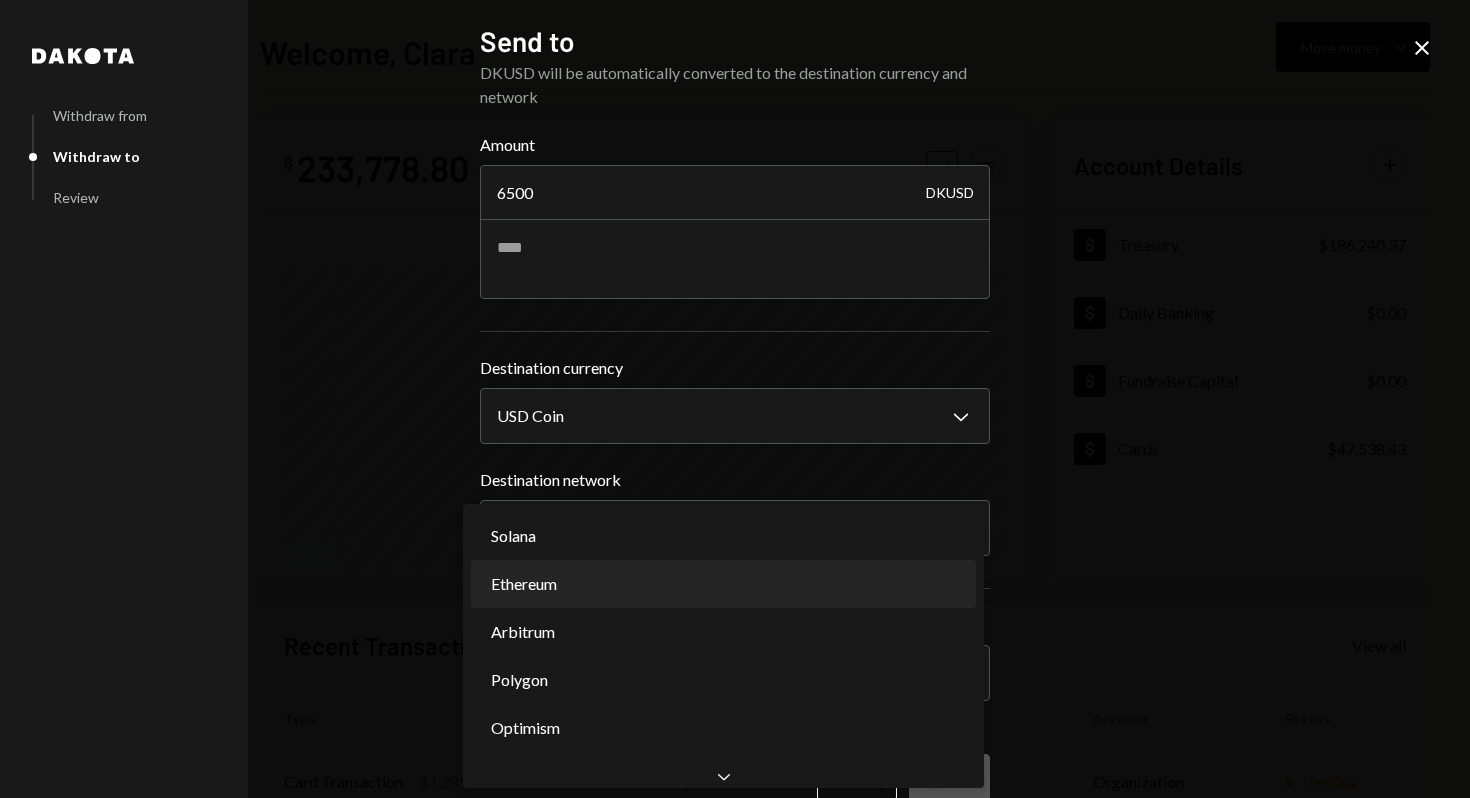 select on "**********" 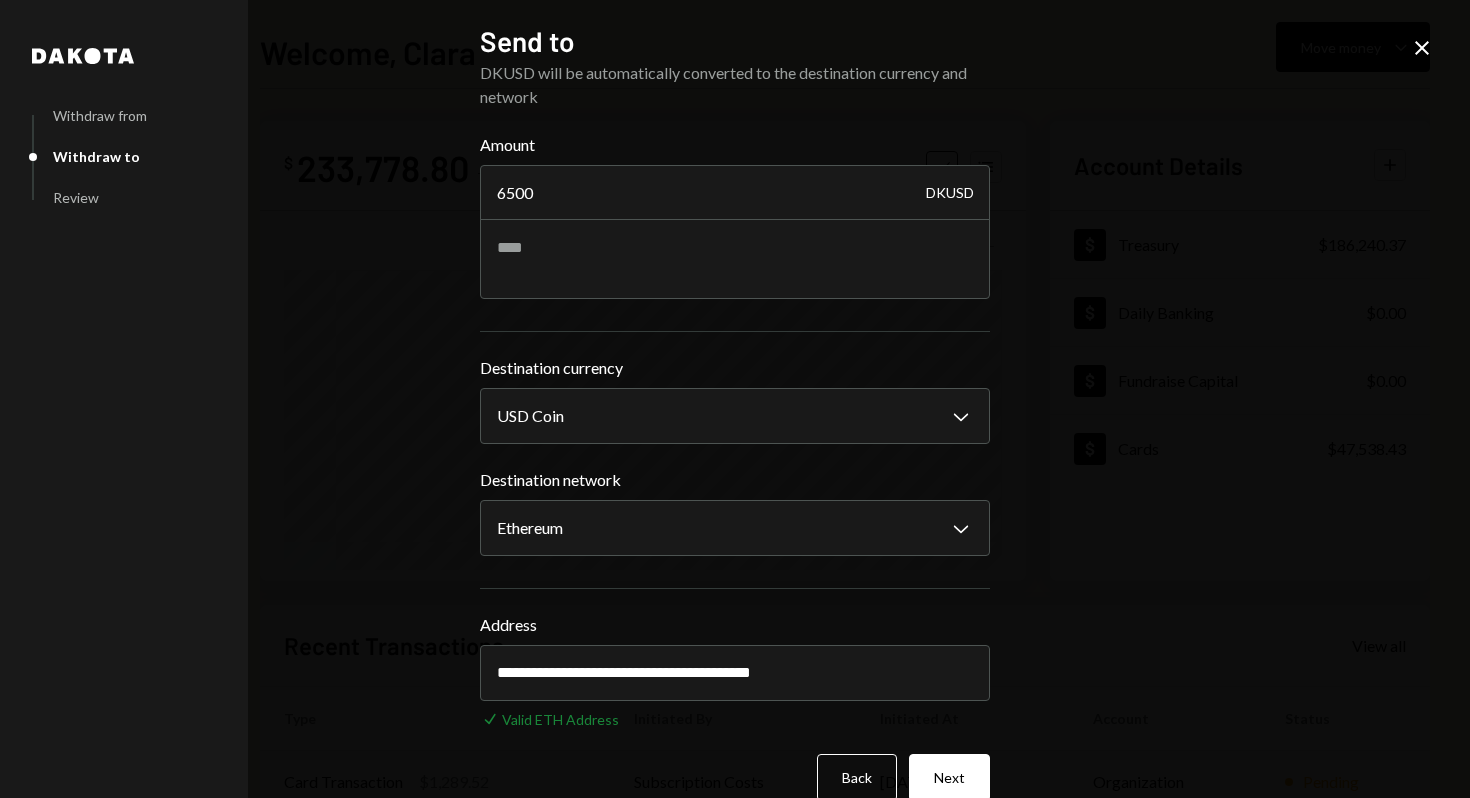 click on "**********" at bounding box center (735, 399) 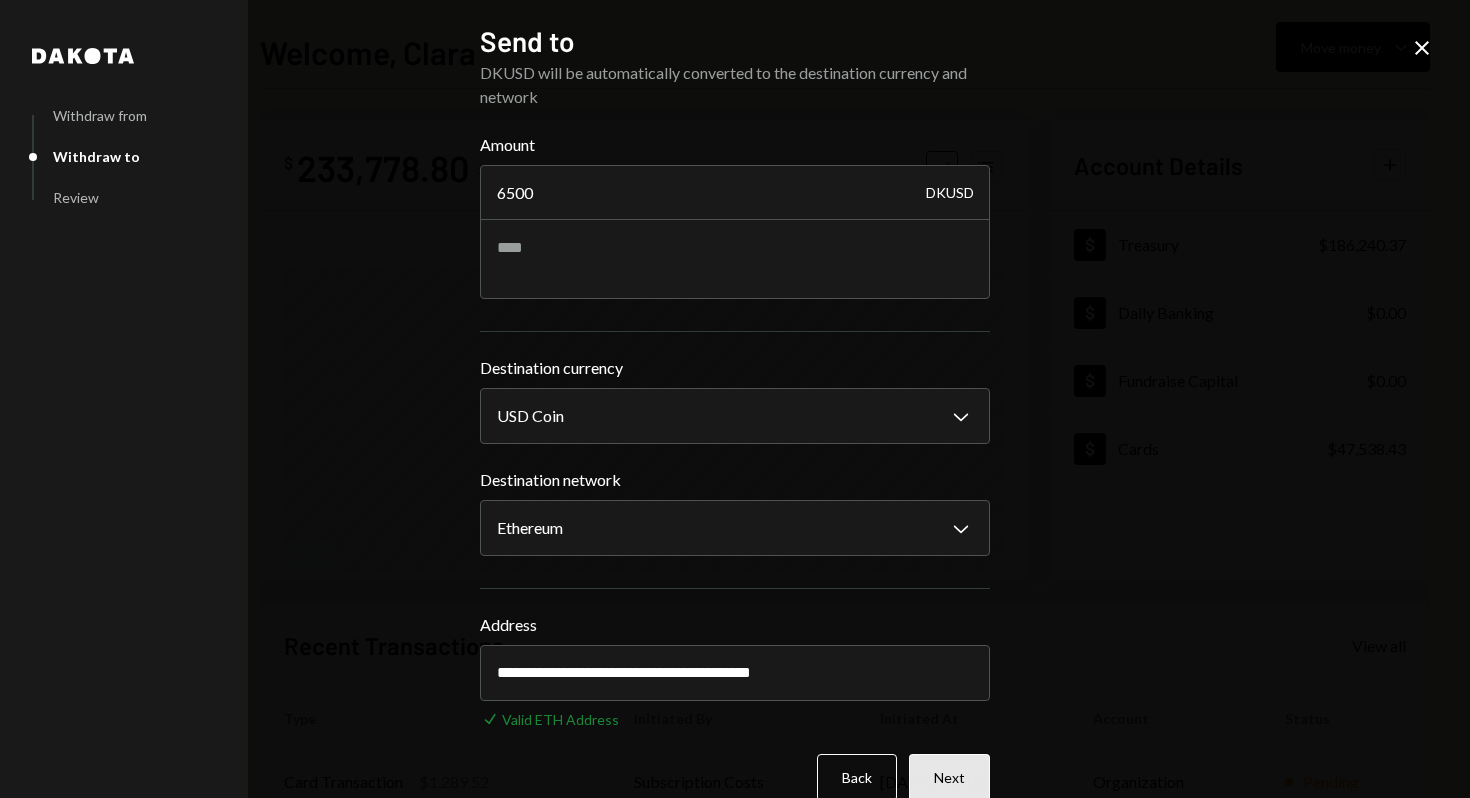 click on "Next" at bounding box center (949, 777) 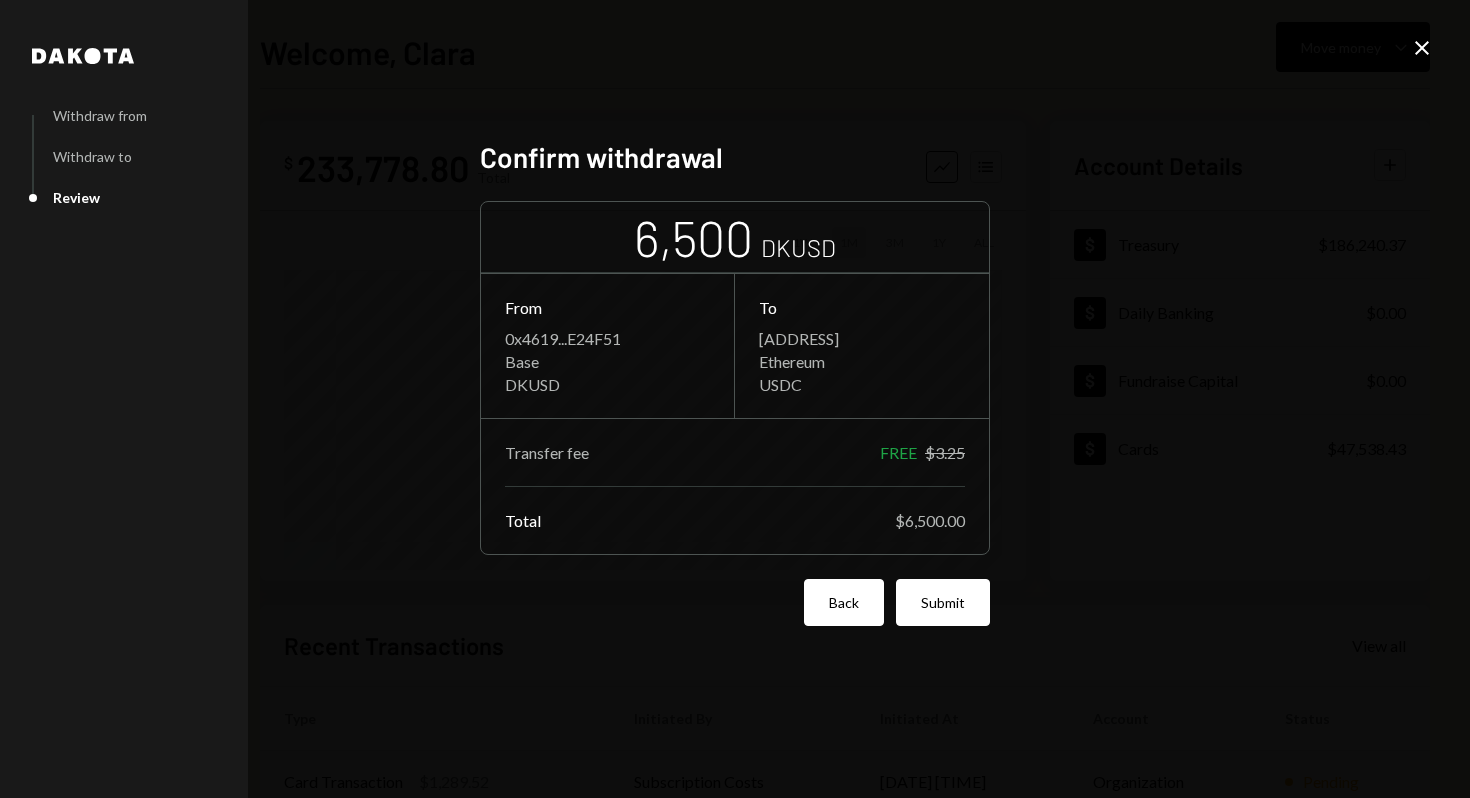 click on "Back" at bounding box center [844, 602] 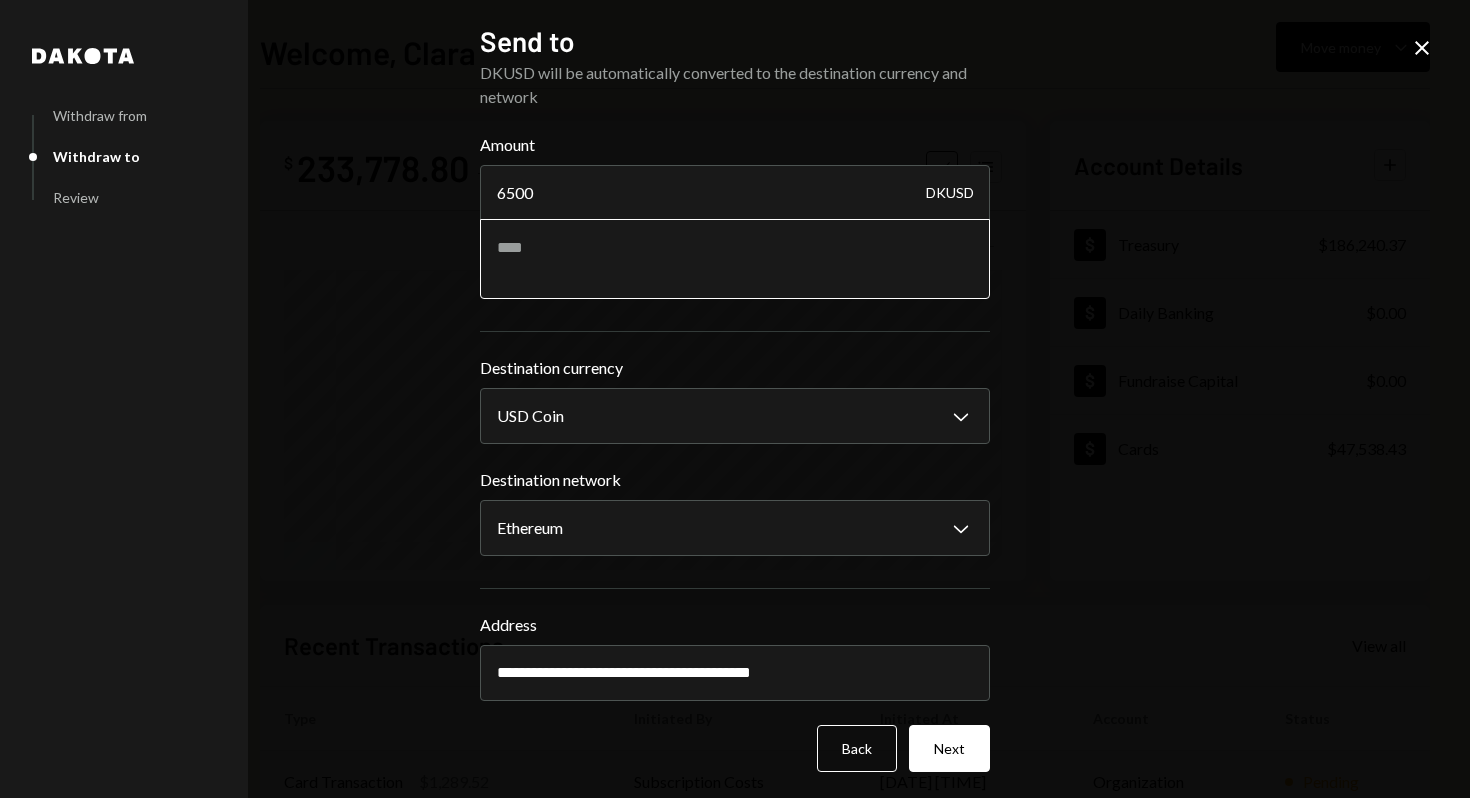 click at bounding box center (735, 259) 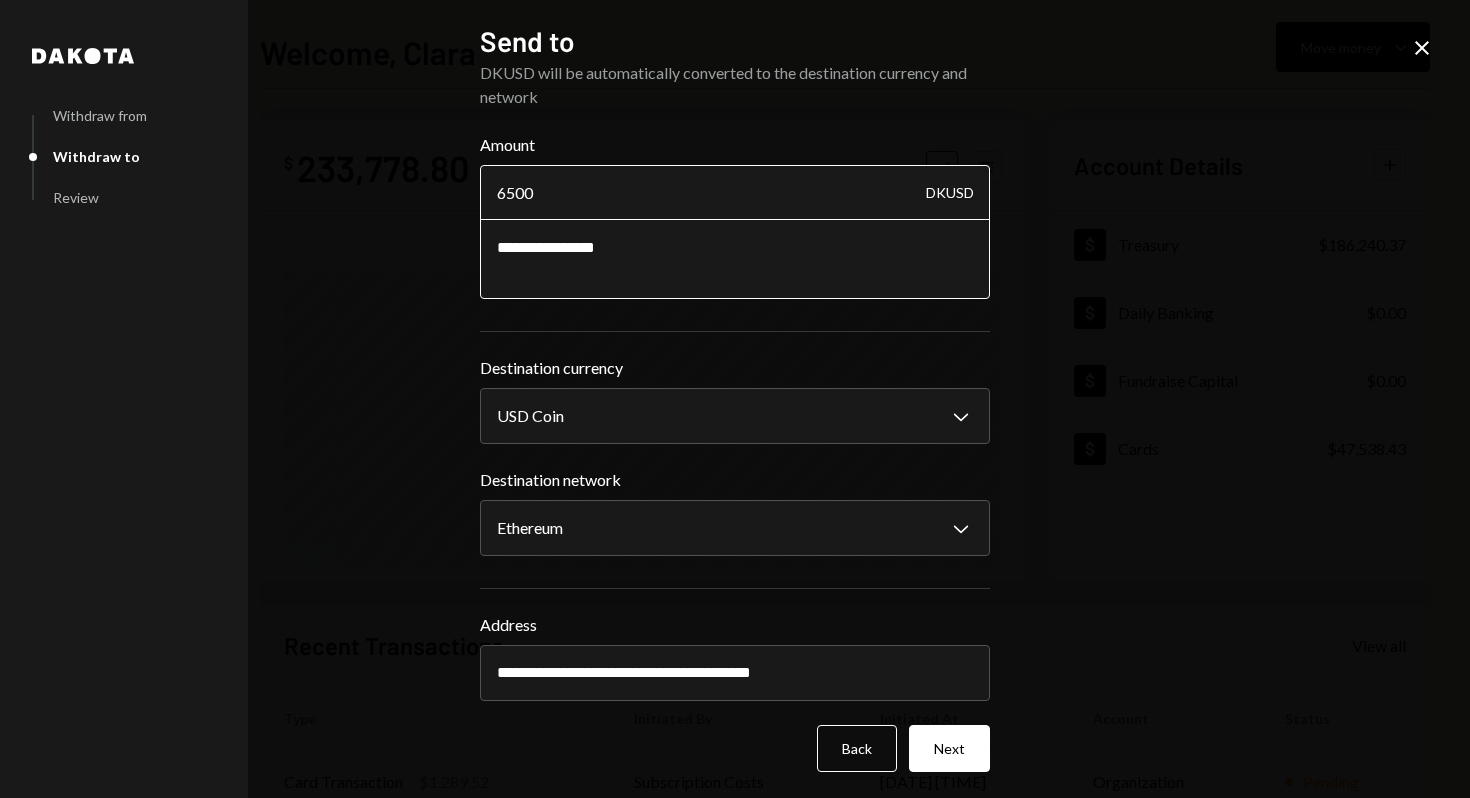 paste on "**********" 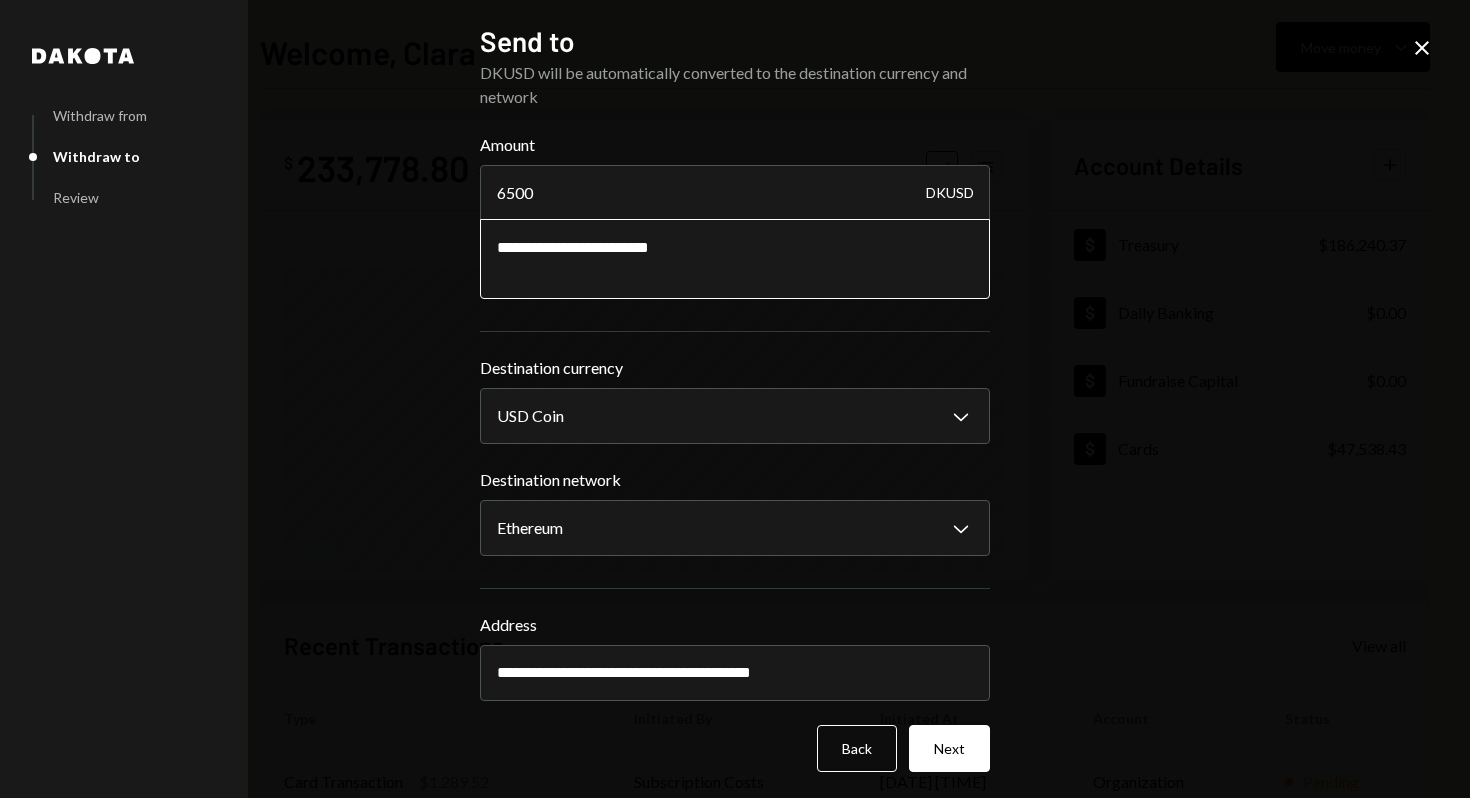 scroll, scrollTop: 5, scrollLeft: 0, axis: vertical 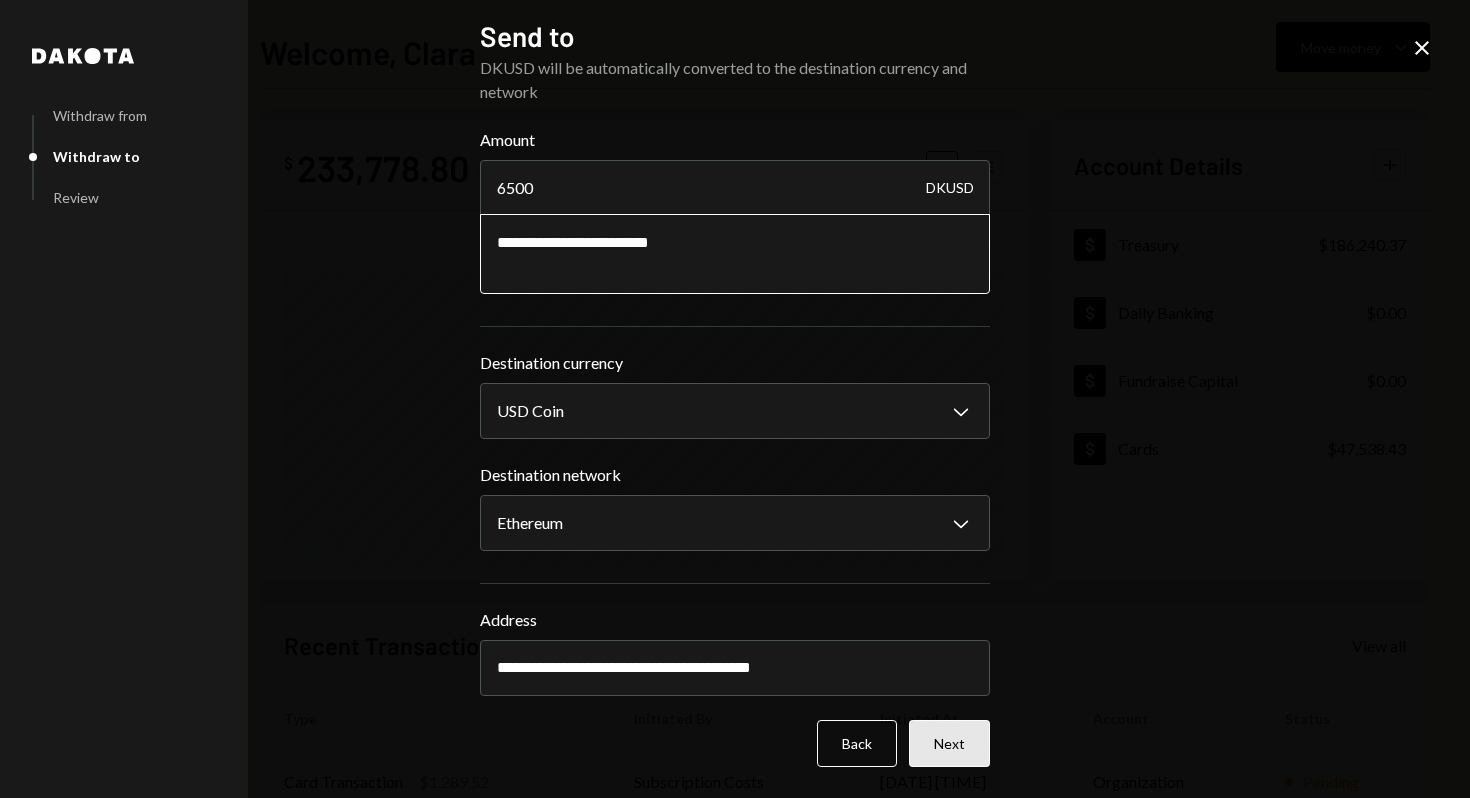 type on "**********" 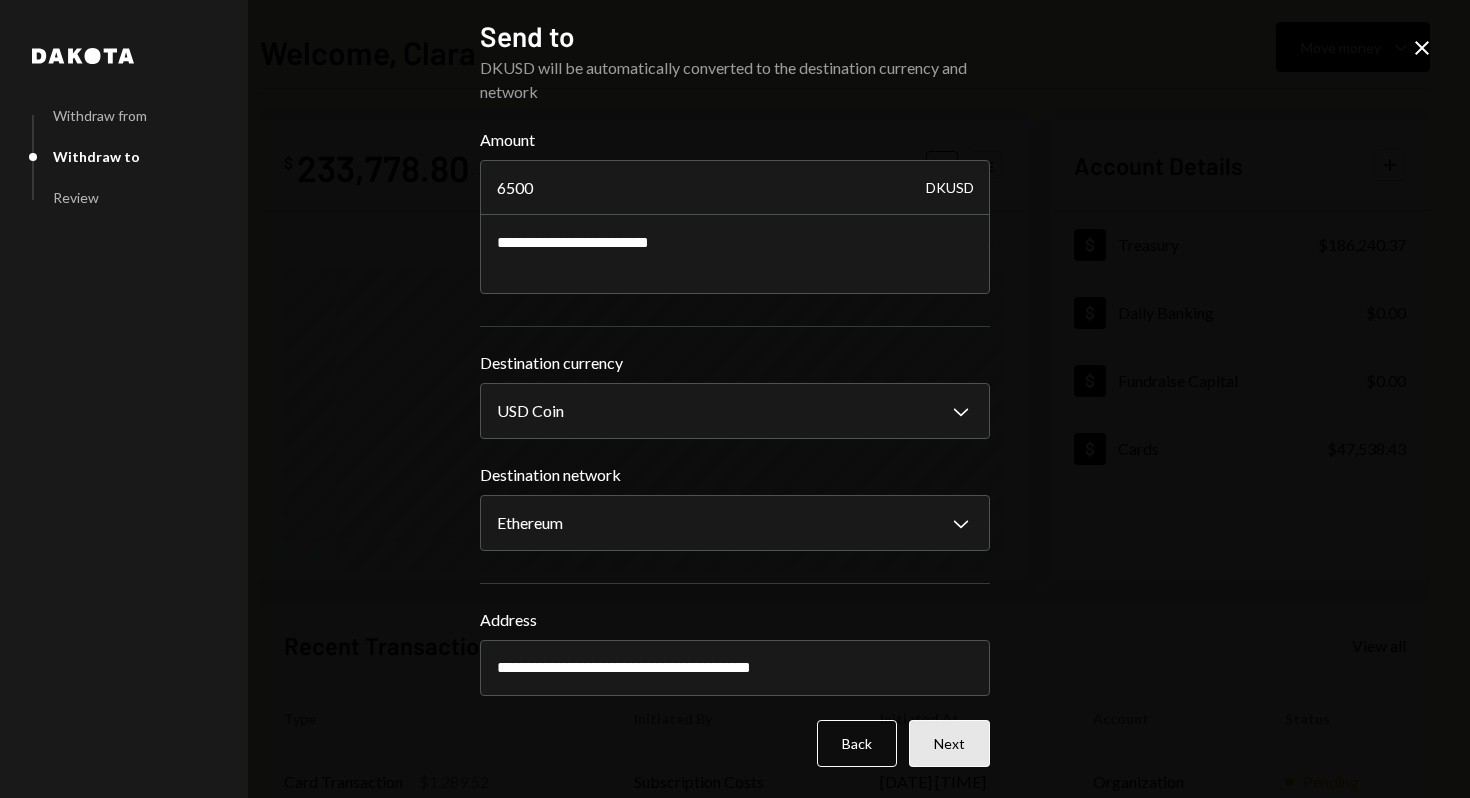 click on "Next" at bounding box center [949, 743] 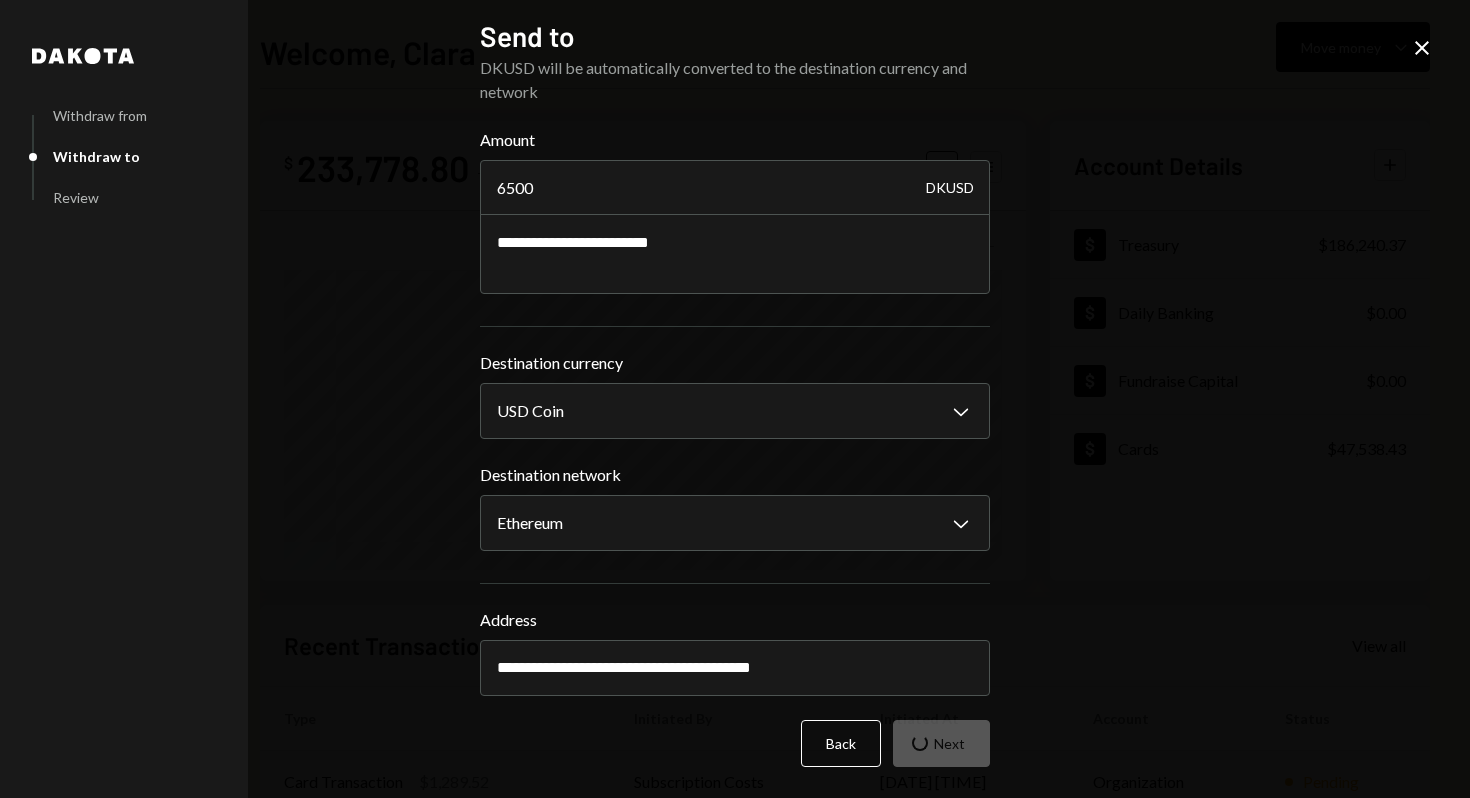 scroll, scrollTop: 0, scrollLeft: 0, axis: both 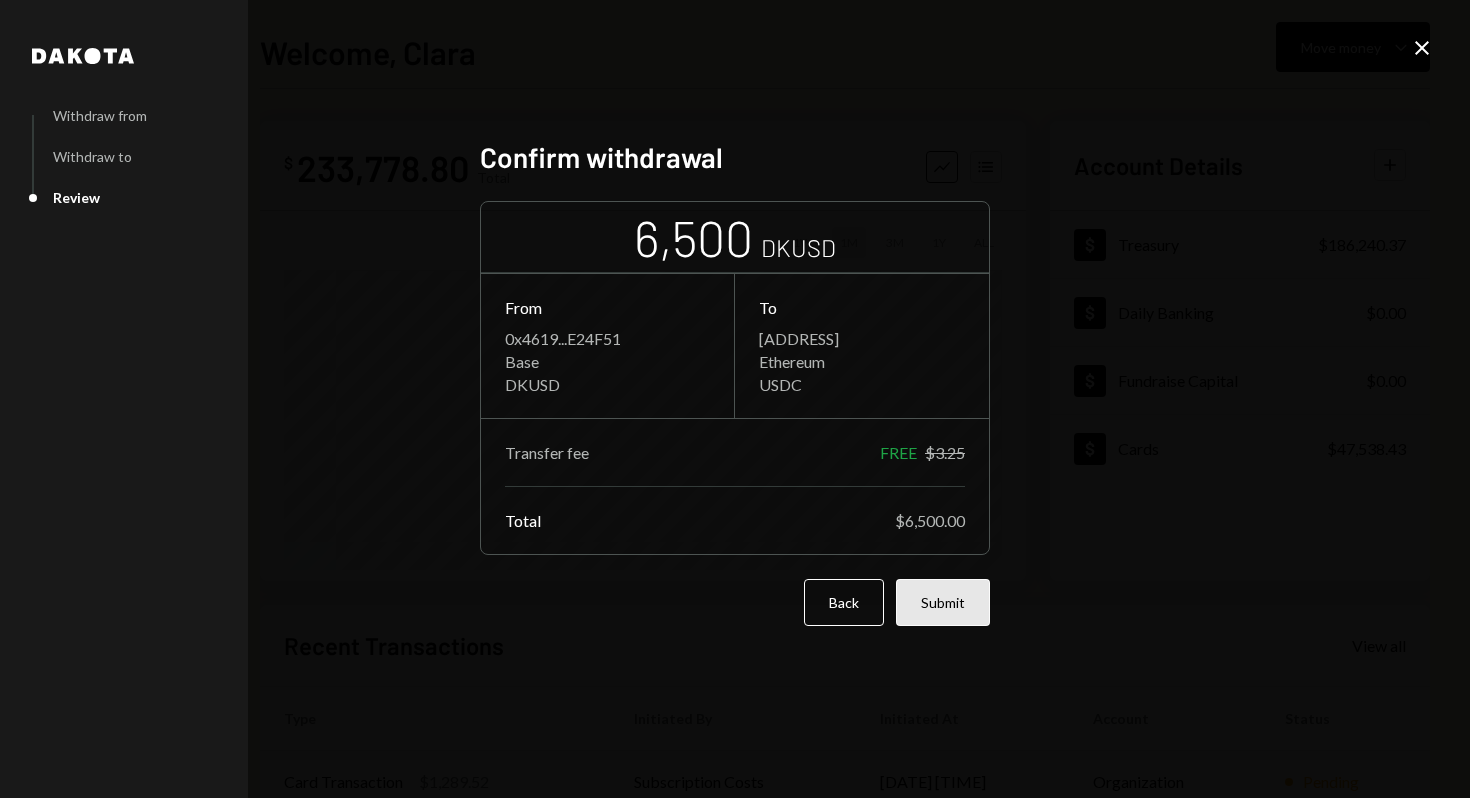 click on "Submit" at bounding box center (943, 602) 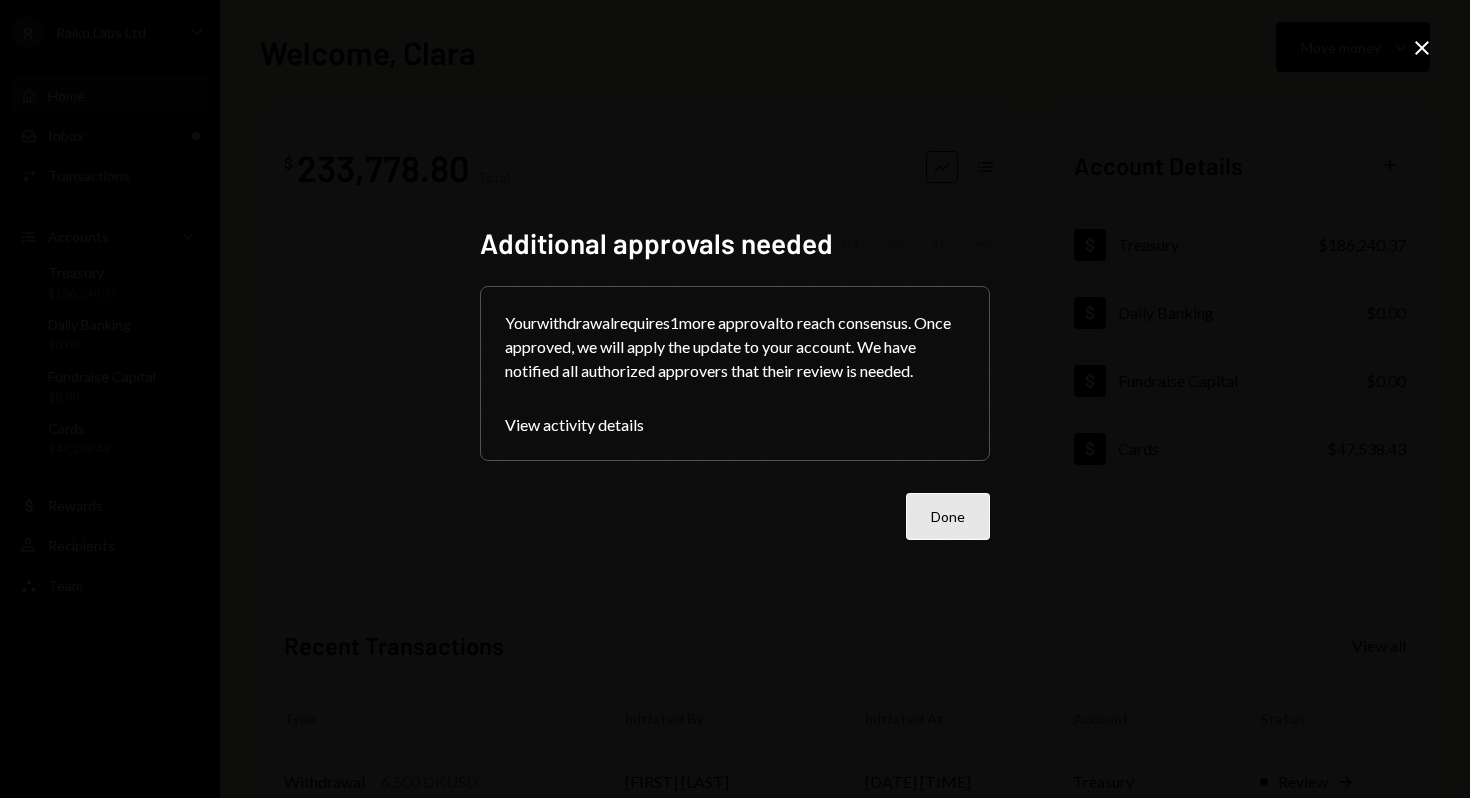 click on "Done" at bounding box center (948, 516) 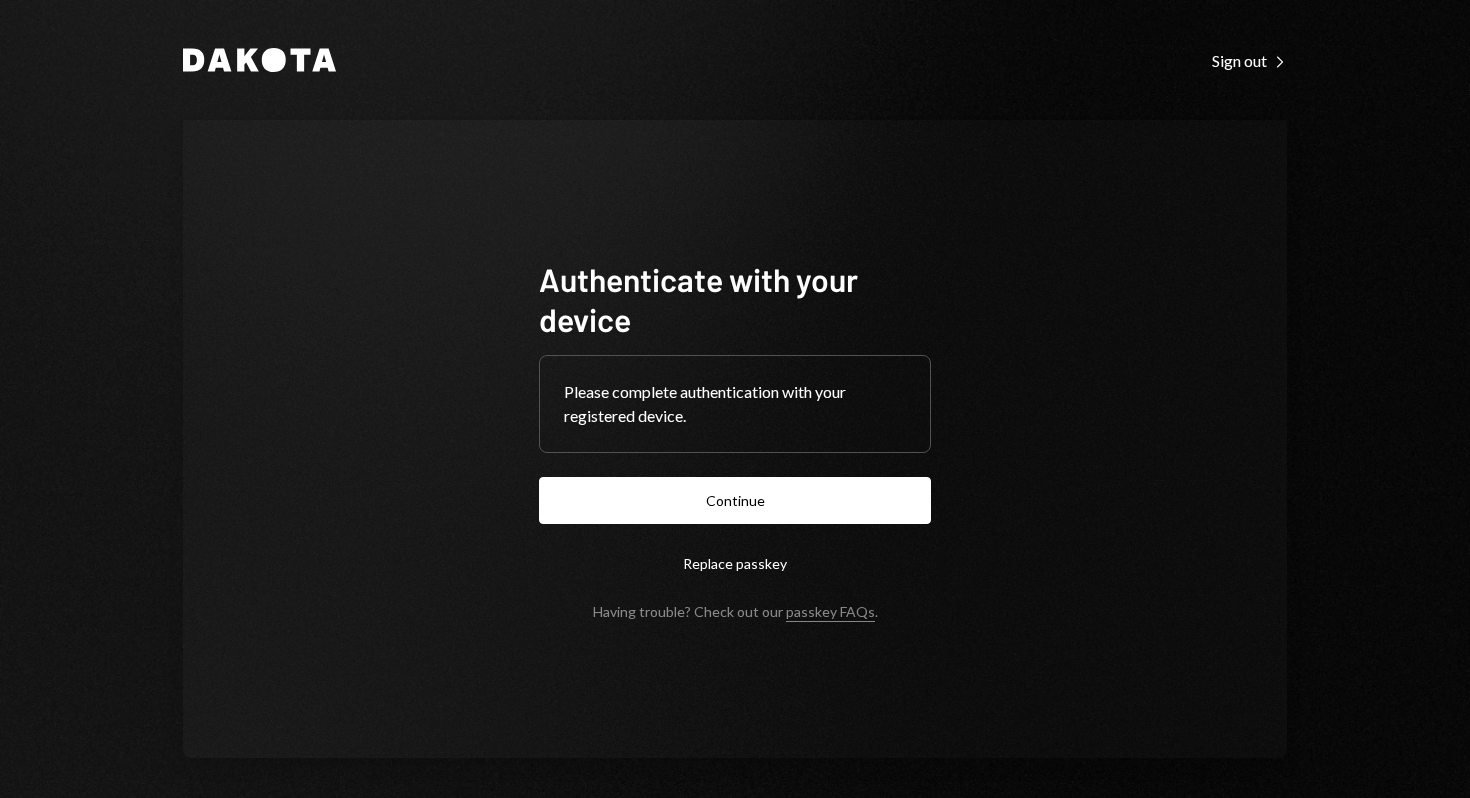 scroll, scrollTop: 0, scrollLeft: 0, axis: both 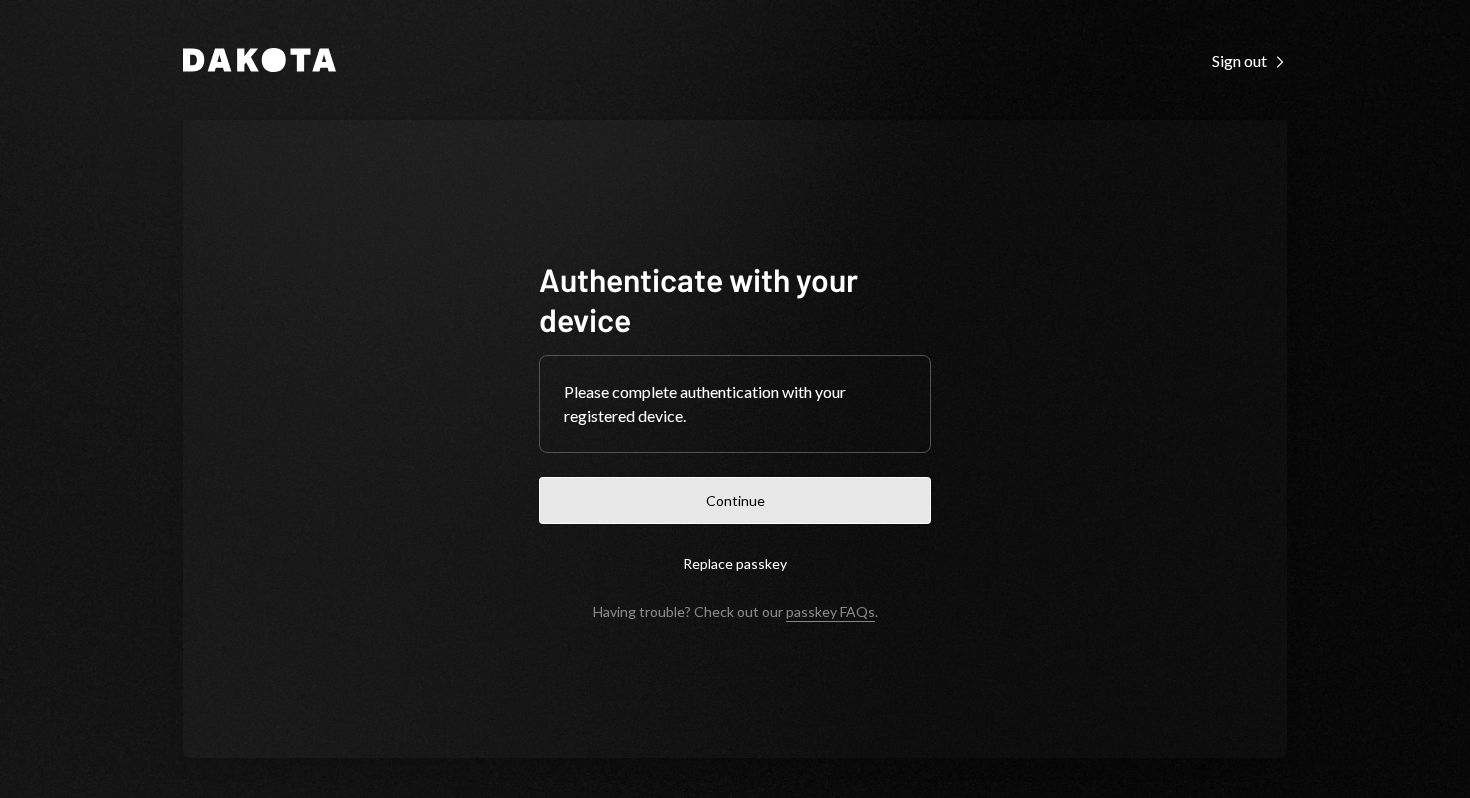click on "Continue" at bounding box center [735, 500] 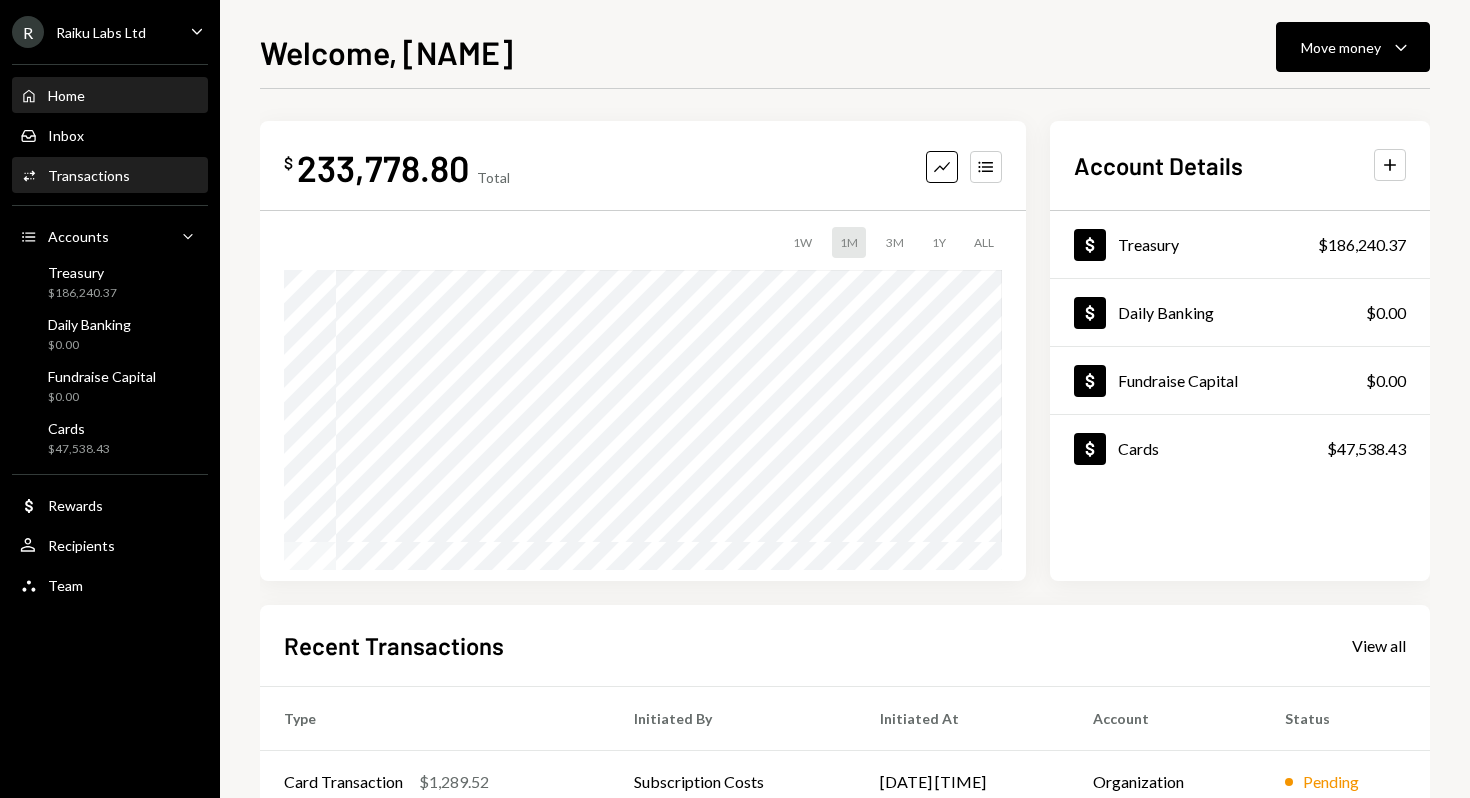 click on "Transactions" at bounding box center [89, 175] 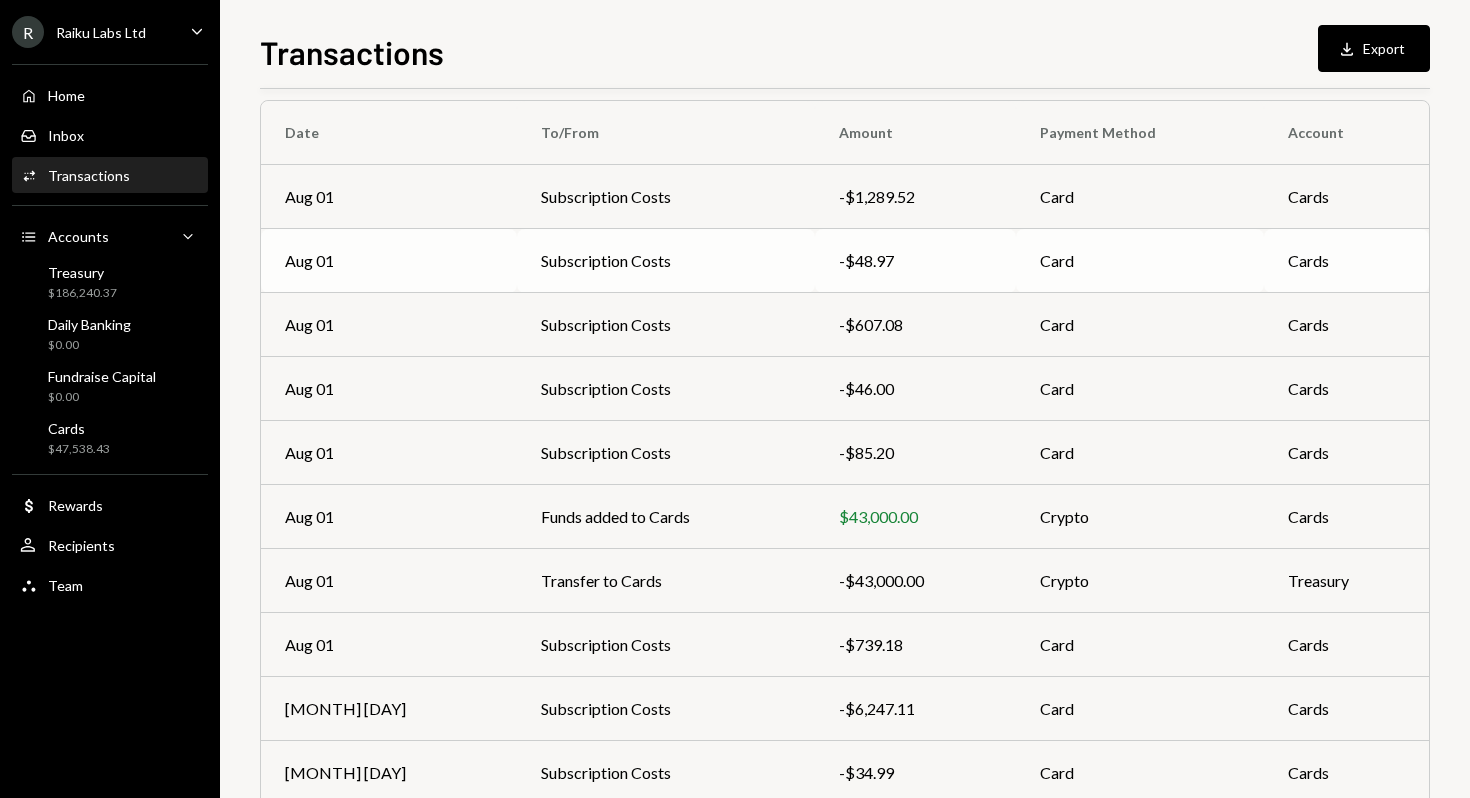 scroll, scrollTop: 246, scrollLeft: 0, axis: vertical 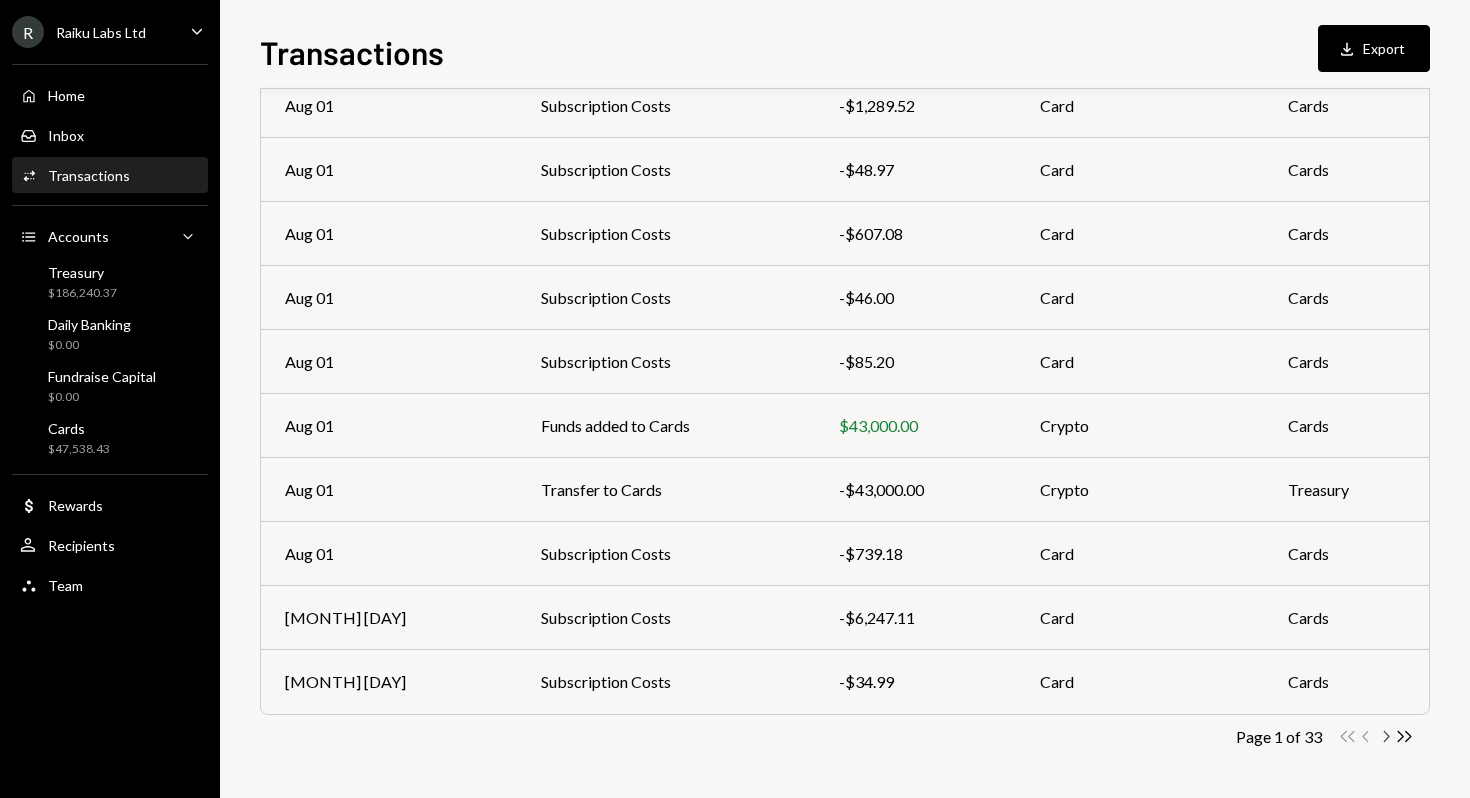 click on "Chevron Right" 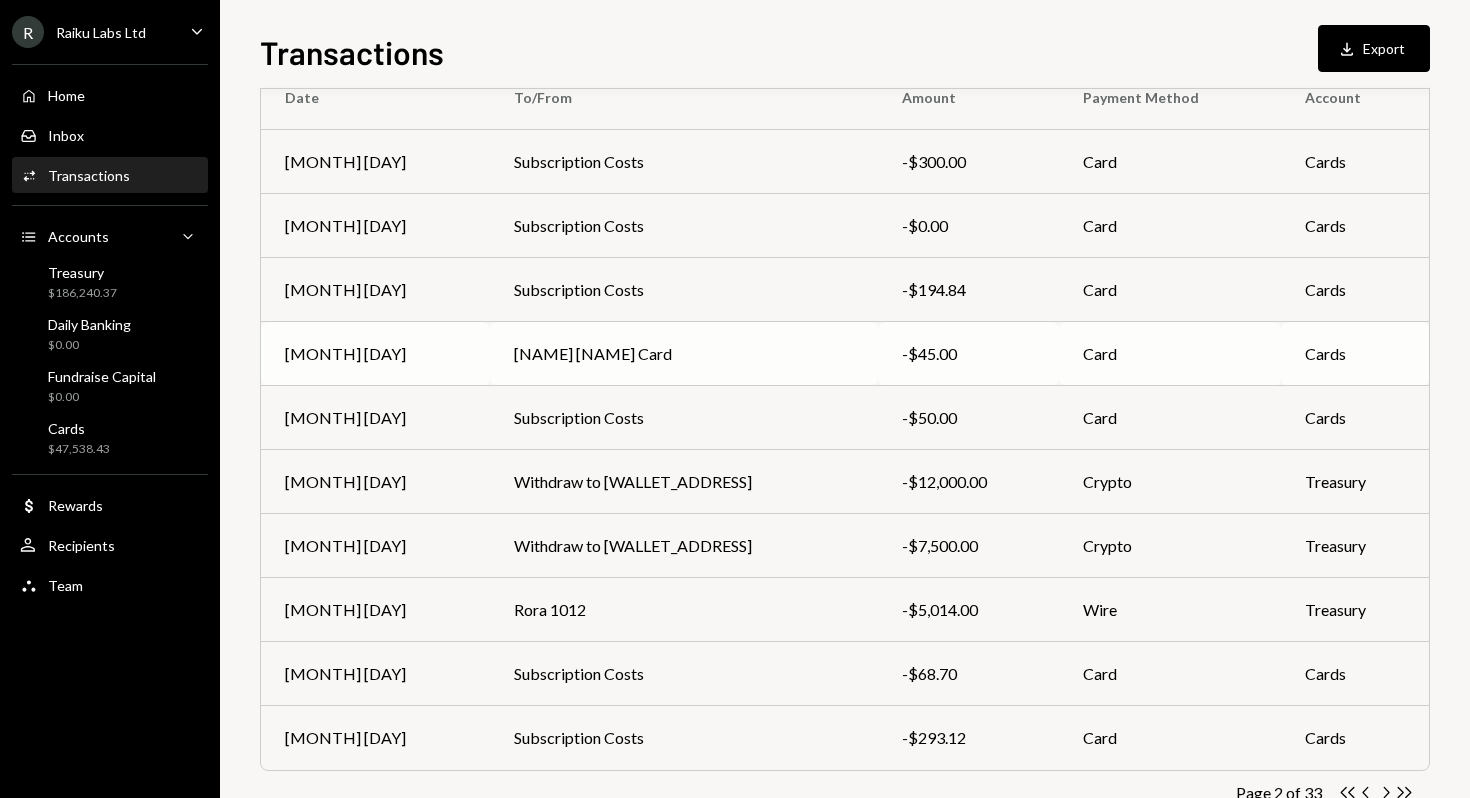 scroll, scrollTop: 239, scrollLeft: 0, axis: vertical 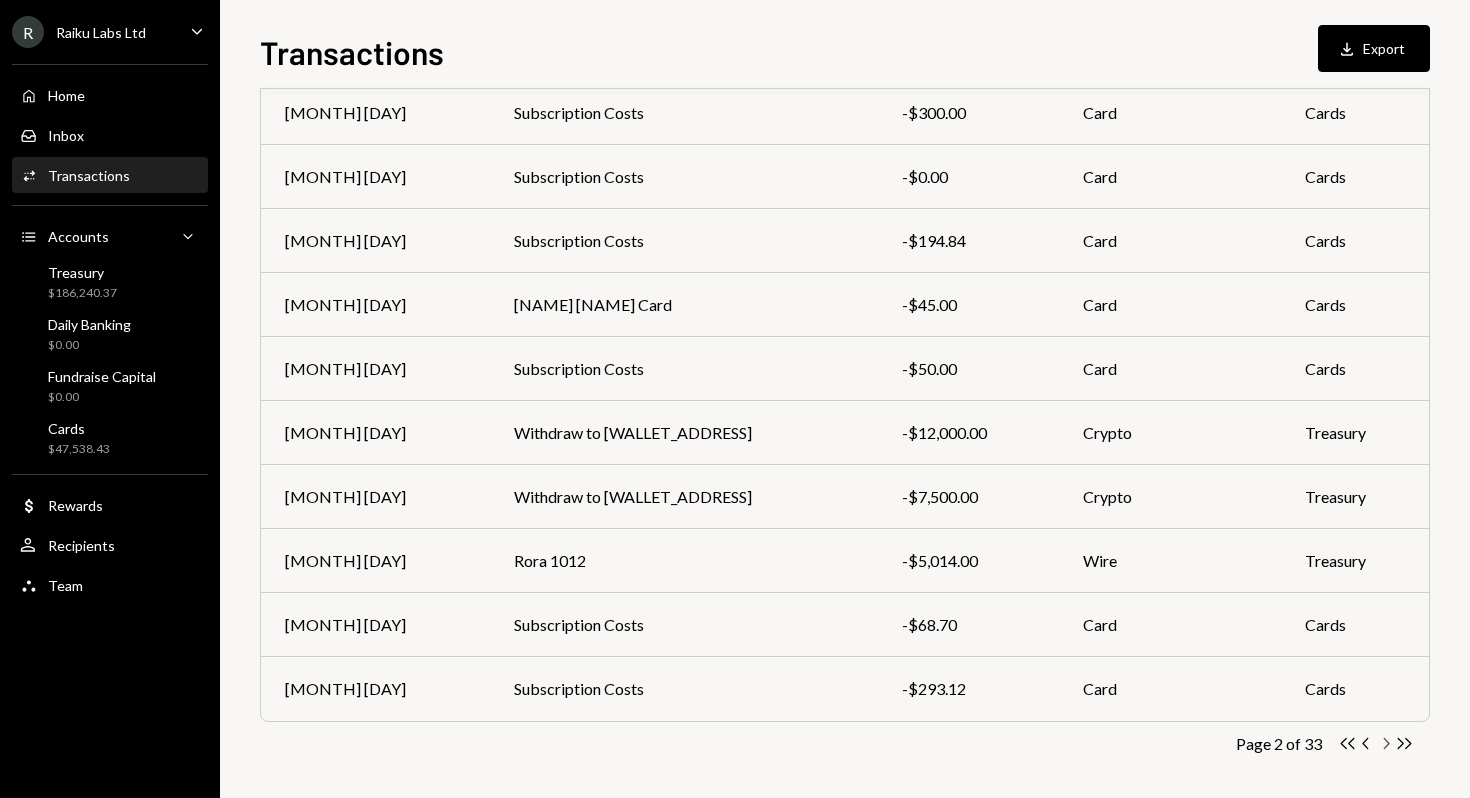 click on "Chevron Right" 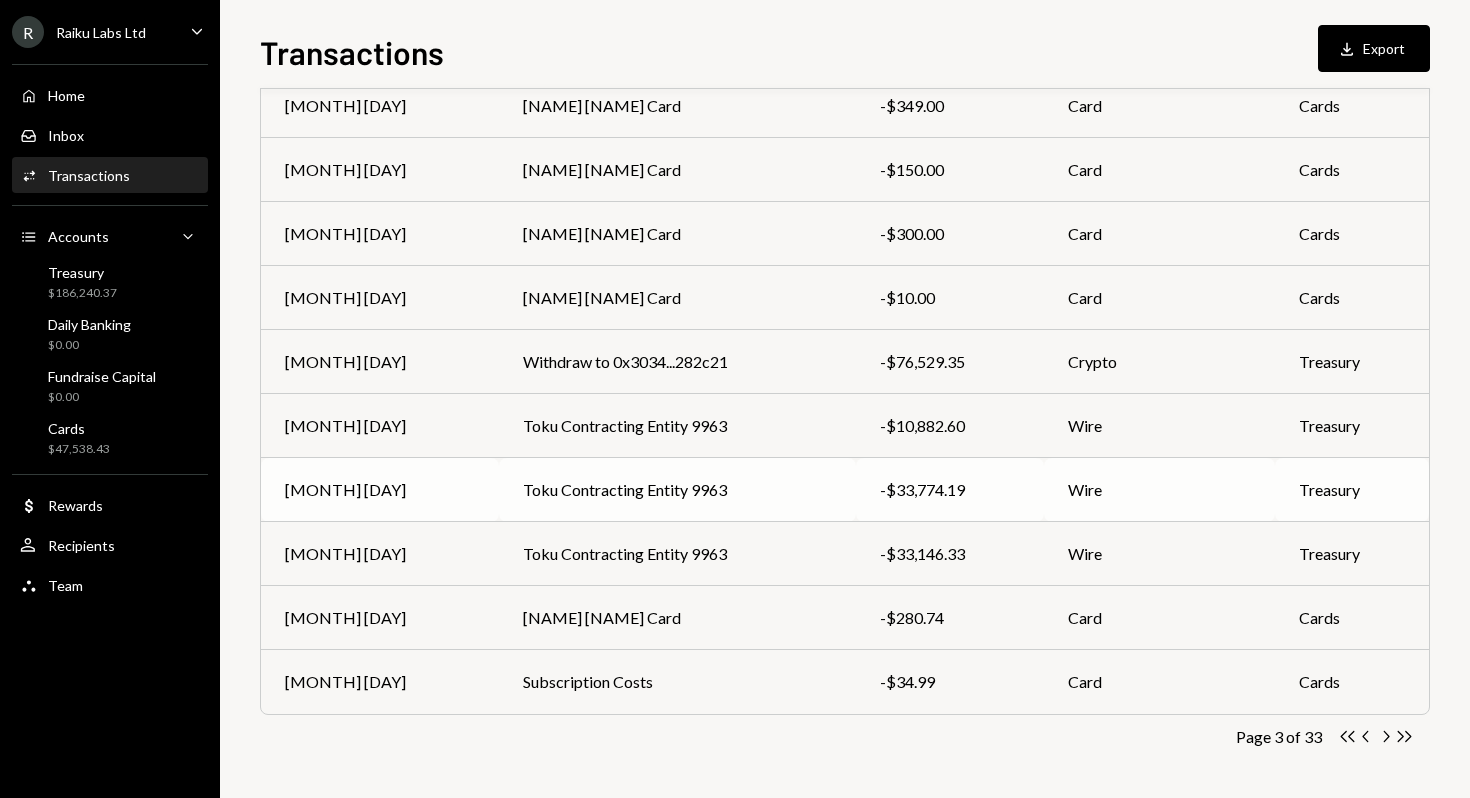 scroll, scrollTop: 0, scrollLeft: 0, axis: both 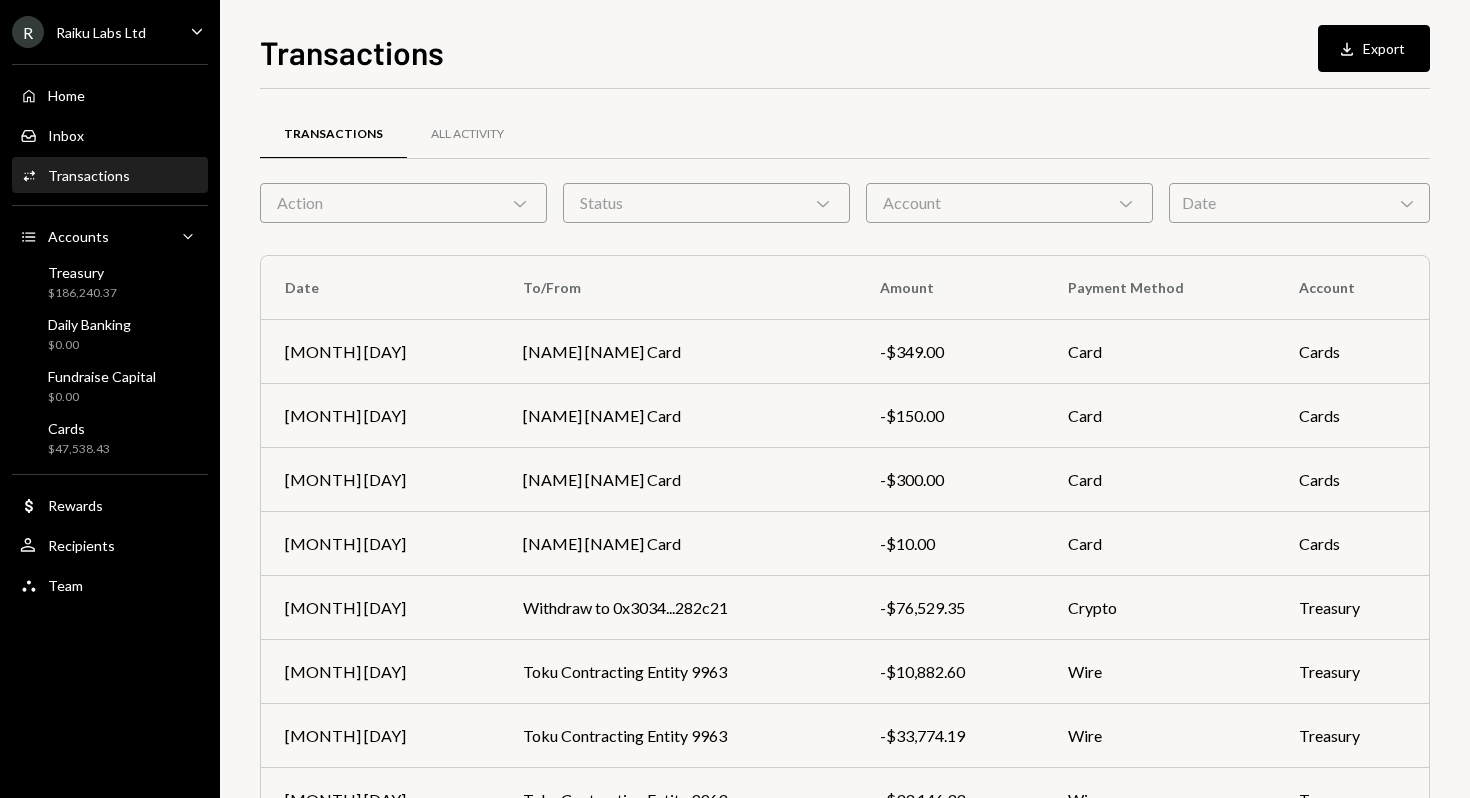 click on "Transactions" at bounding box center [89, 175] 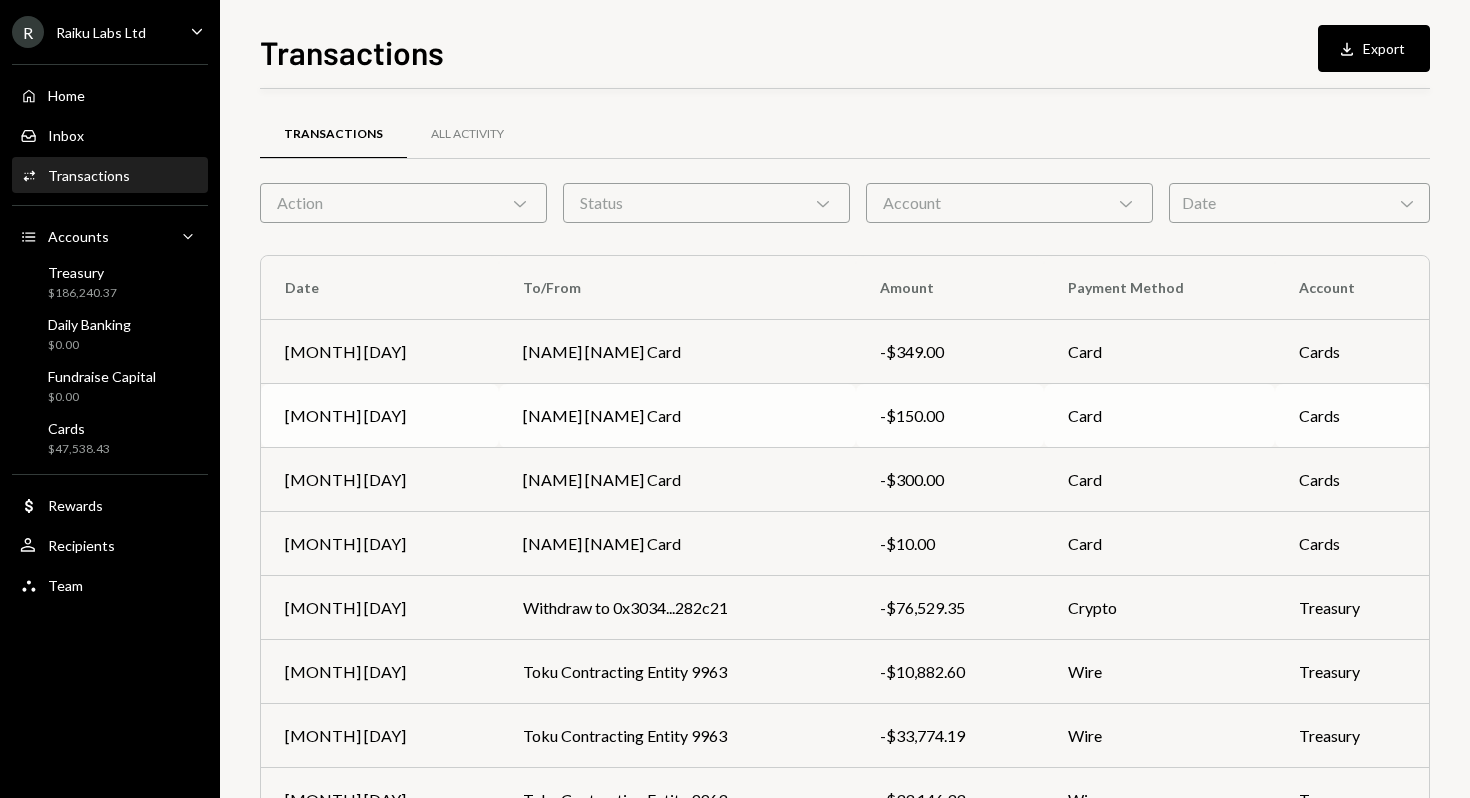 scroll, scrollTop: 246, scrollLeft: 0, axis: vertical 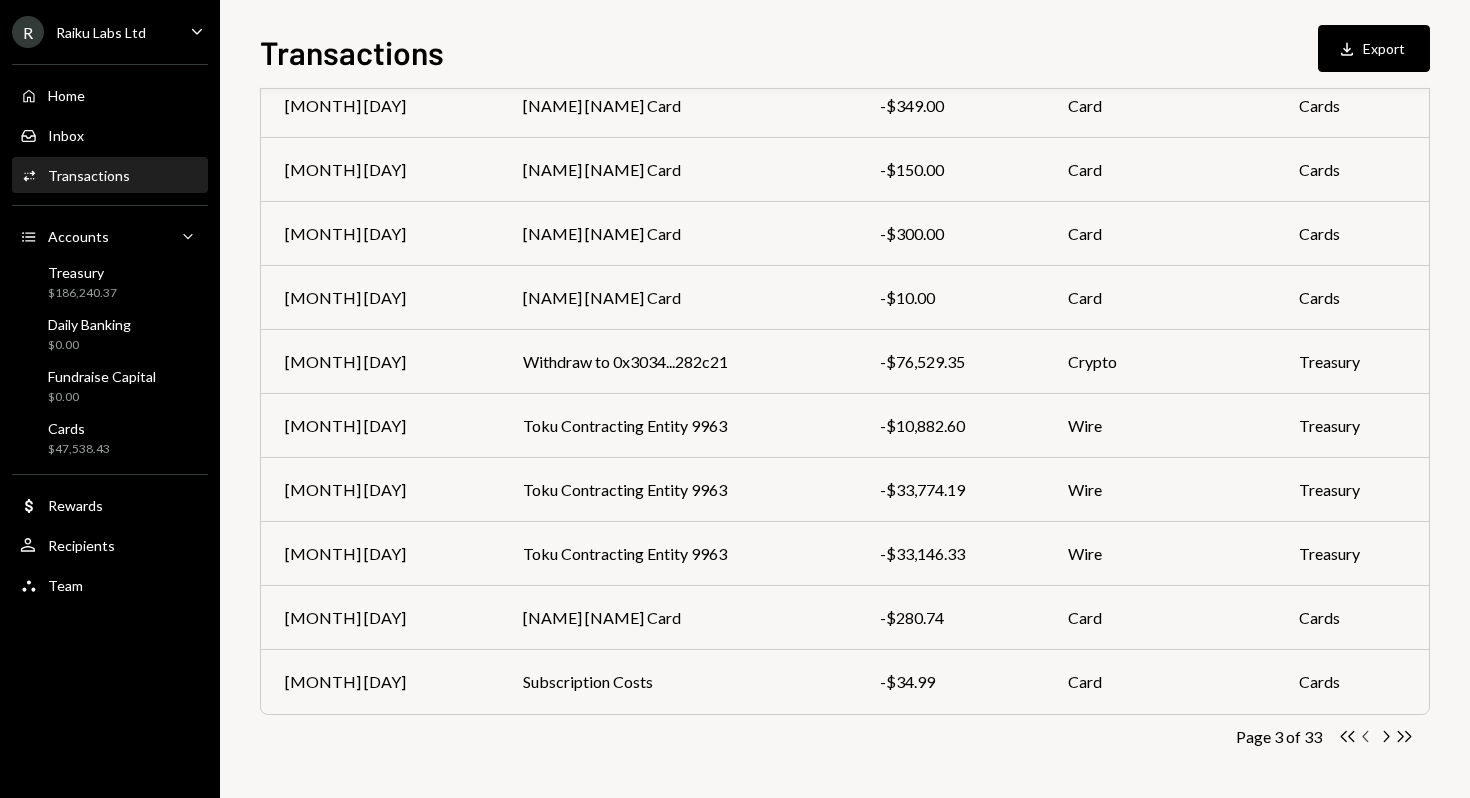 click on "Chevron Left" 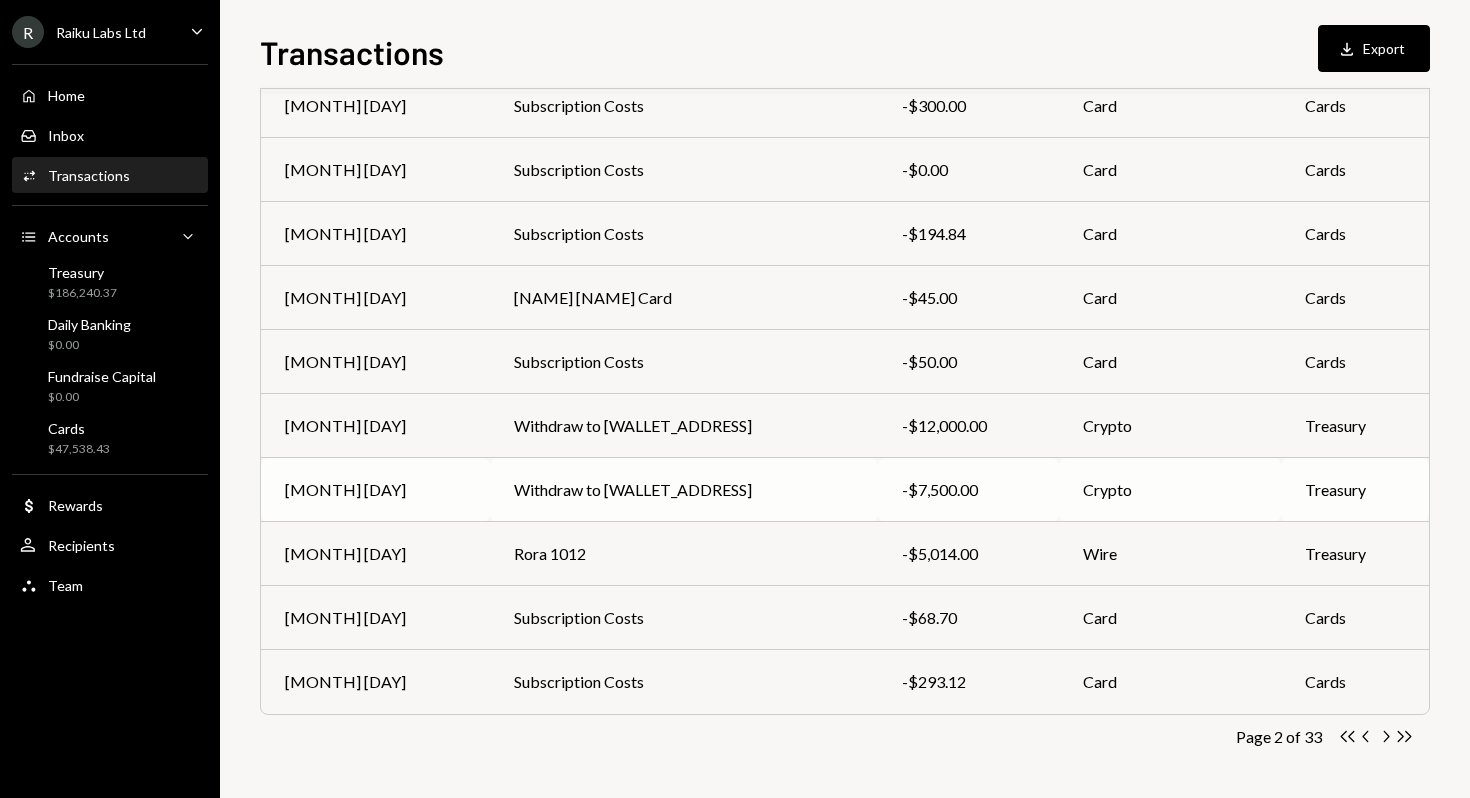 click on "Withdraw to [WALLET_ADDRESS]" at bounding box center (684, 490) 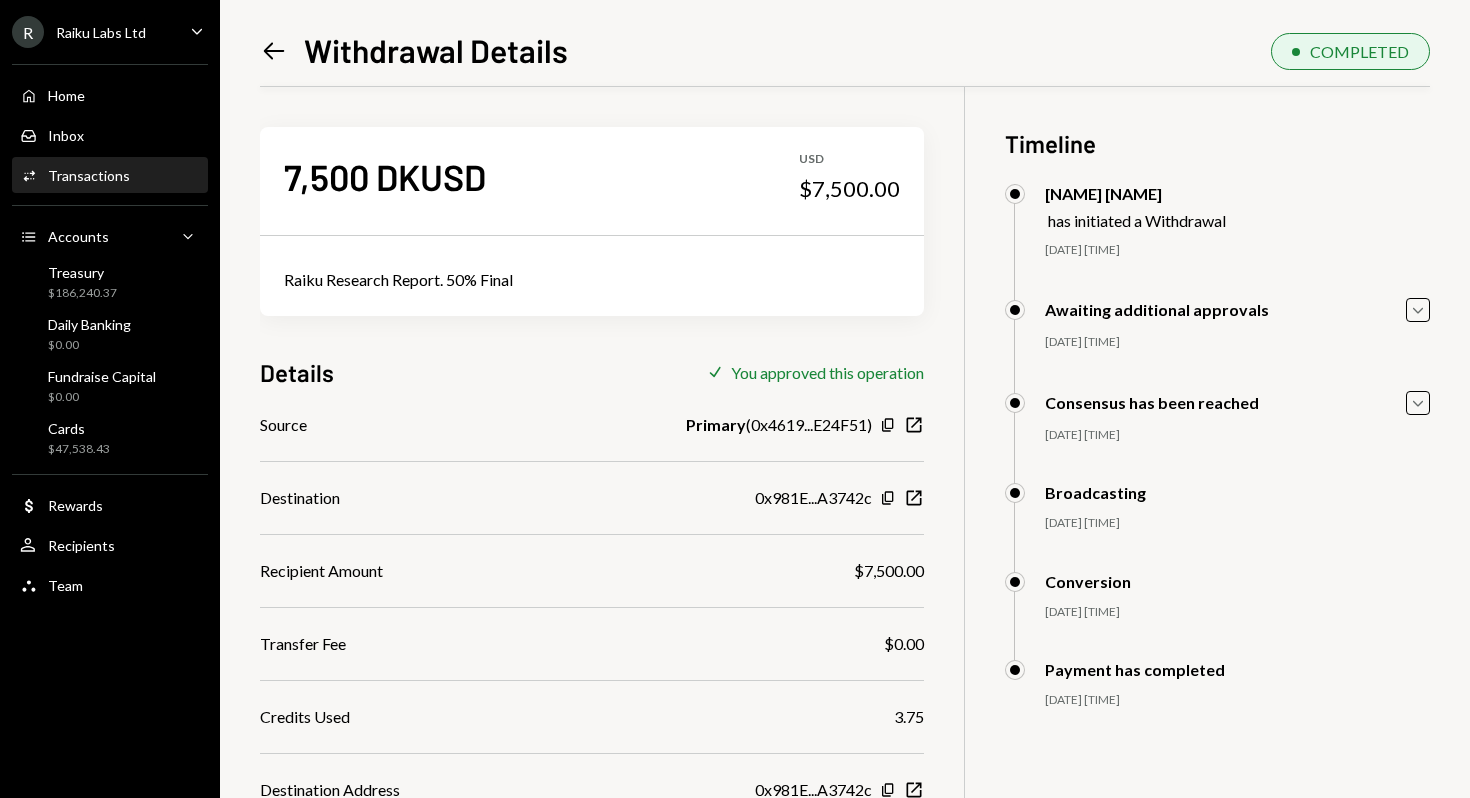 scroll, scrollTop: 223, scrollLeft: 0, axis: vertical 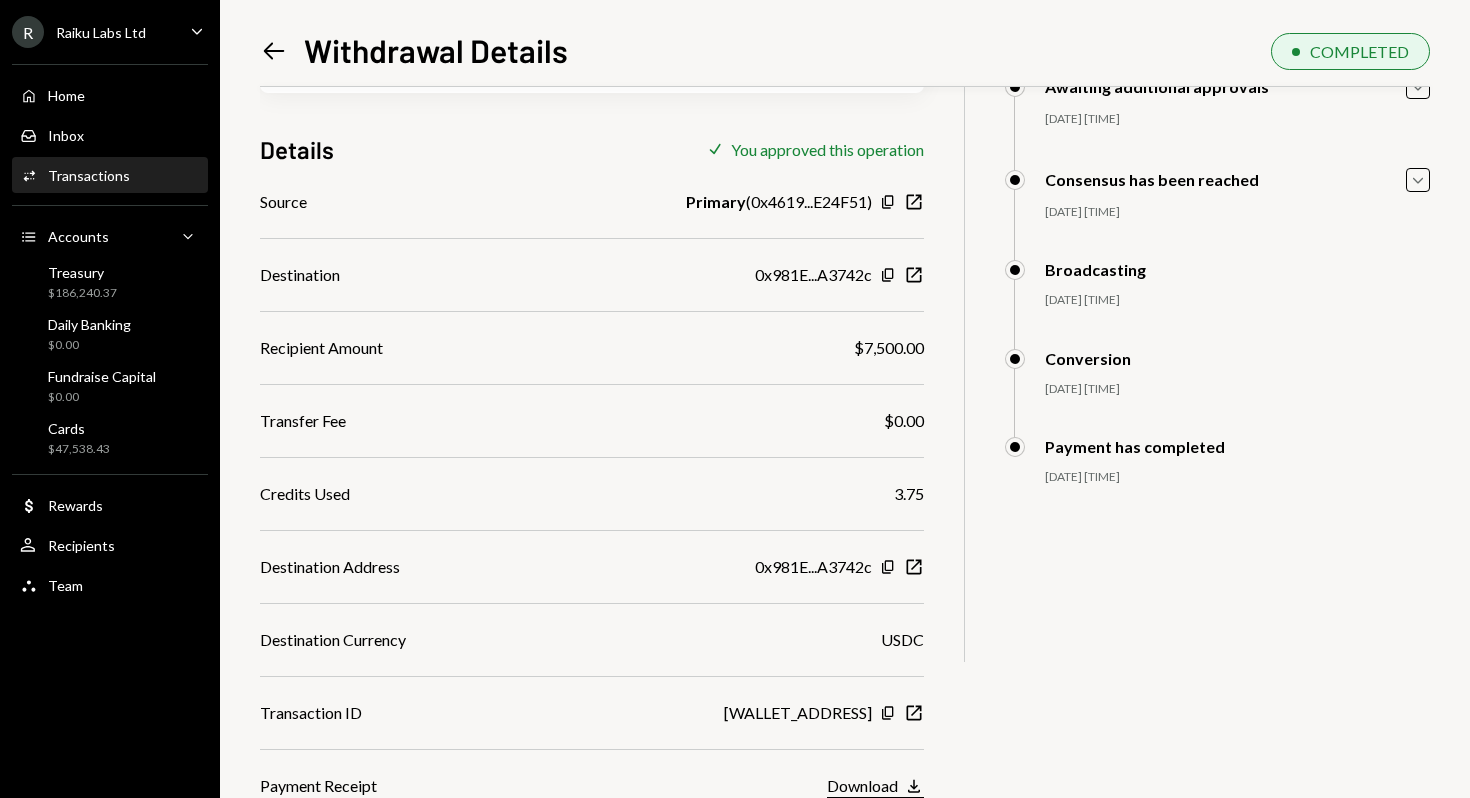 click on "Download" at bounding box center [862, 785] 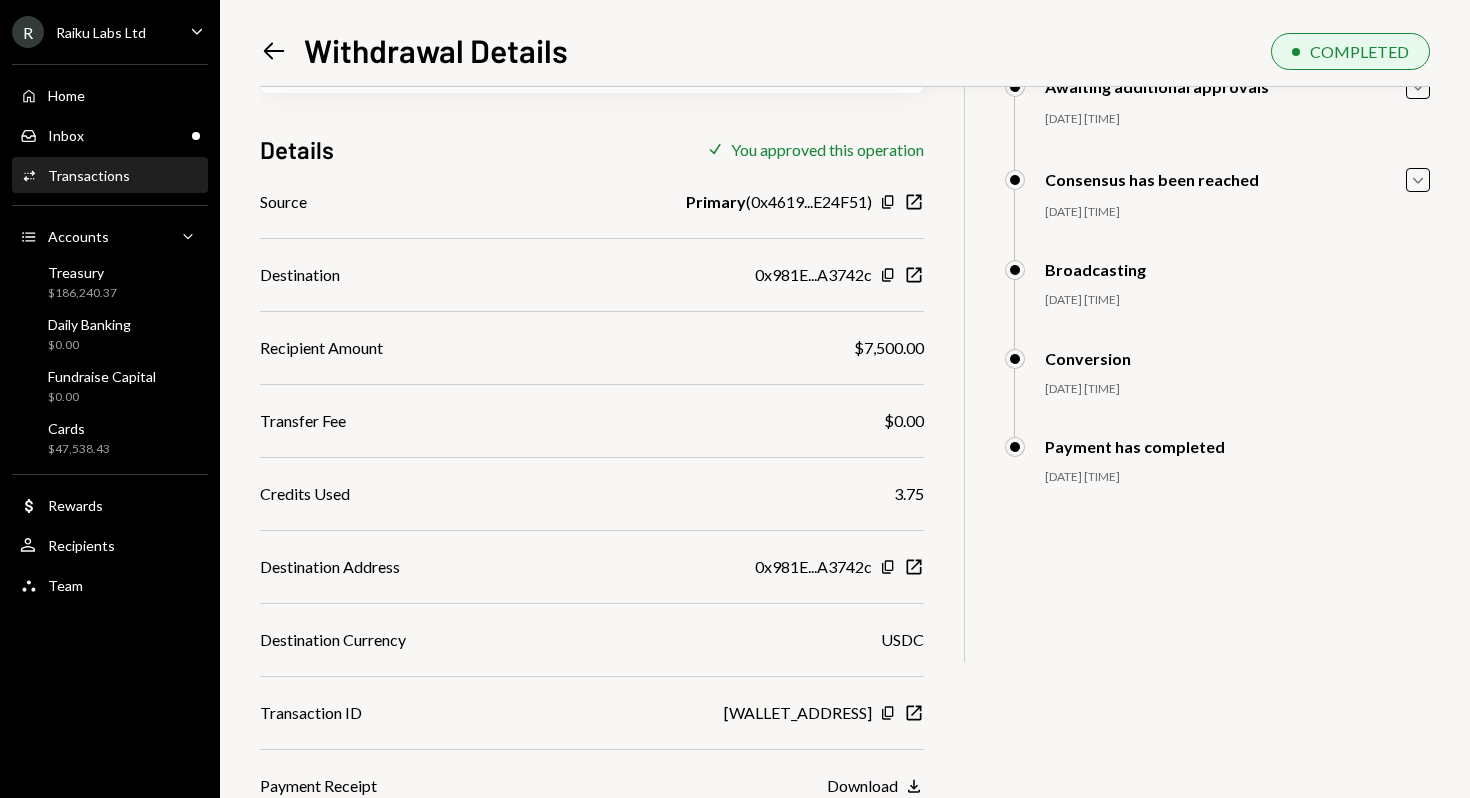 click on "Transactions" at bounding box center (89, 175) 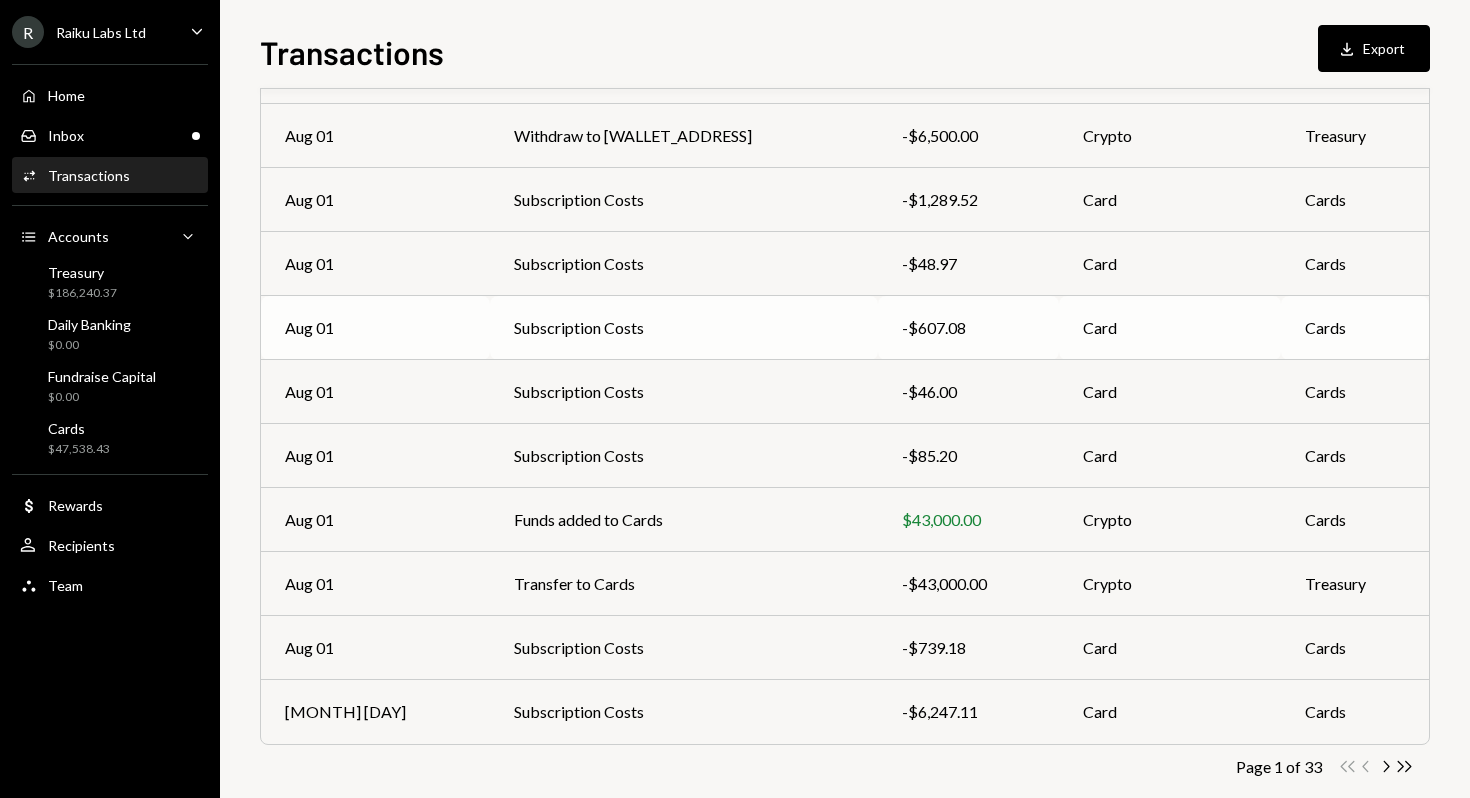 scroll, scrollTop: 246, scrollLeft: 0, axis: vertical 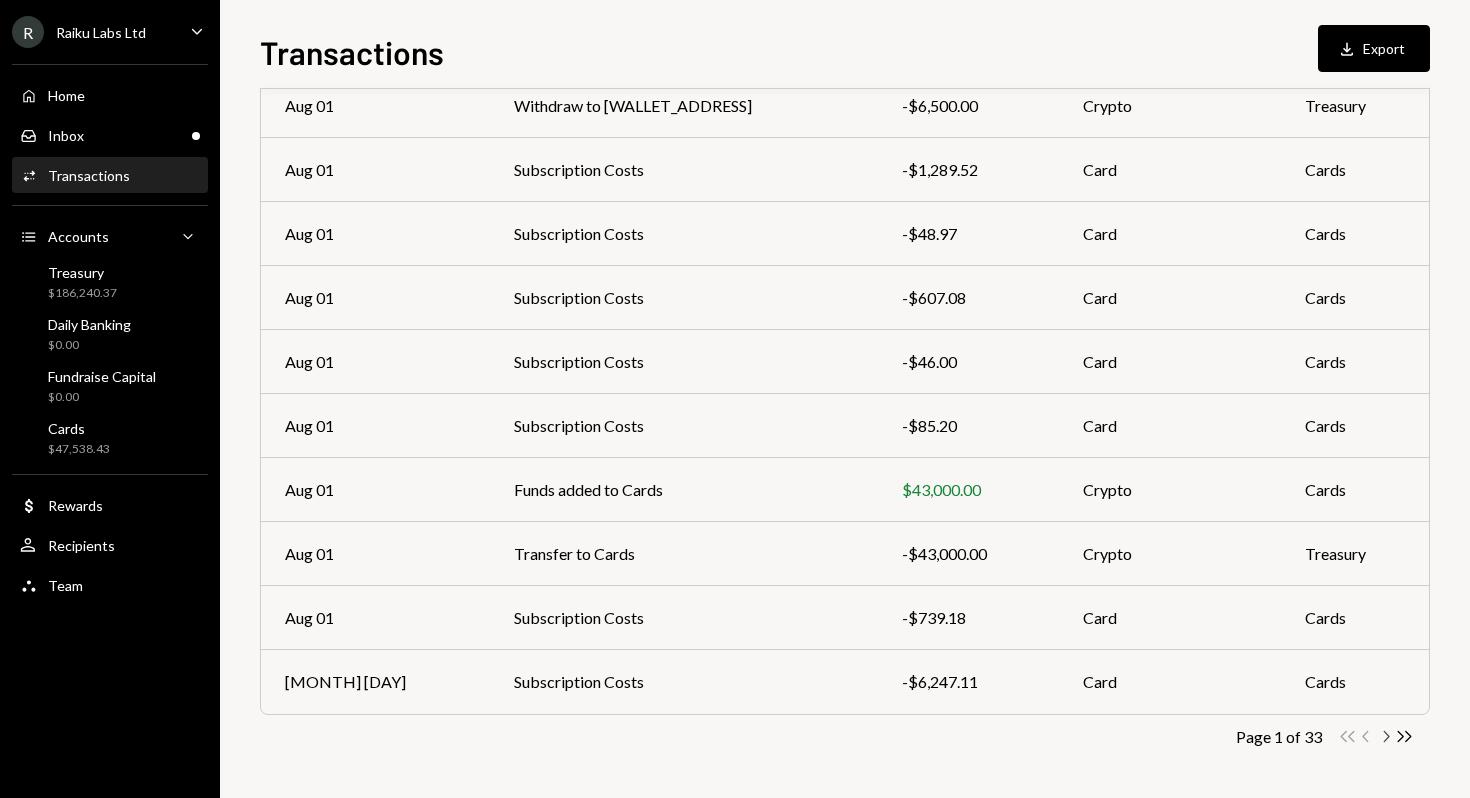 click on "Chevron Right" 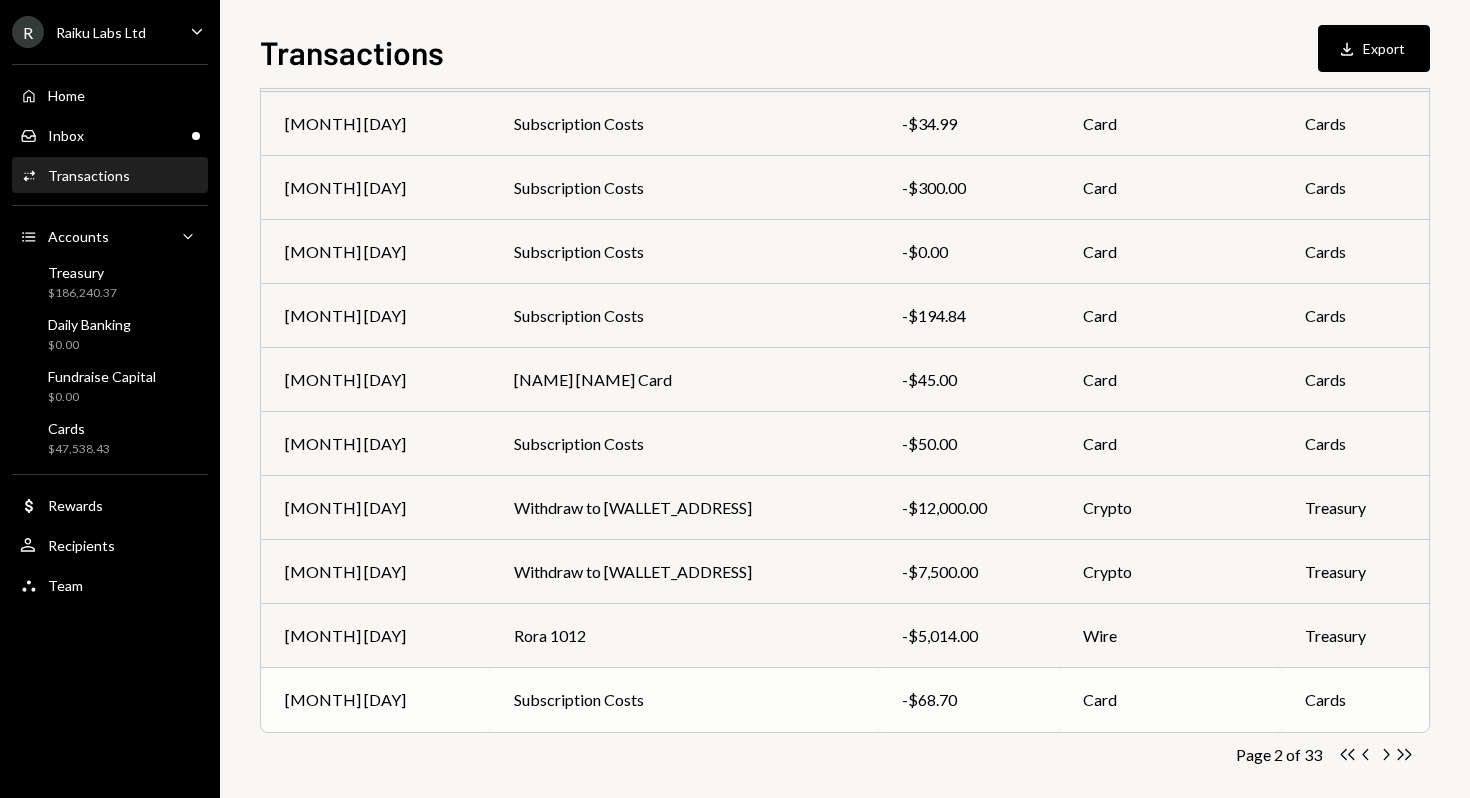 scroll, scrollTop: 246, scrollLeft: 0, axis: vertical 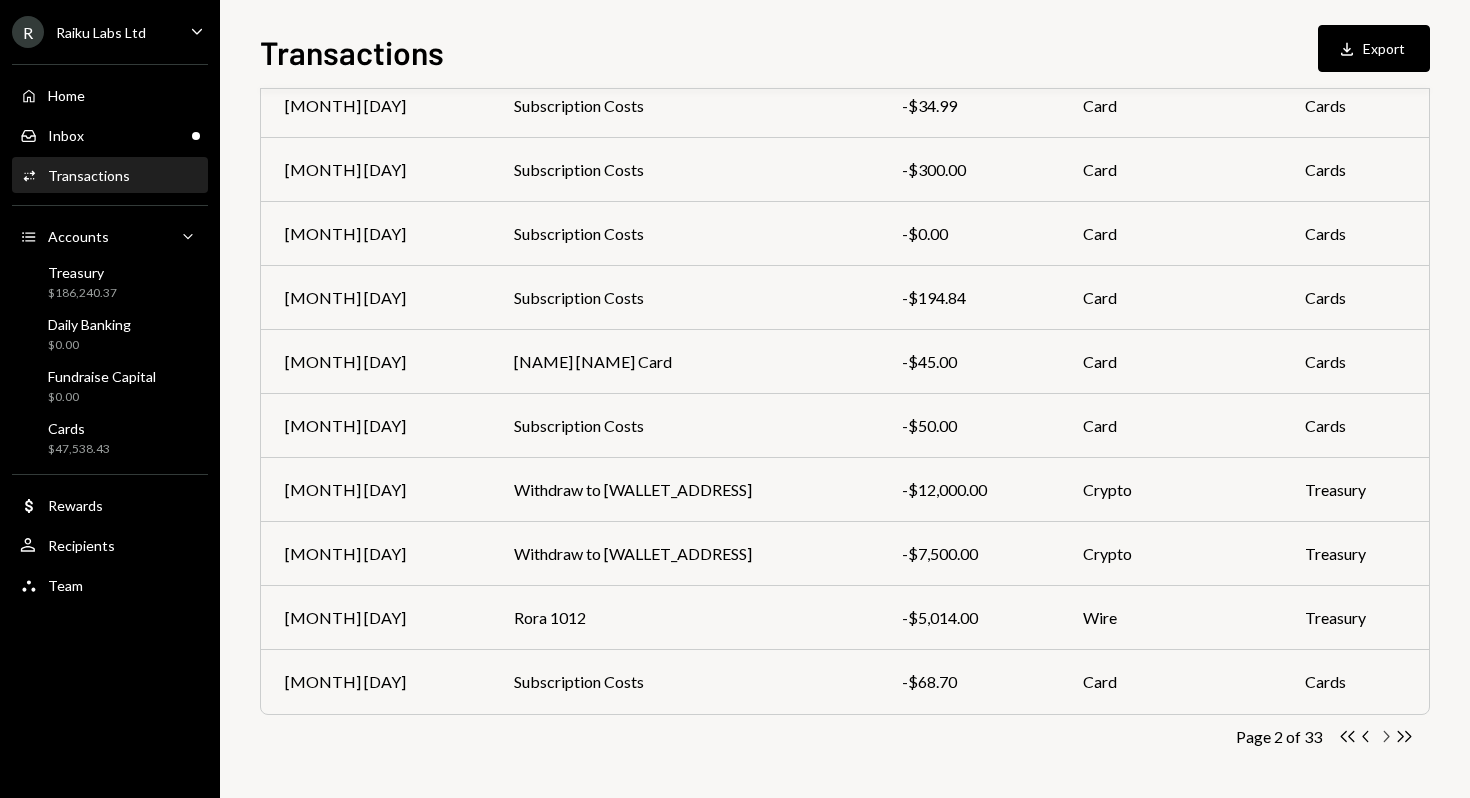 click on "Chevron Right" 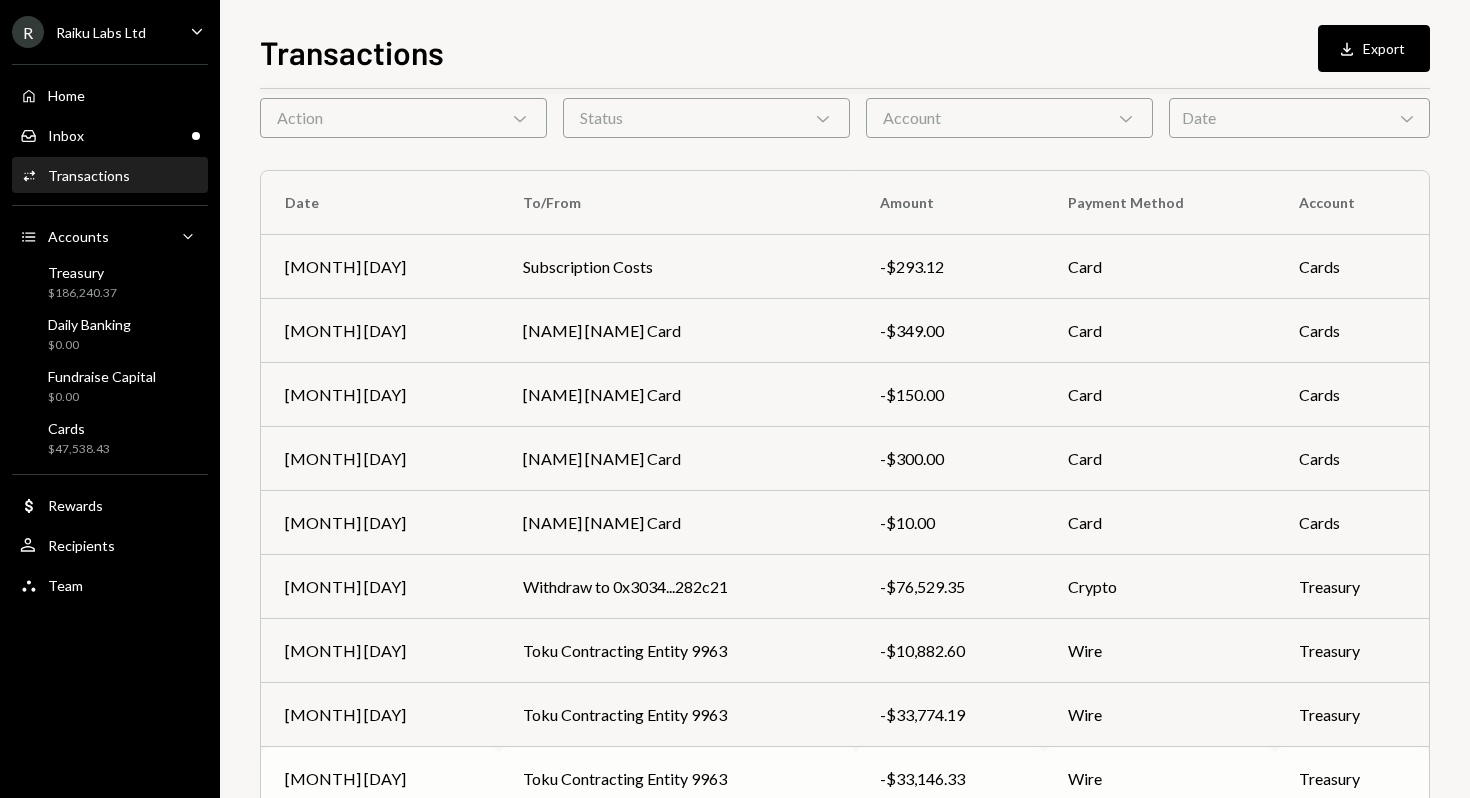 scroll, scrollTop: 246, scrollLeft: 0, axis: vertical 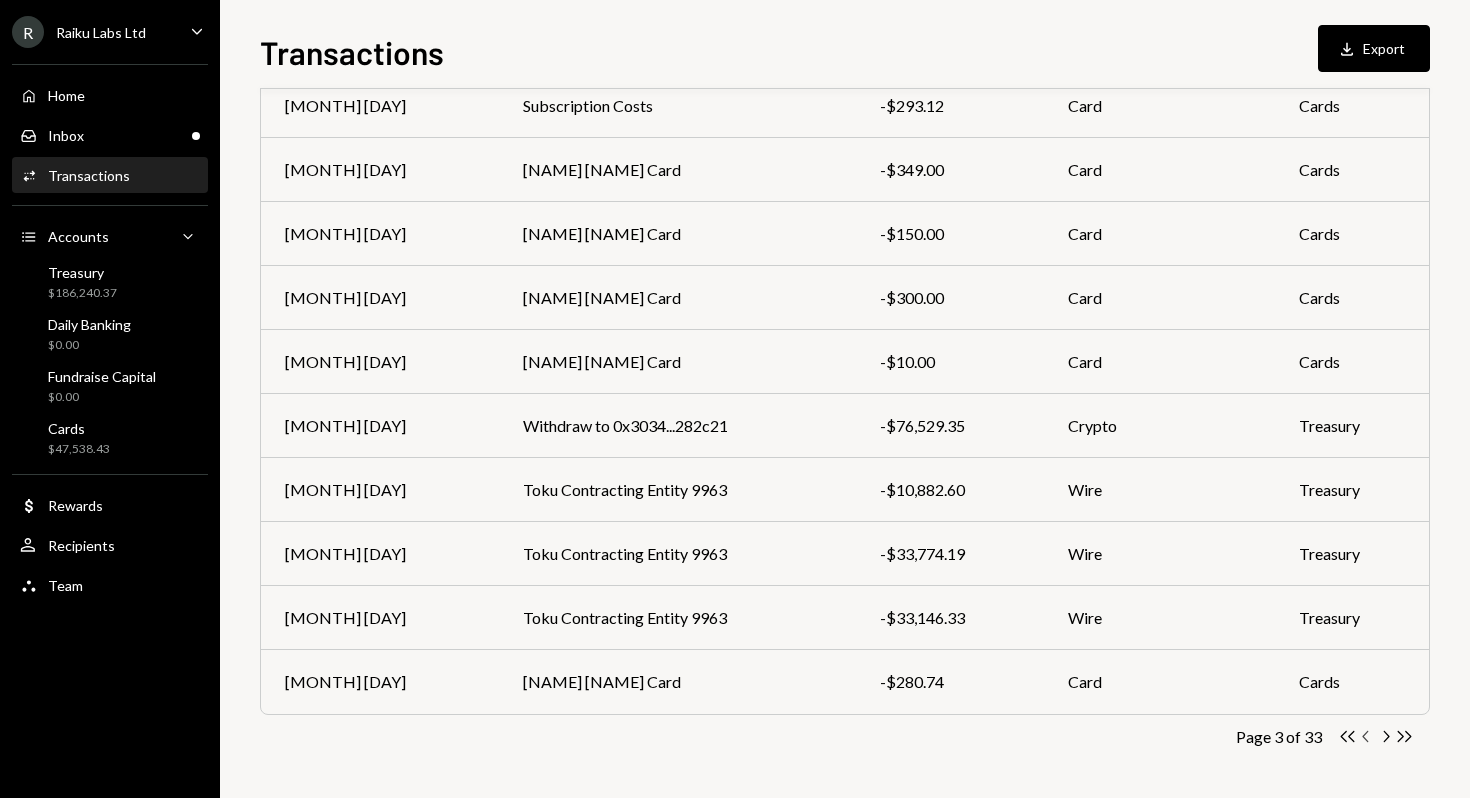 click on "Chevron Left" 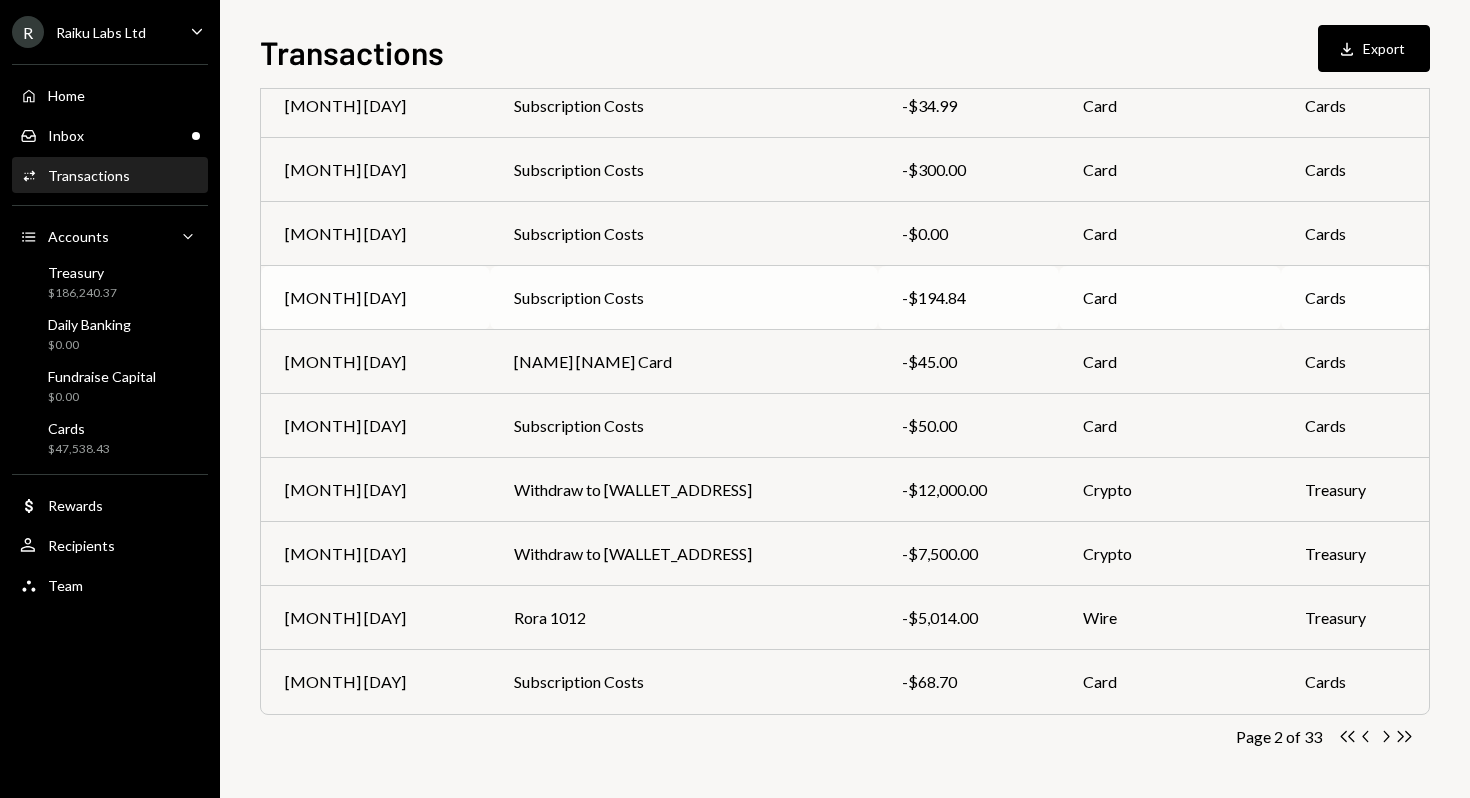 scroll, scrollTop: 0, scrollLeft: 0, axis: both 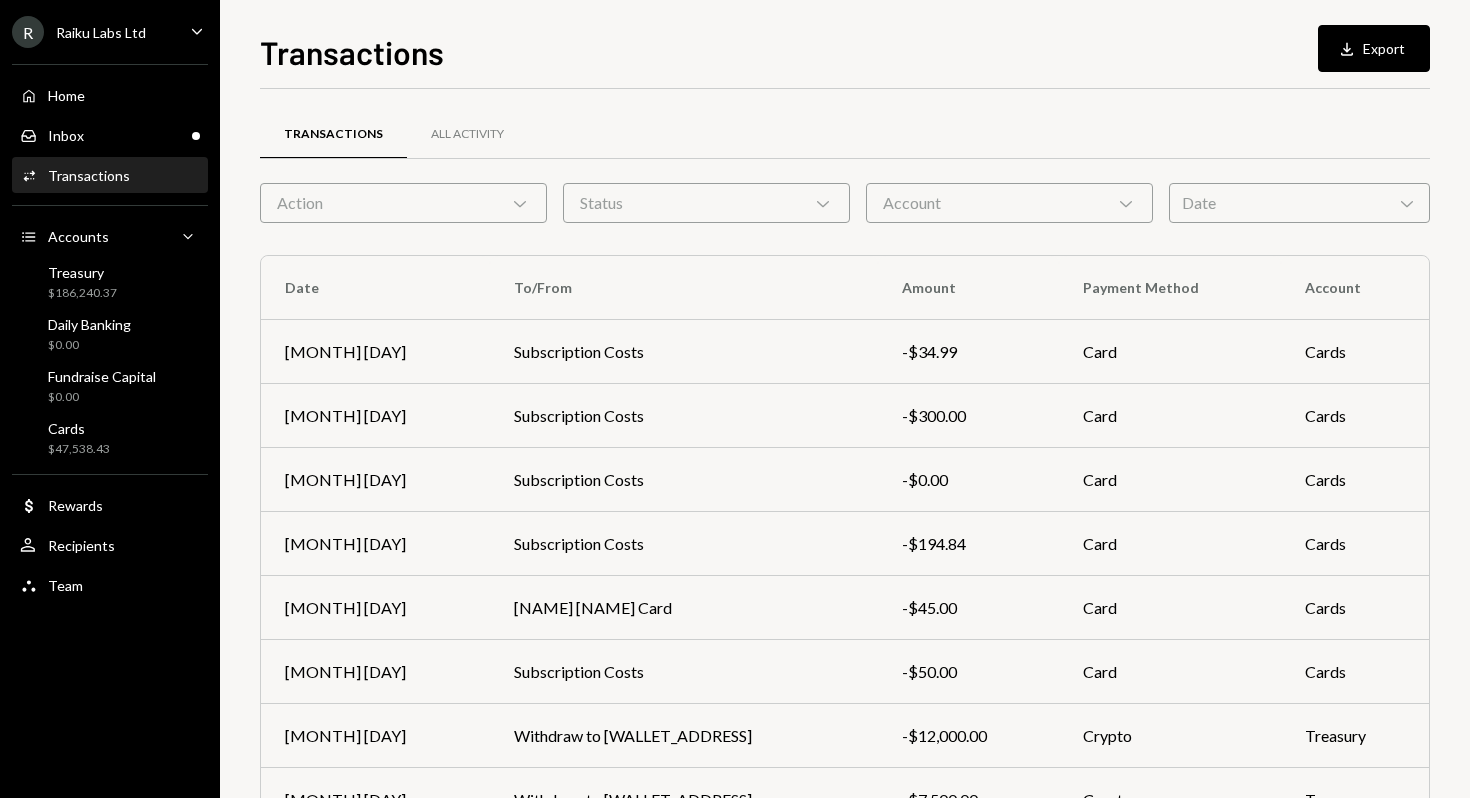 click on "R Raiku Labs Ltd Caret Down" at bounding box center (110, 32) 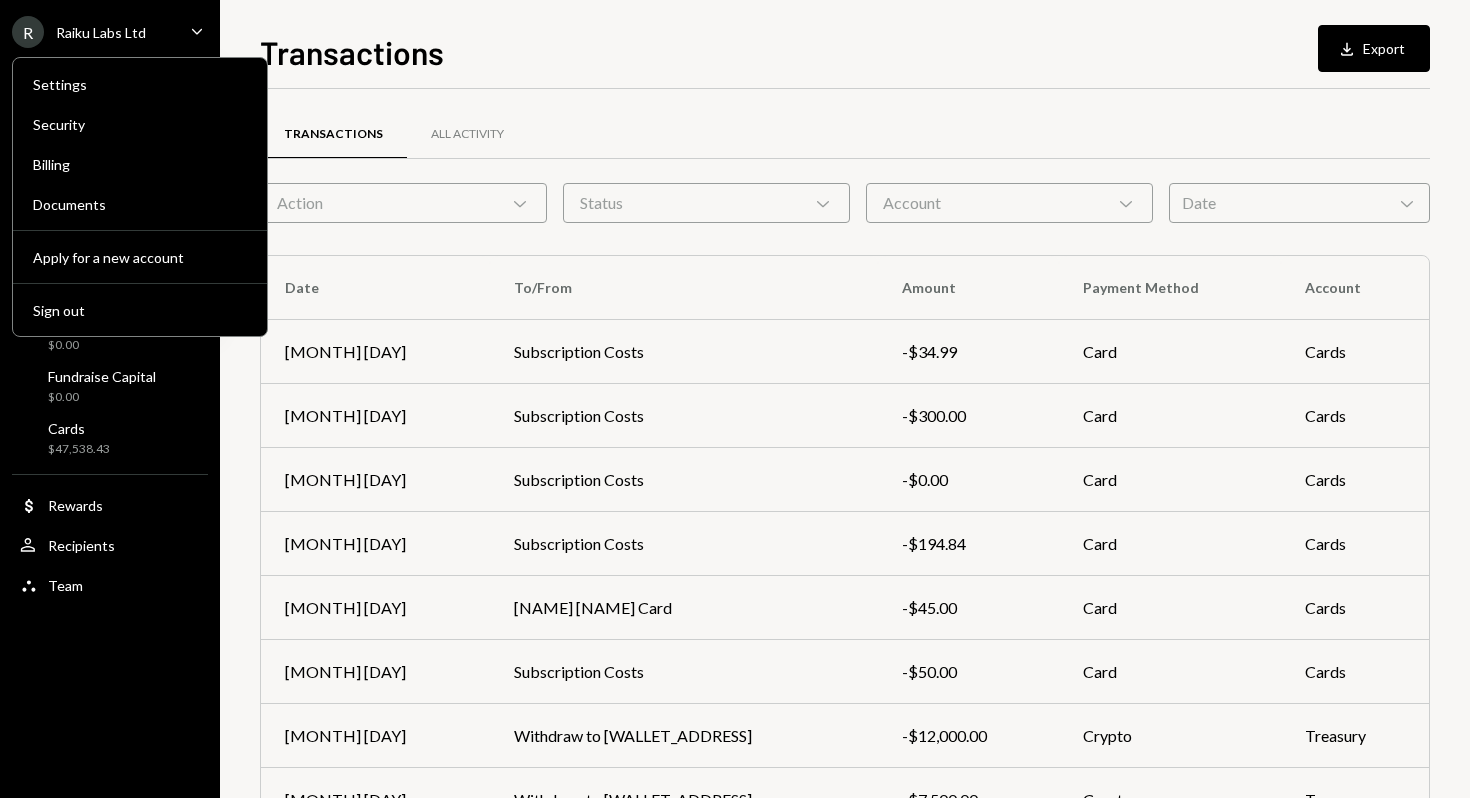 click on "R Raiku Labs Ltd Caret Down" at bounding box center (110, 32) 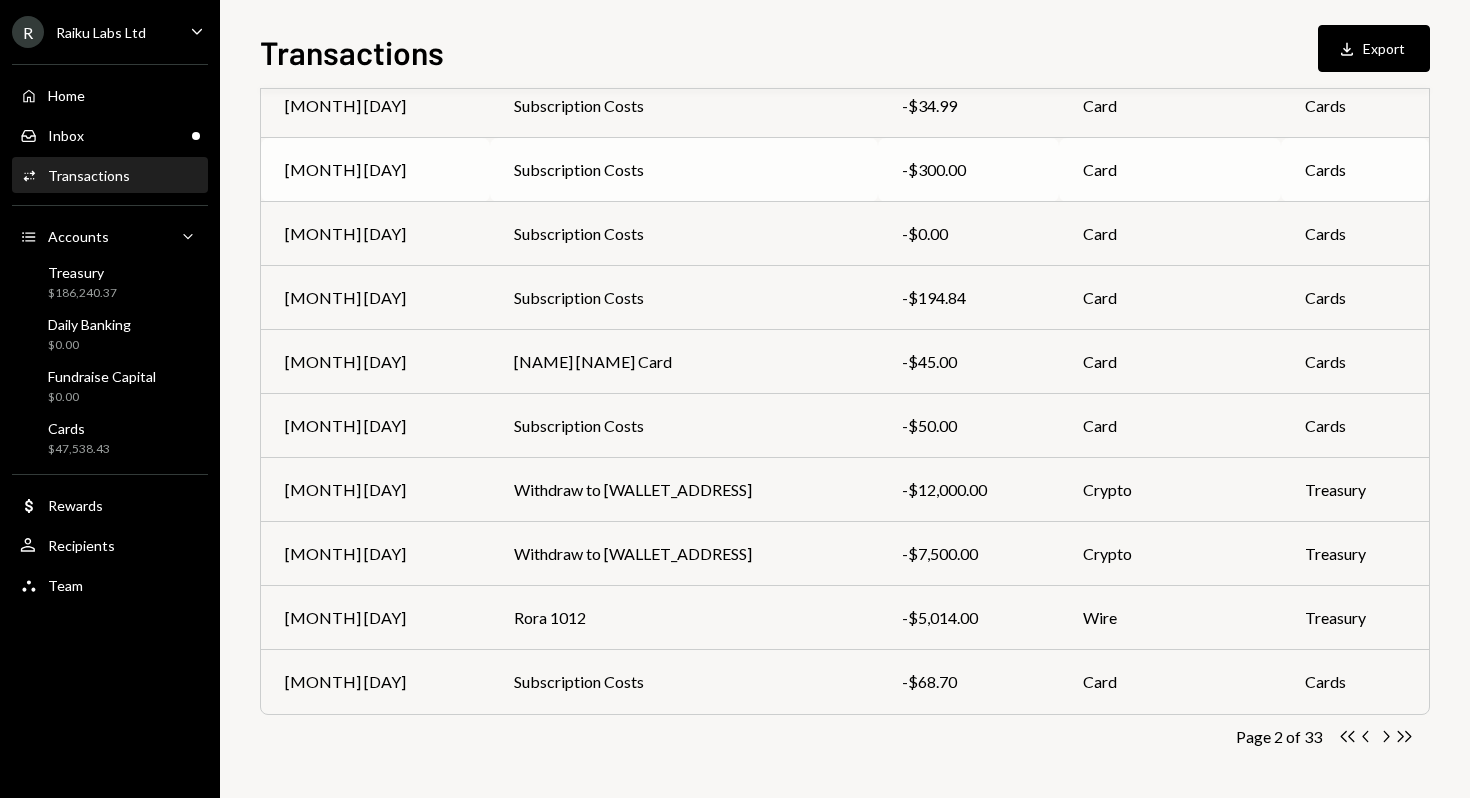 scroll, scrollTop: 0, scrollLeft: 0, axis: both 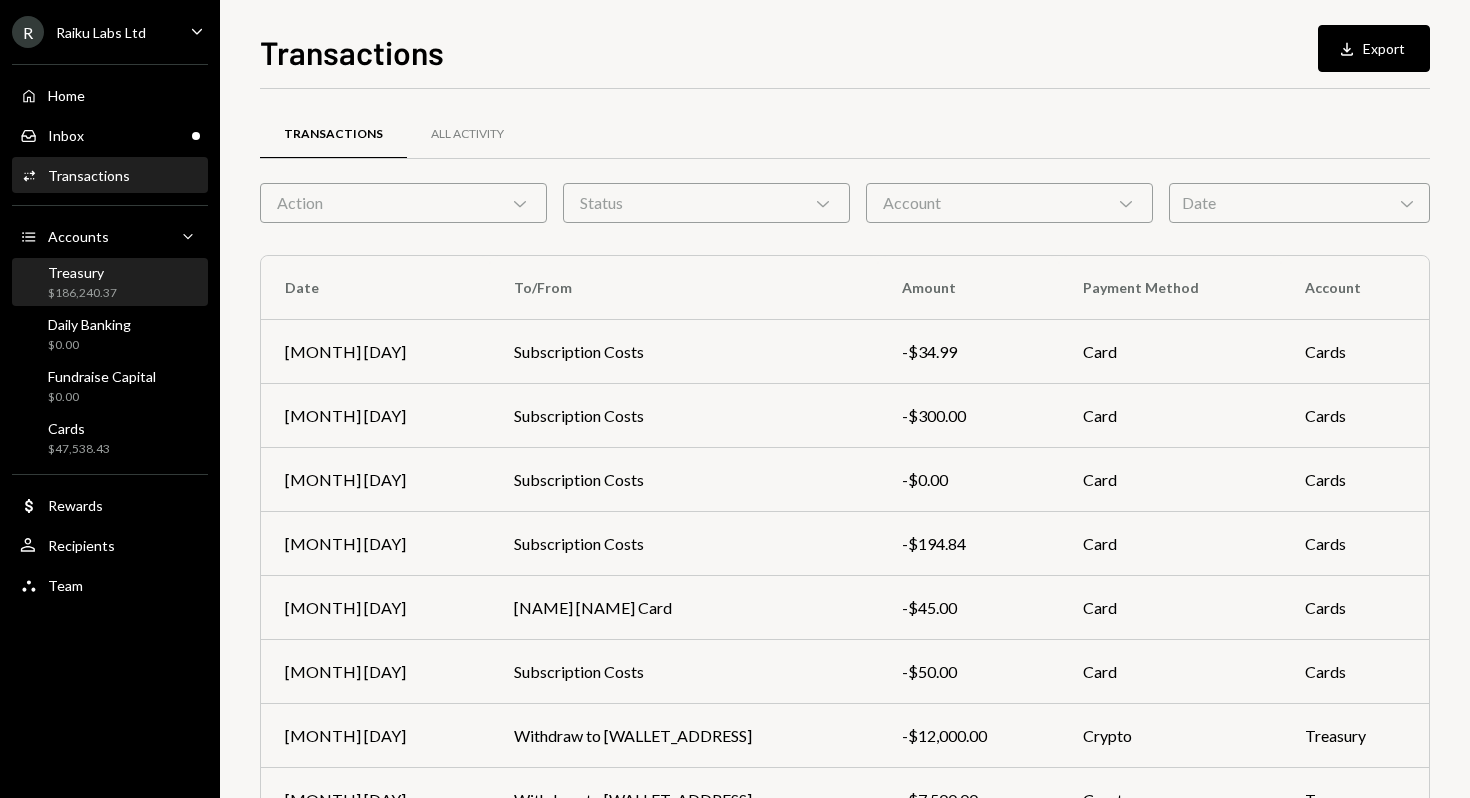 click on "Treasury $186,240.37" at bounding box center (110, 283) 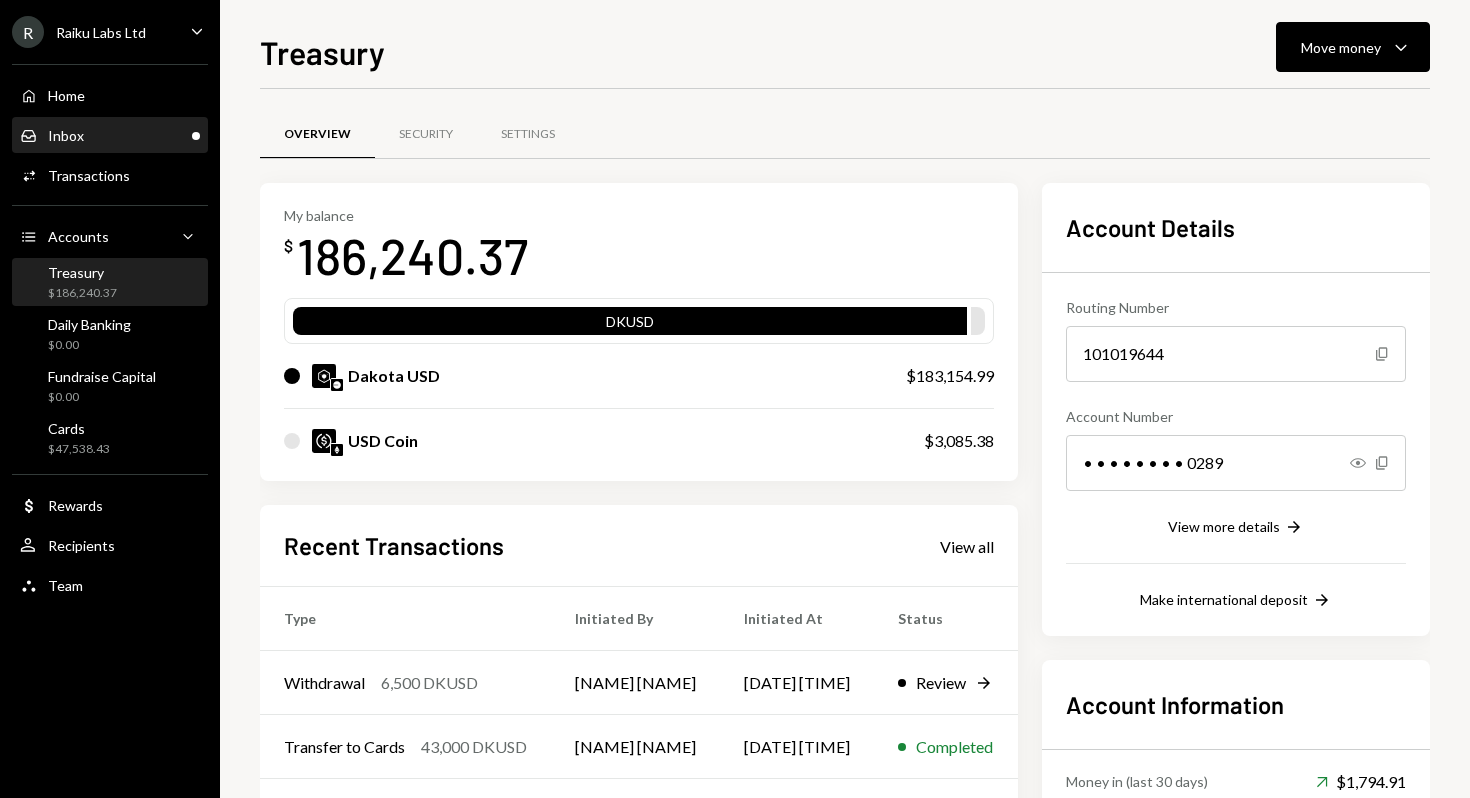 click on "Inbox Inbox" at bounding box center [110, 136] 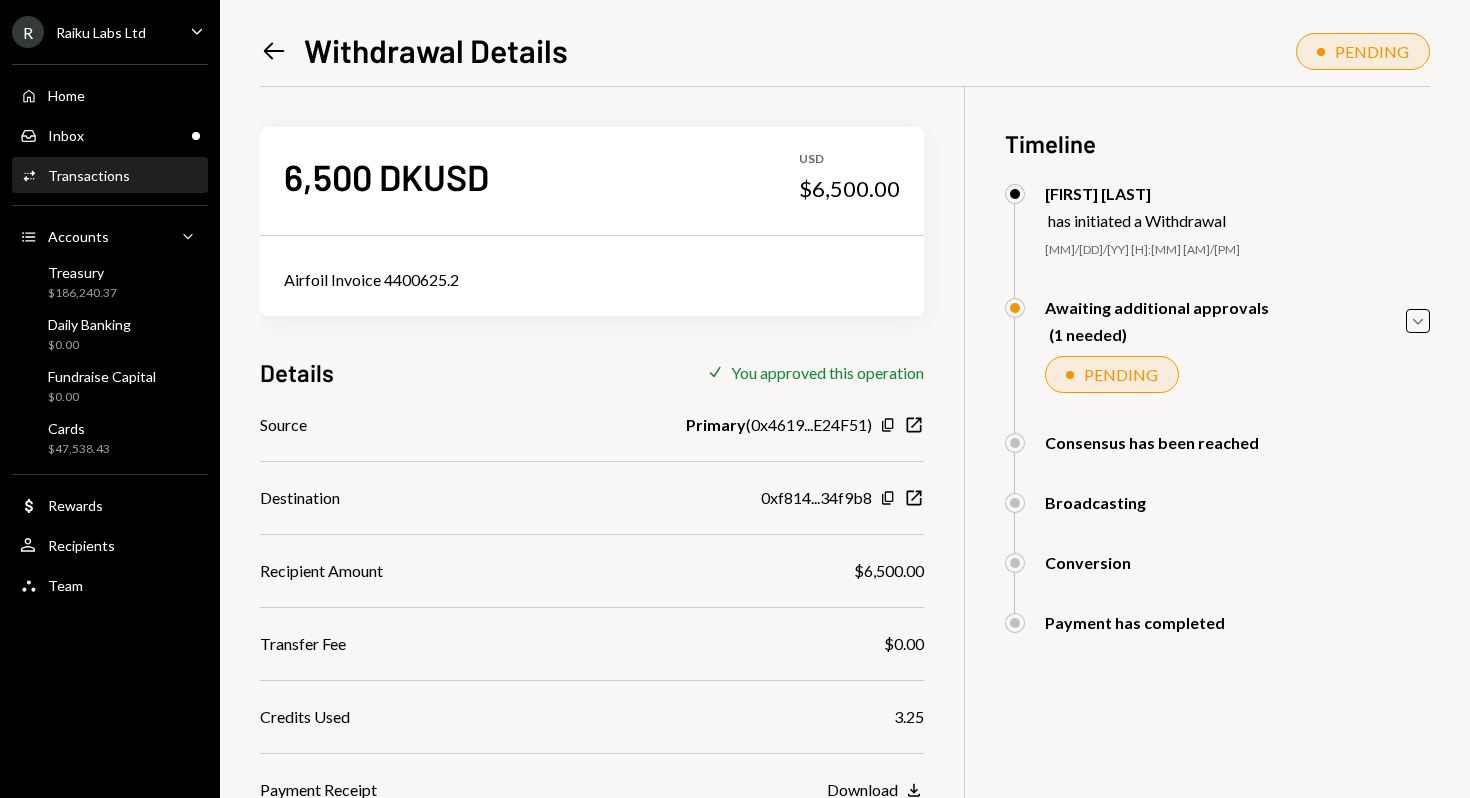 scroll, scrollTop: 0, scrollLeft: 0, axis: both 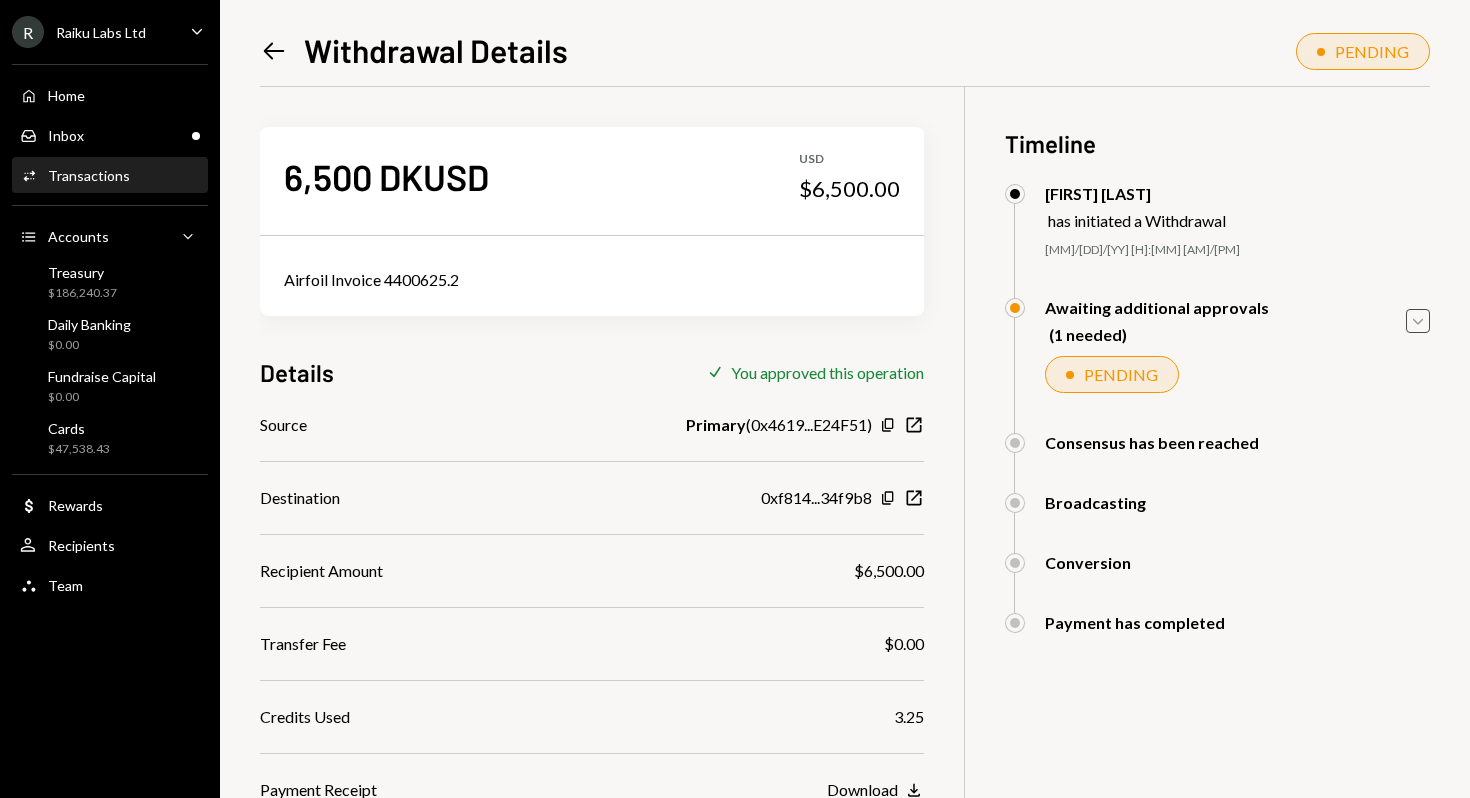 click on "Caret Down" 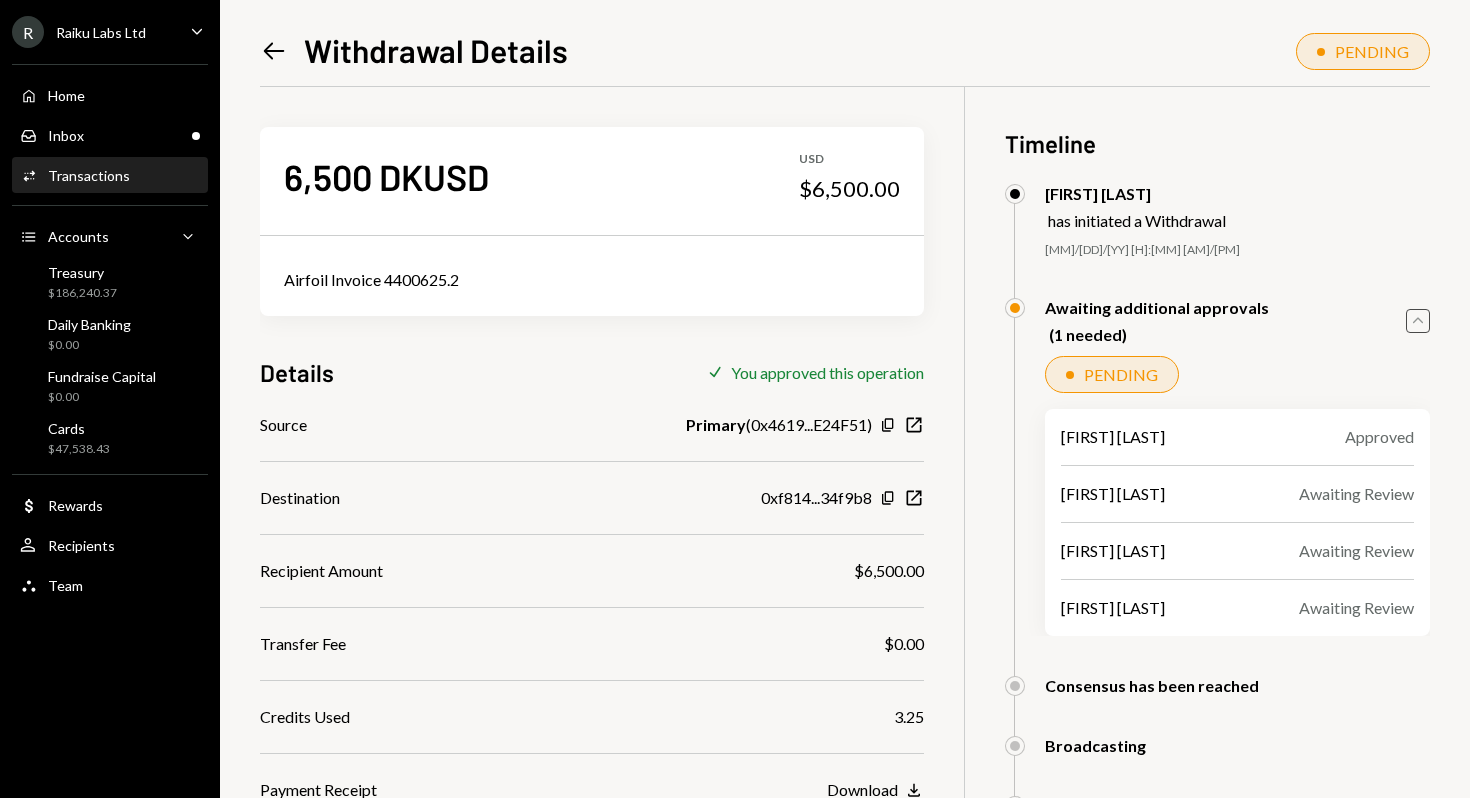 click on "Caret Up" 